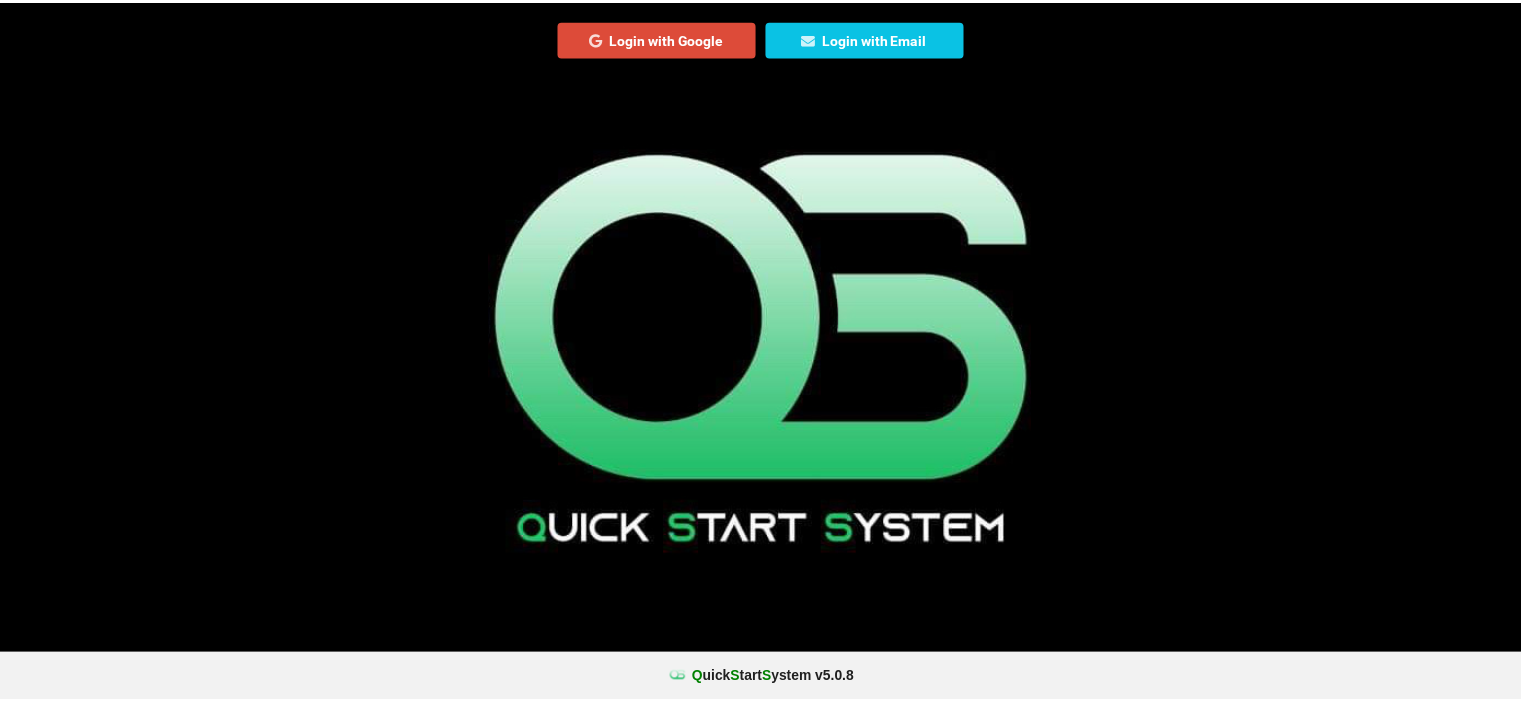 scroll, scrollTop: 0, scrollLeft: 0, axis: both 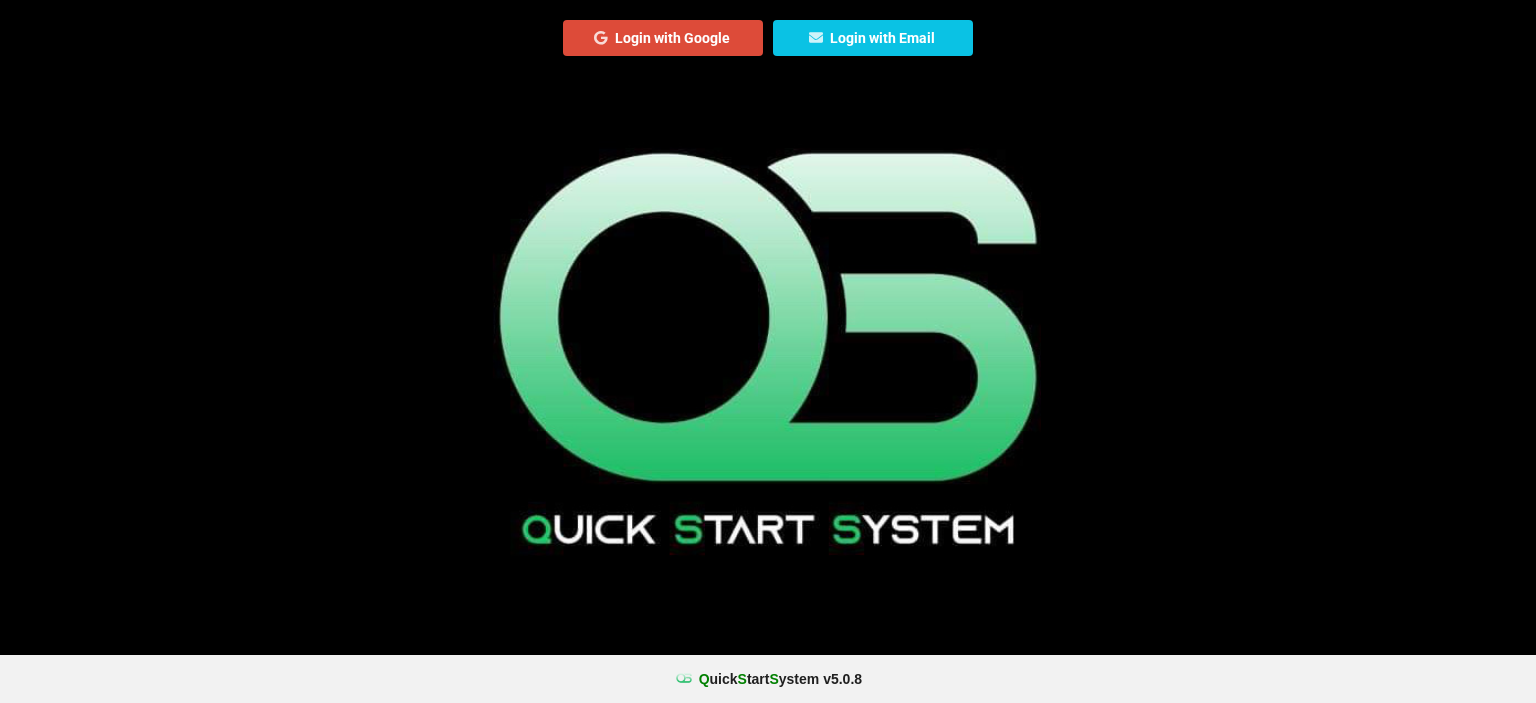click on "Login with Google" at bounding box center [663, 38] 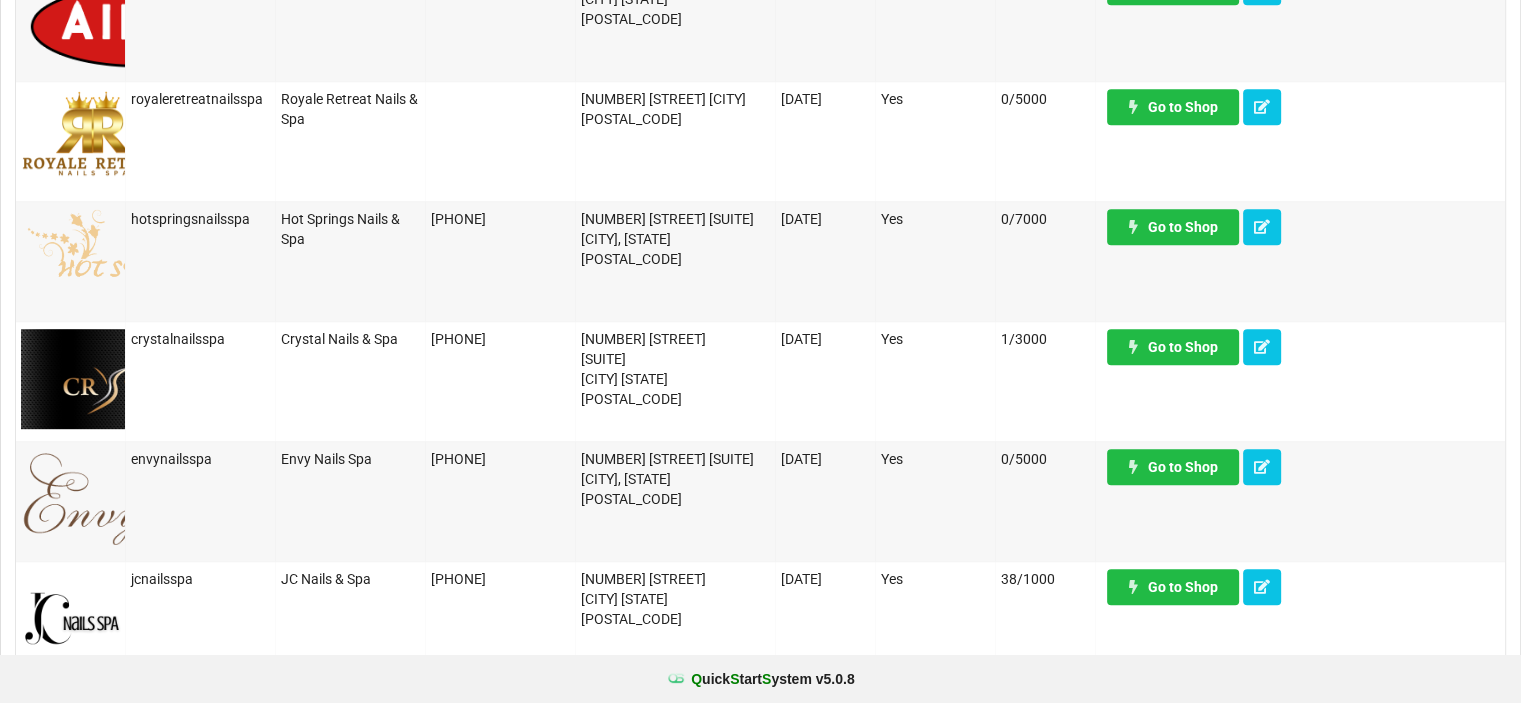 scroll, scrollTop: 1200, scrollLeft: 0, axis: vertical 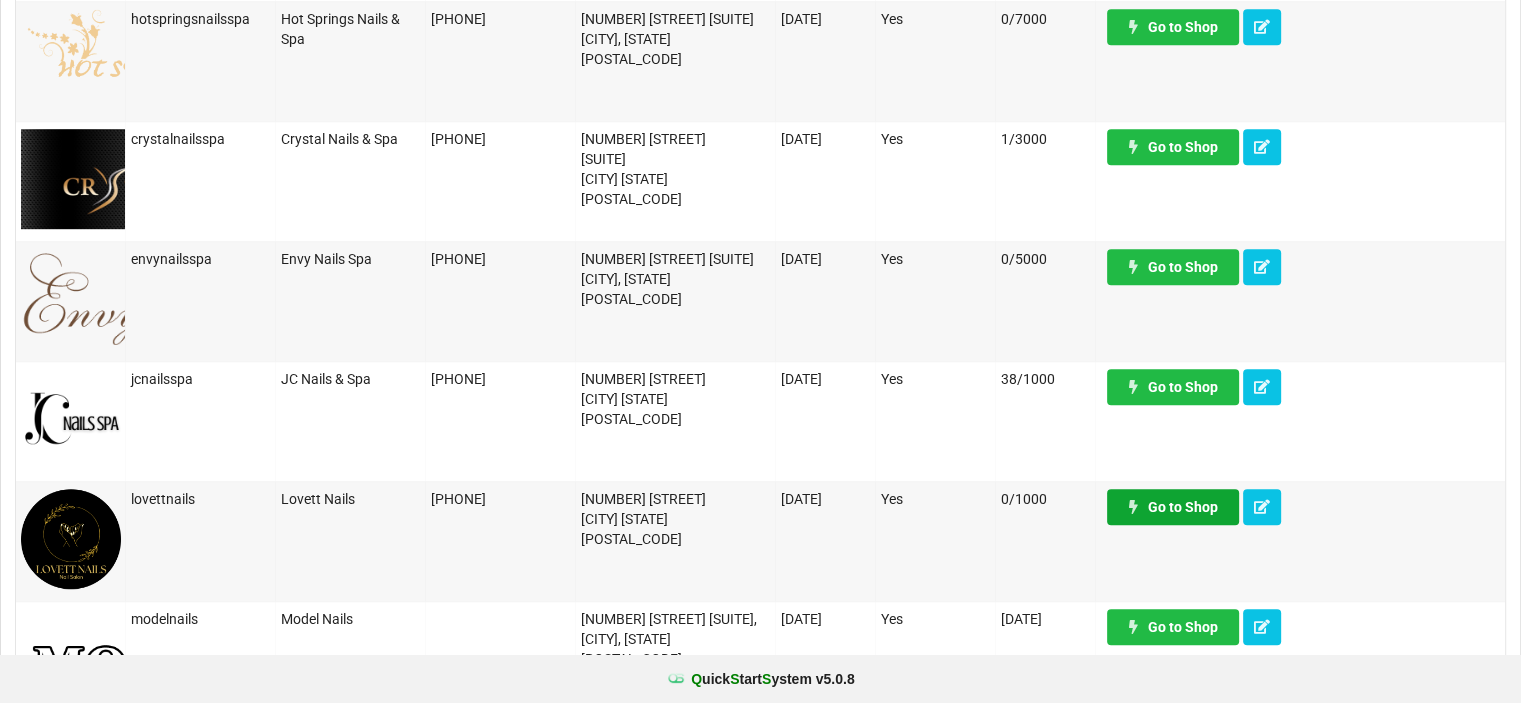 click on "Go to Shop" at bounding box center [1173, 507] 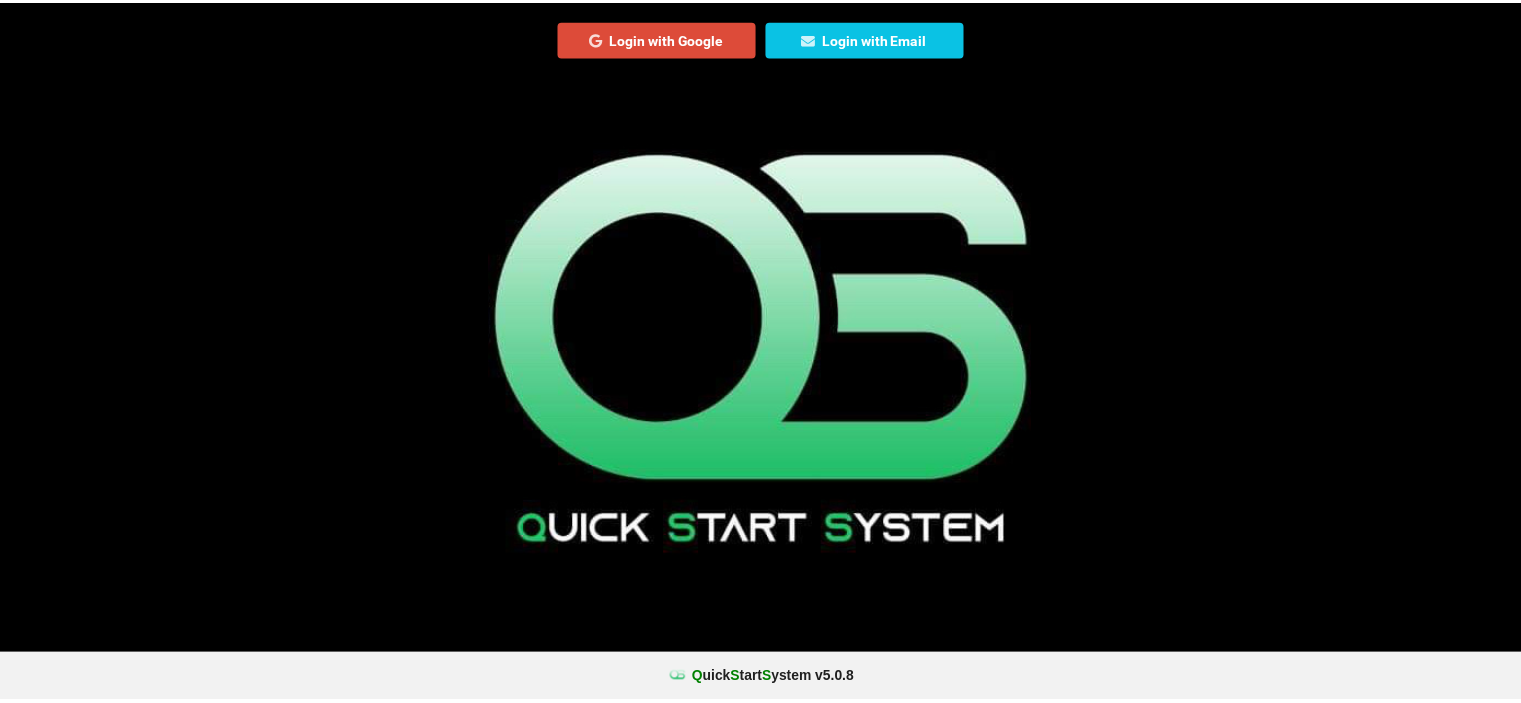 scroll, scrollTop: 0, scrollLeft: 0, axis: both 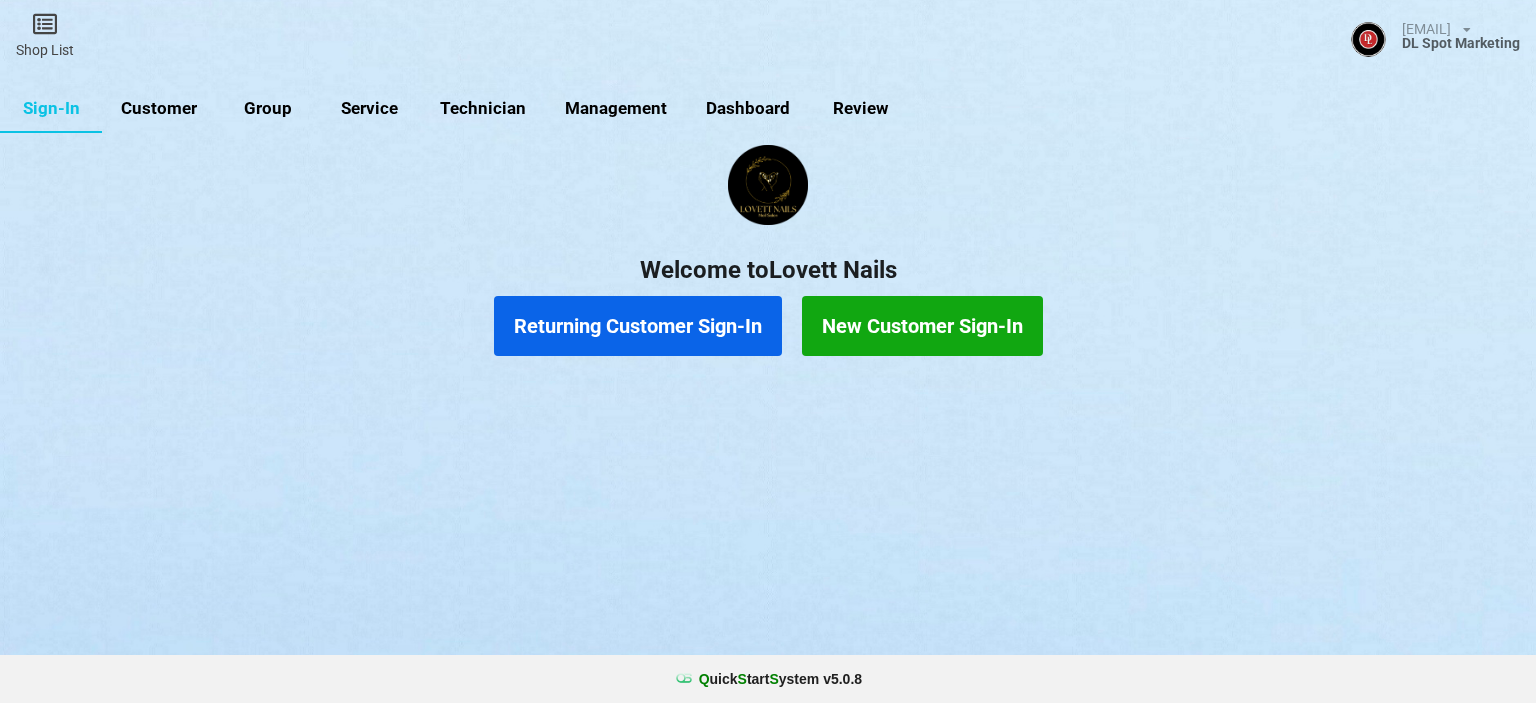 click on "Management" at bounding box center (616, 109) 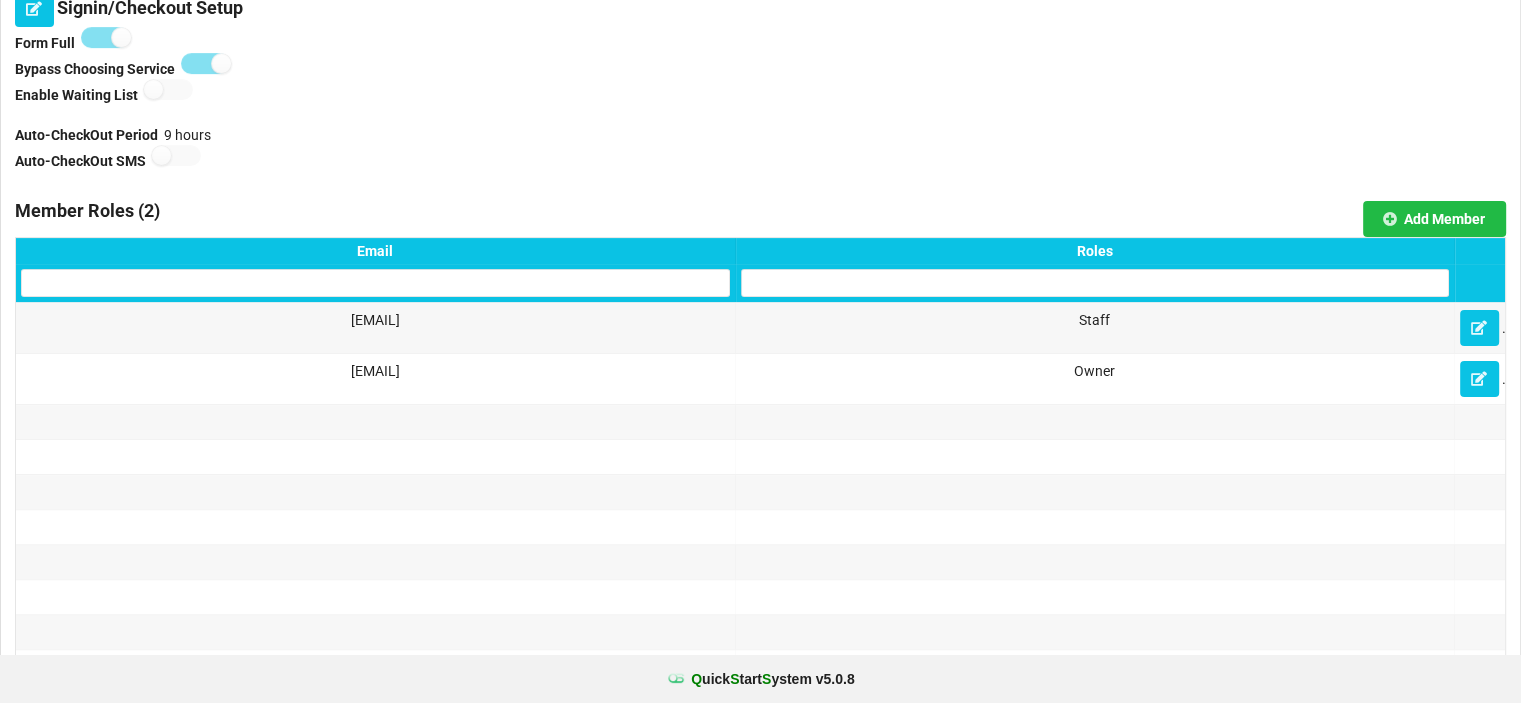 scroll, scrollTop: 500, scrollLeft: 0, axis: vertical 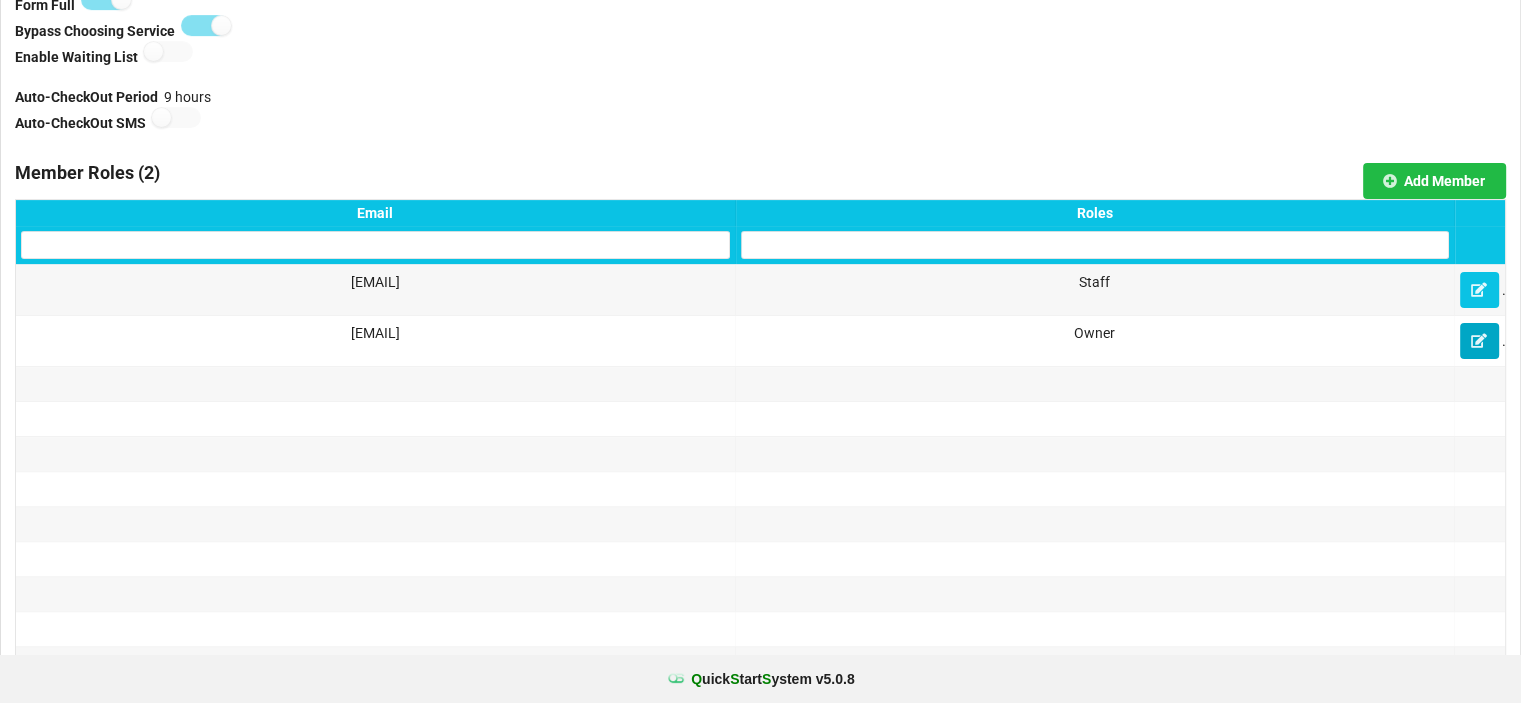 click at bounding box center [1479, 340] 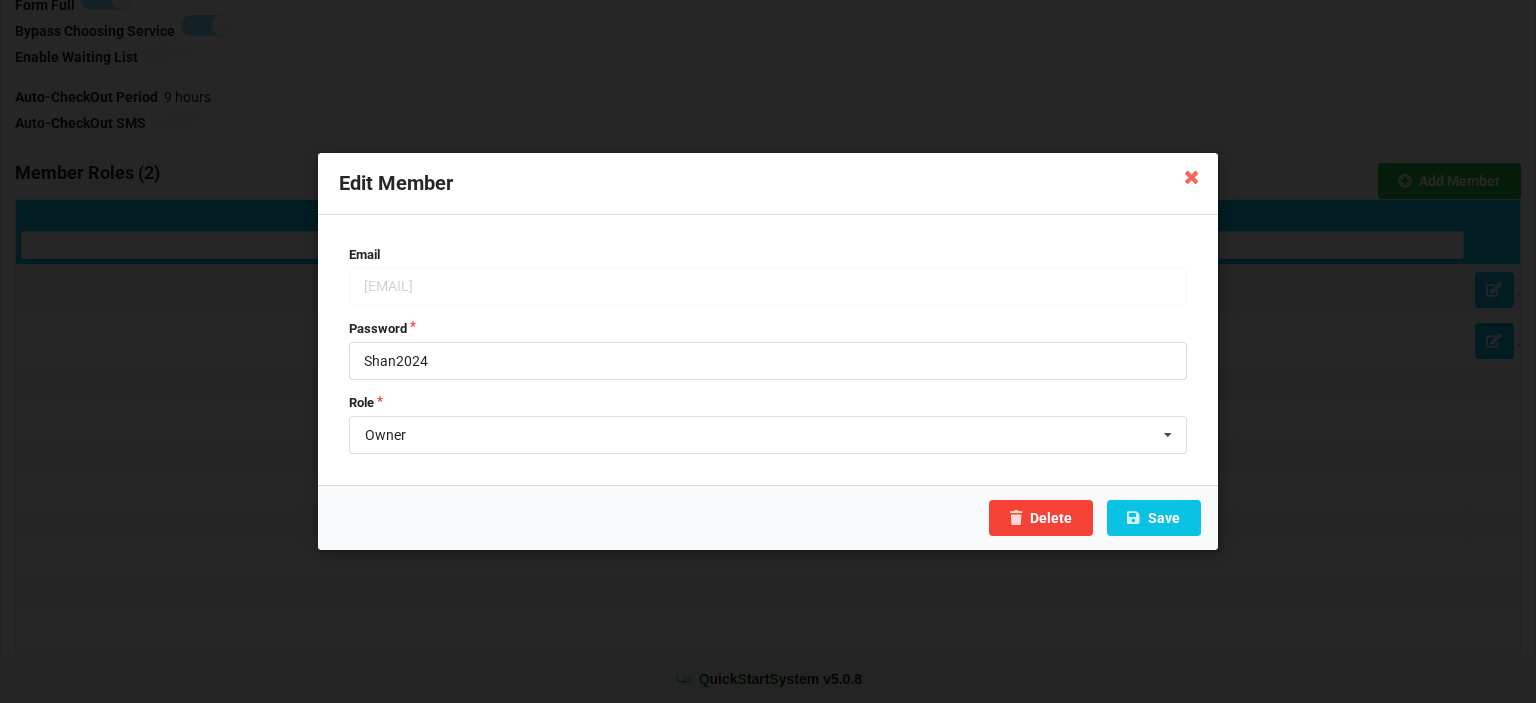 click at bounding box center [1192, 176] 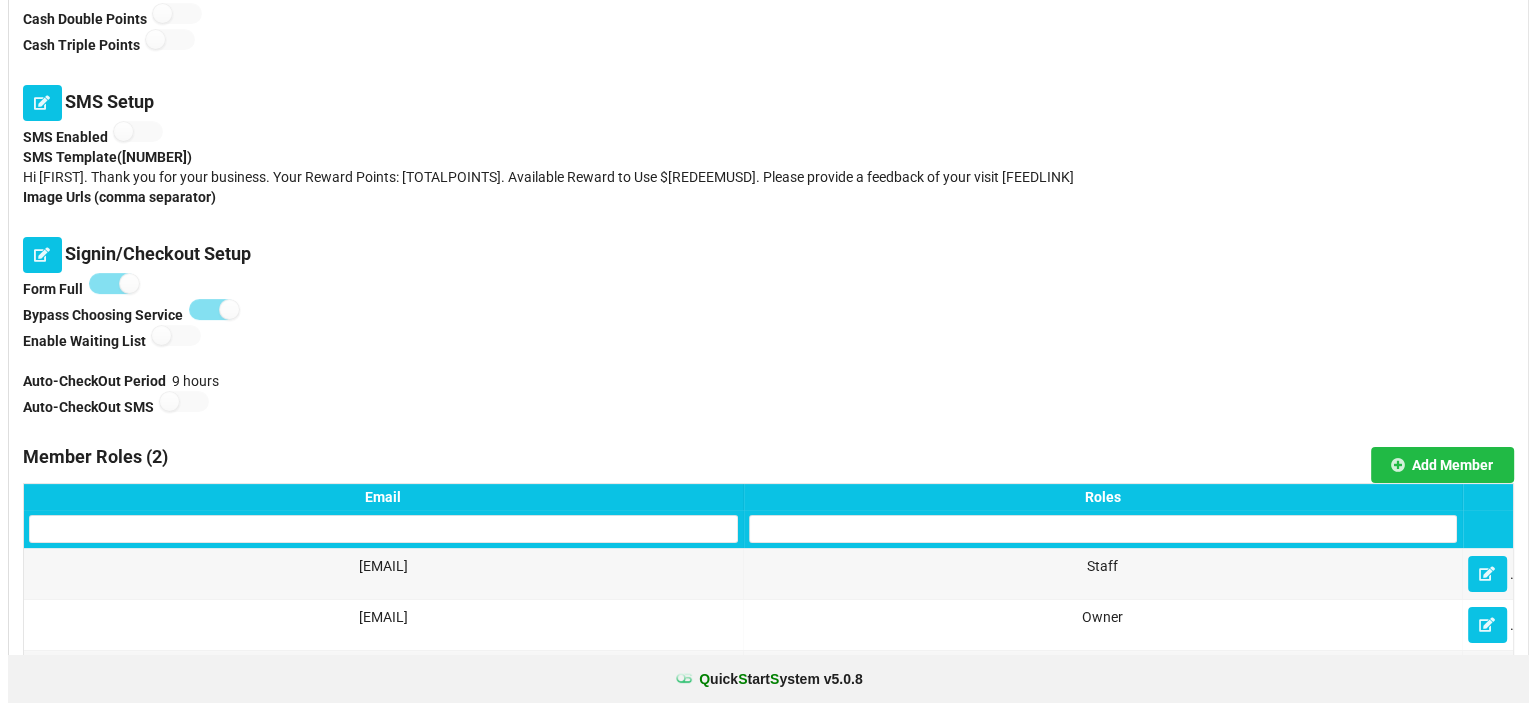 scroll, scrollTop: 0, scrollLeft: 0, axis: both 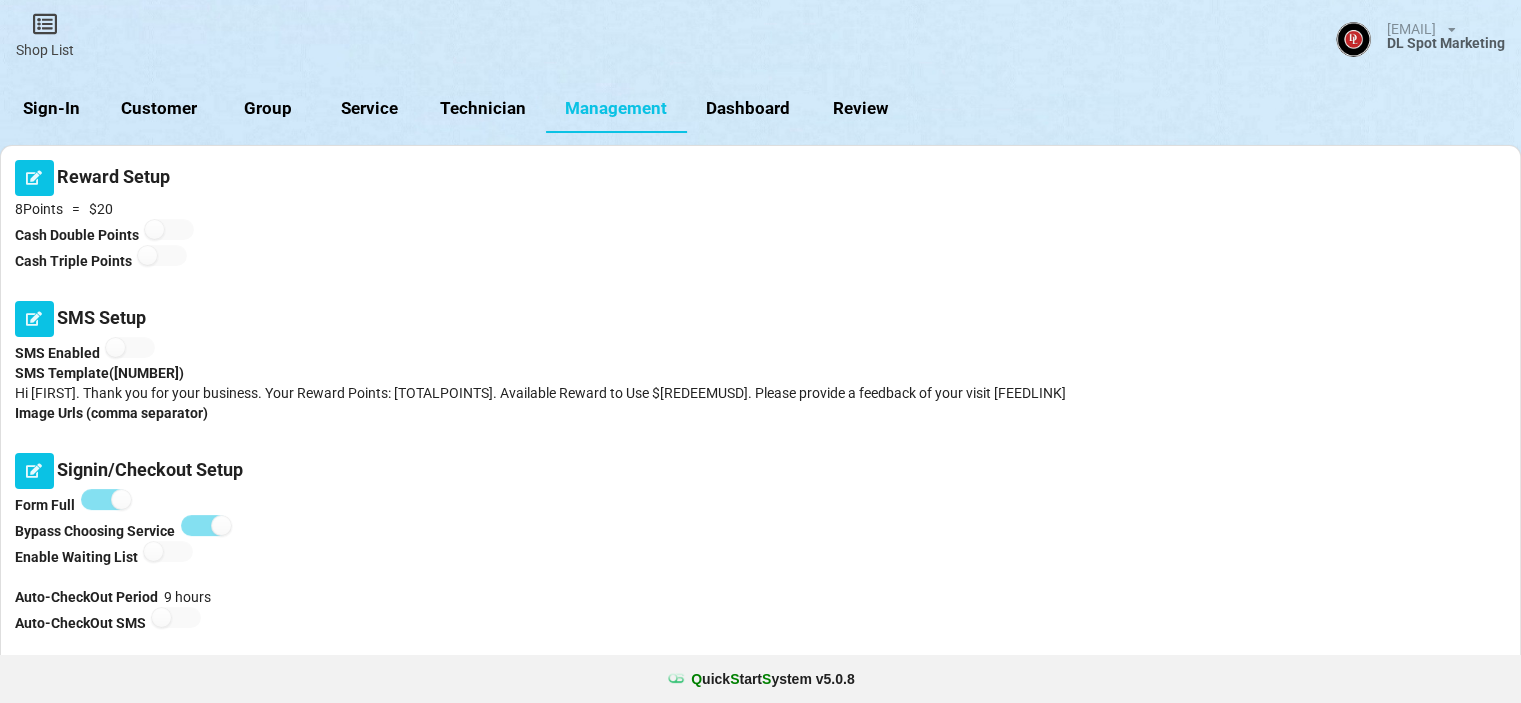 click on "Sign-In" at bounding box center (51, 109) 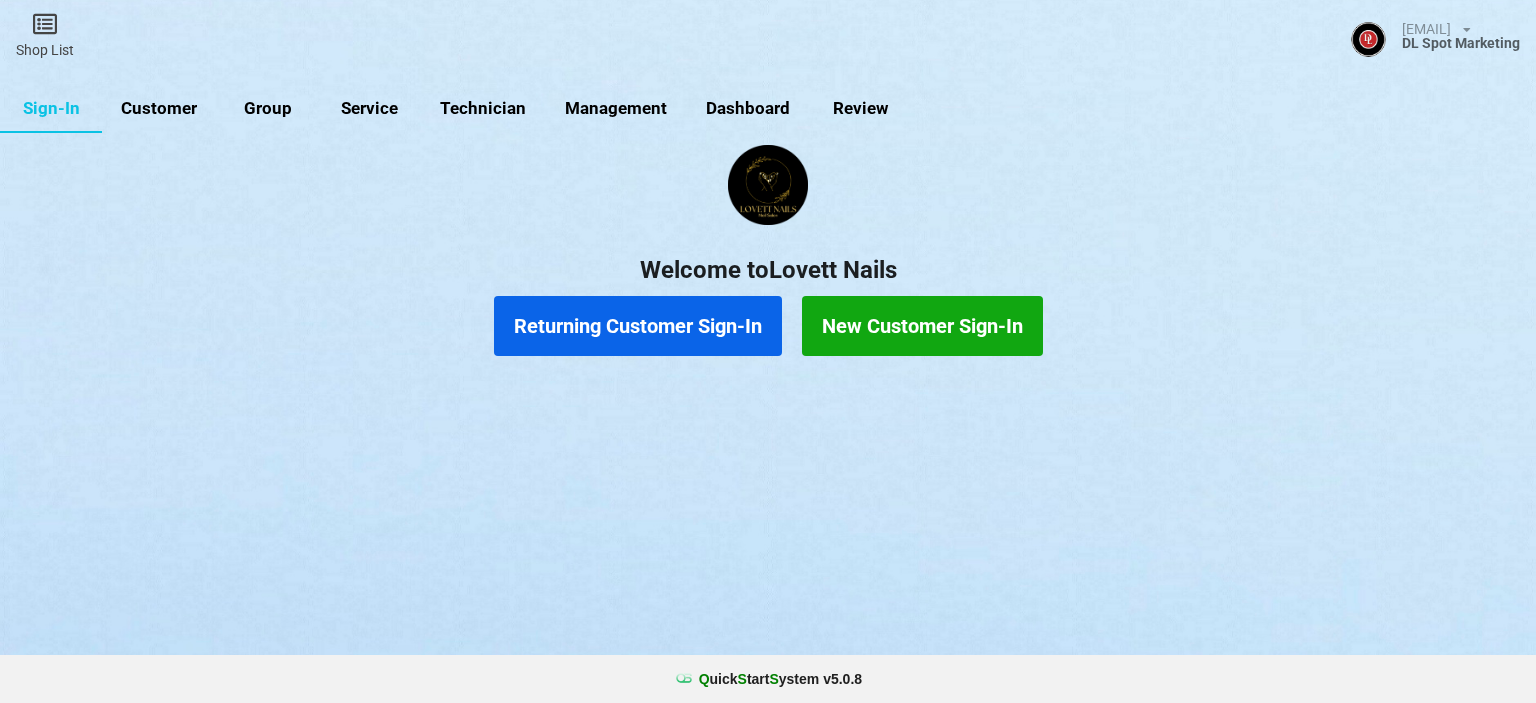 click on "Customer" at bounding box center [159, 109] 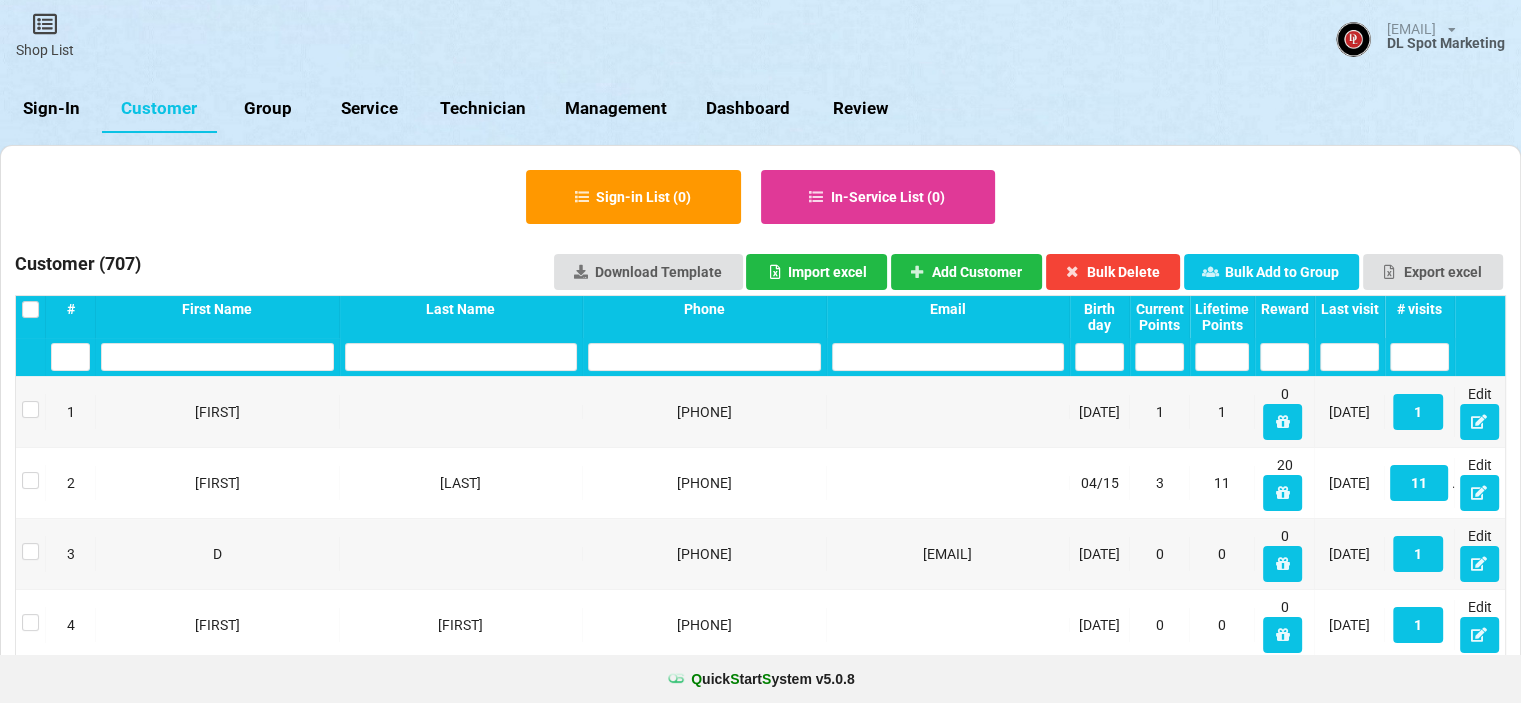 click on "Last visit" at bounding box center (70, 309) 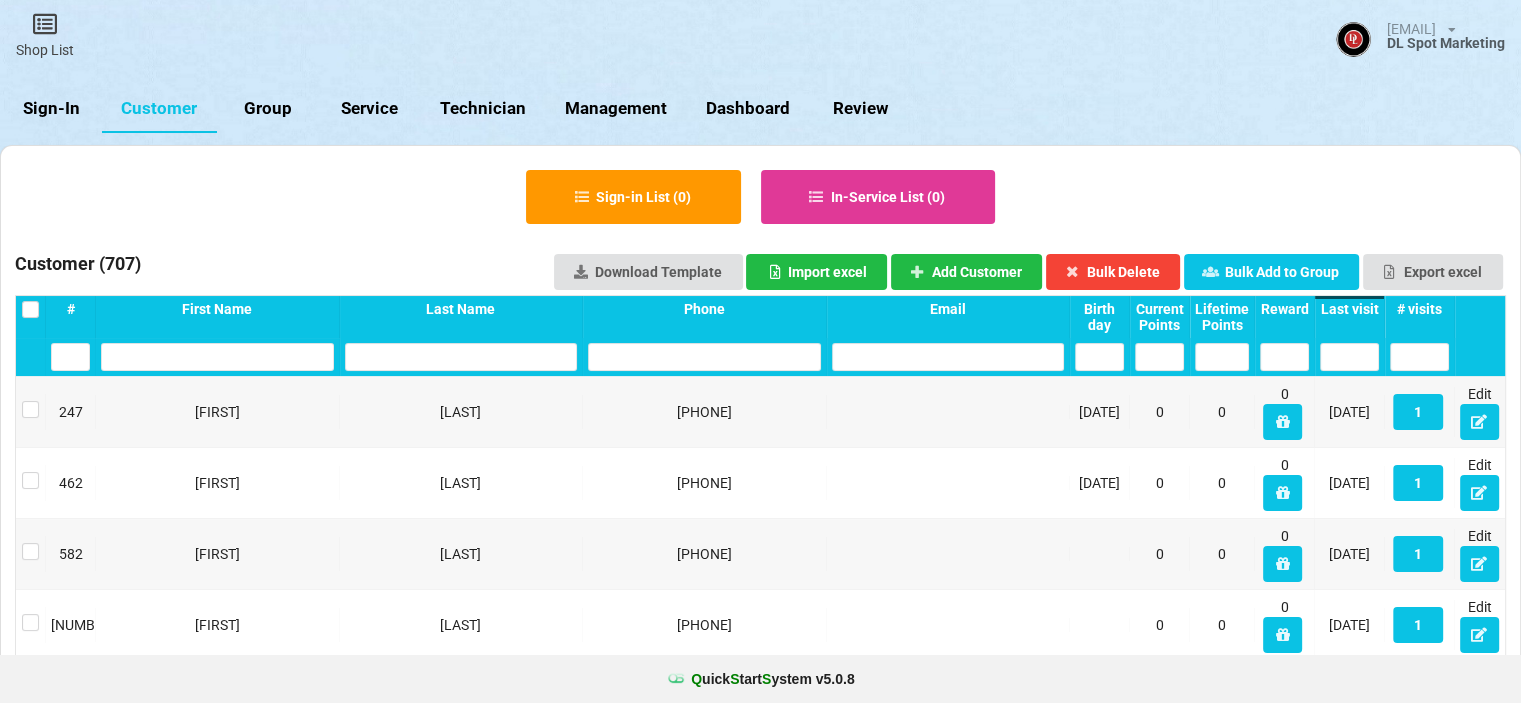 click on "Last visit" at bounding box center (1349, 309) 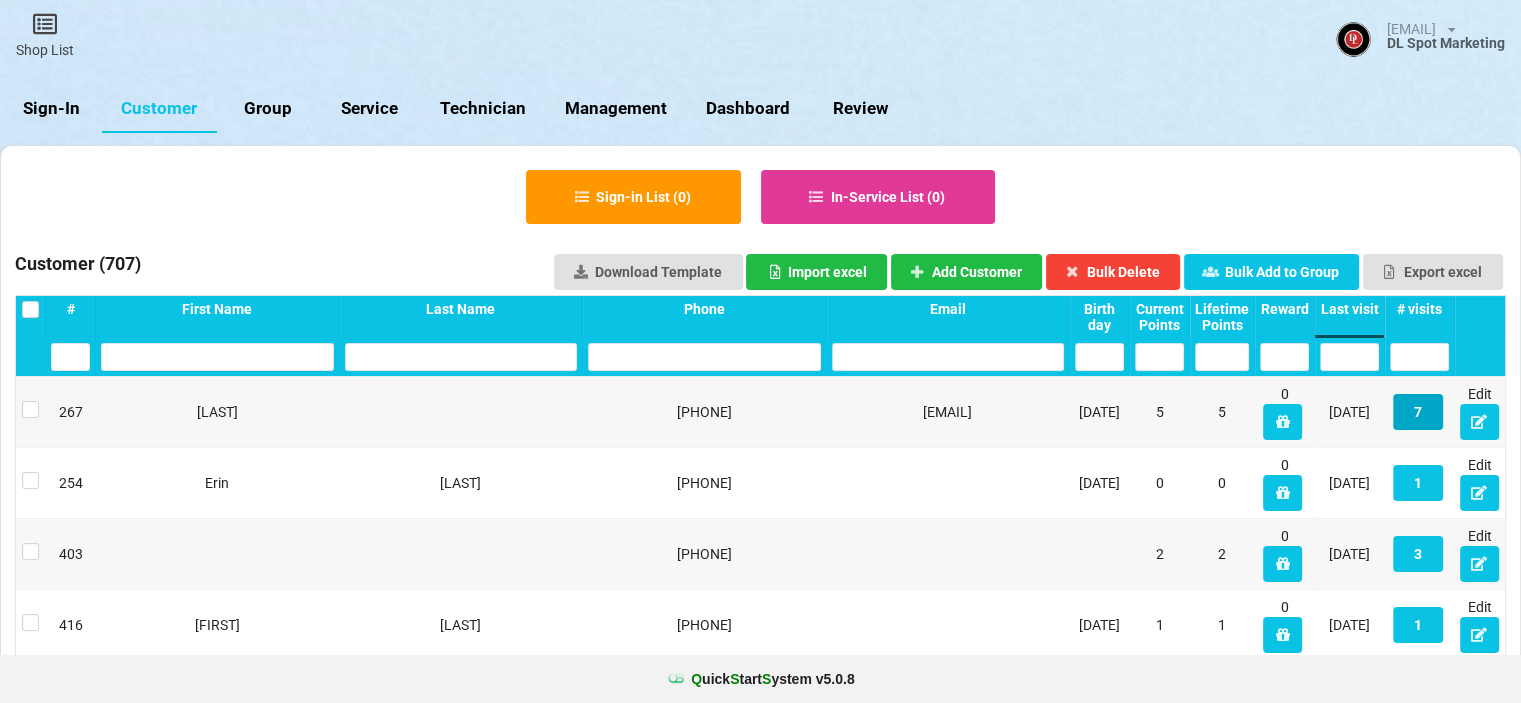 click on "7" at bounding box center (1418, 412) 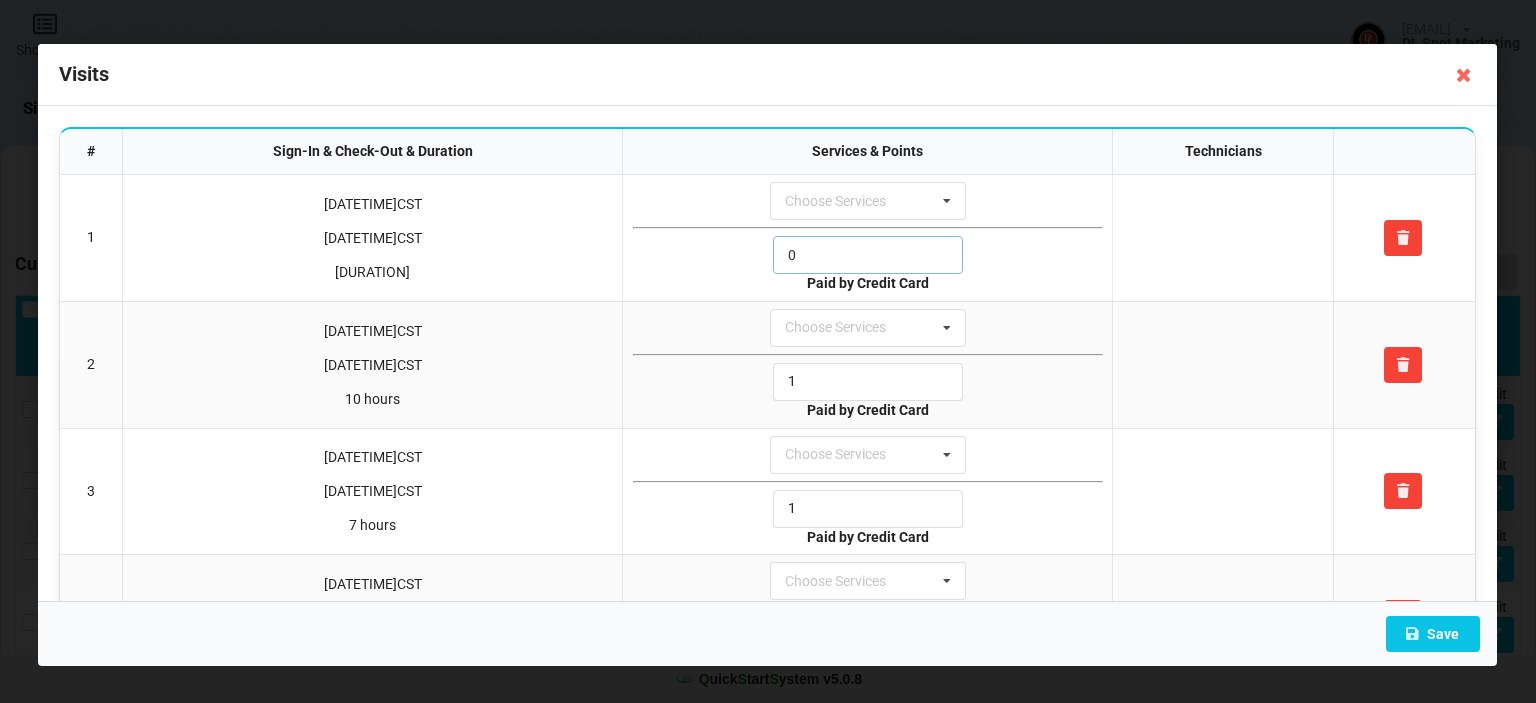 drag, startPoint x: 812, startPoint y: 251, endPoint x: 778, endPoint y: 259, distance: 34.928497 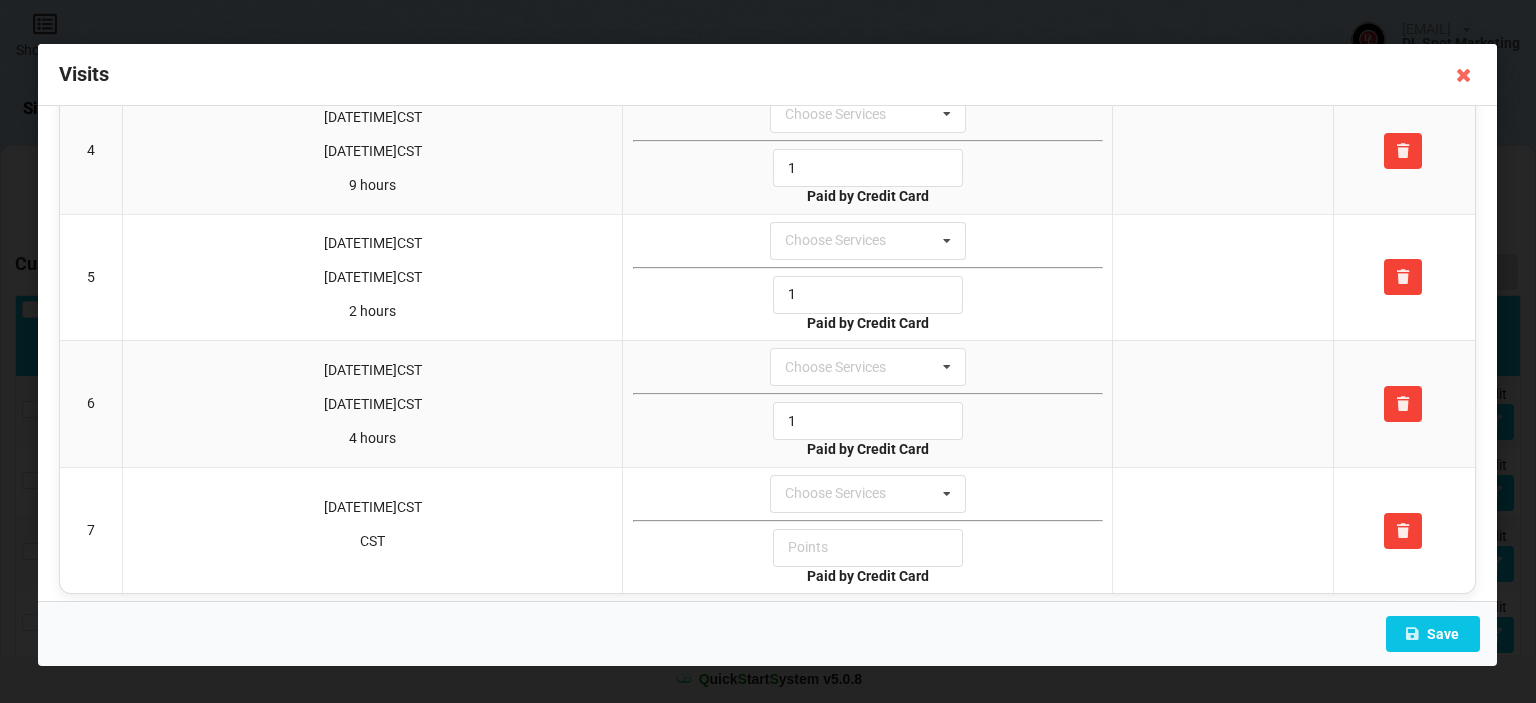 scroll, scrollTop: 474, scrollLeft: 0, axis: vertical 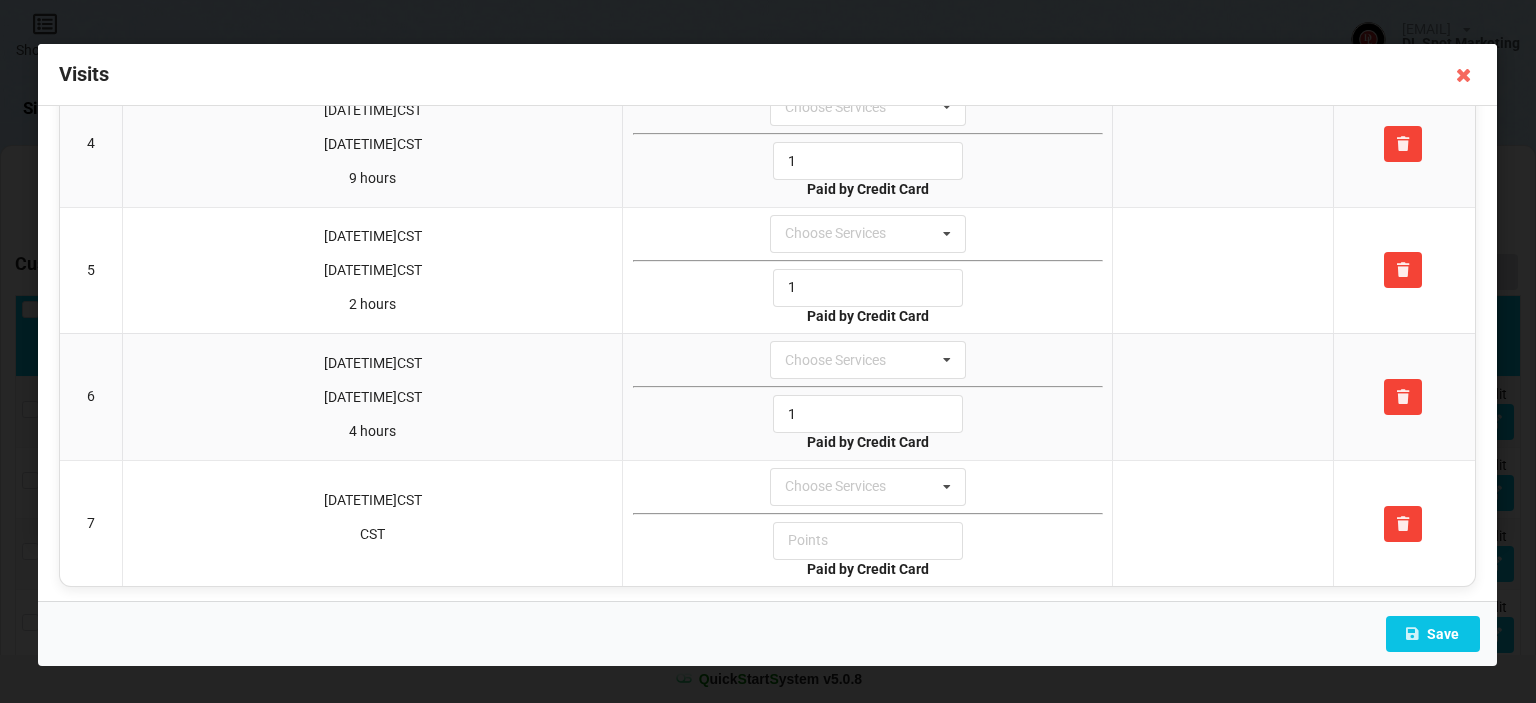 type on "1" 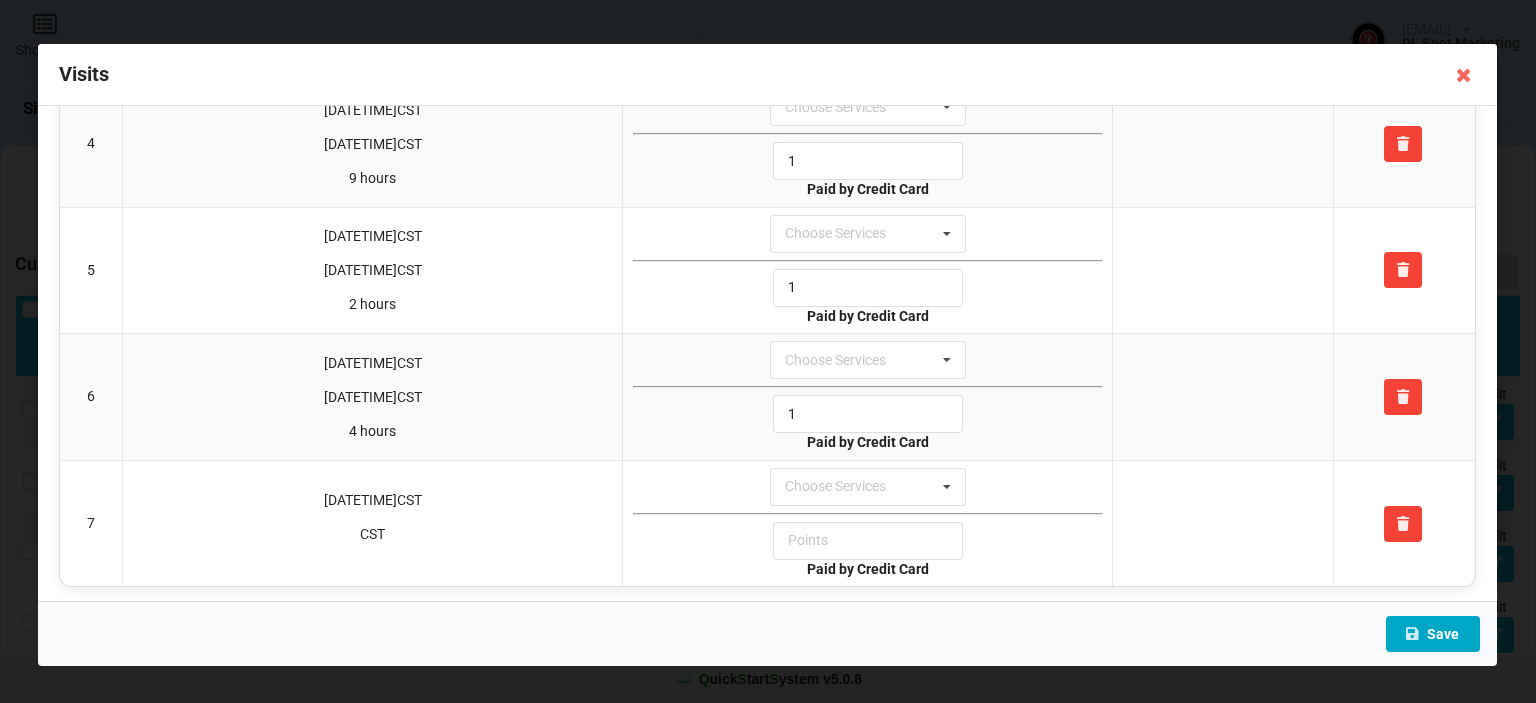 click on "Save" at bounding box center (1434, 634) 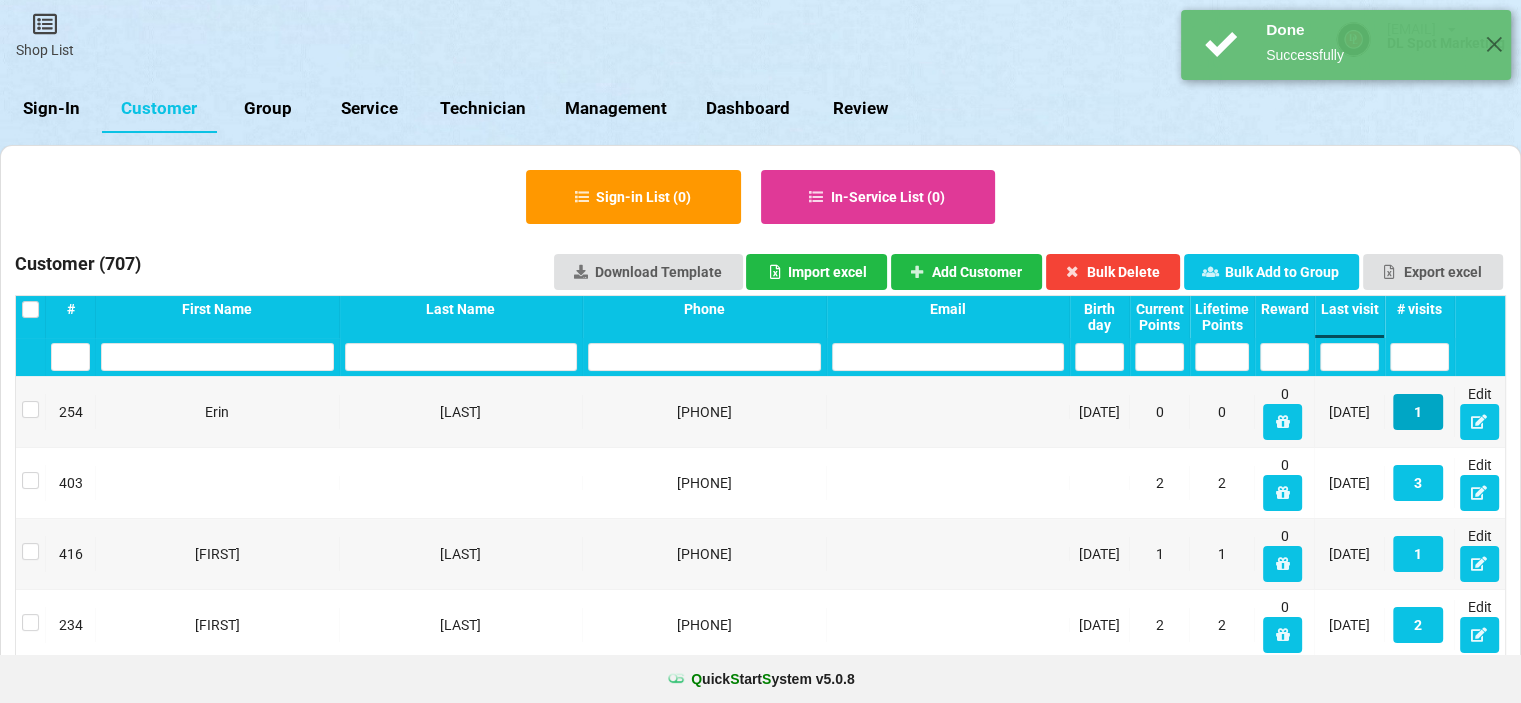 click on "1" at bounding box center [1418, 412] 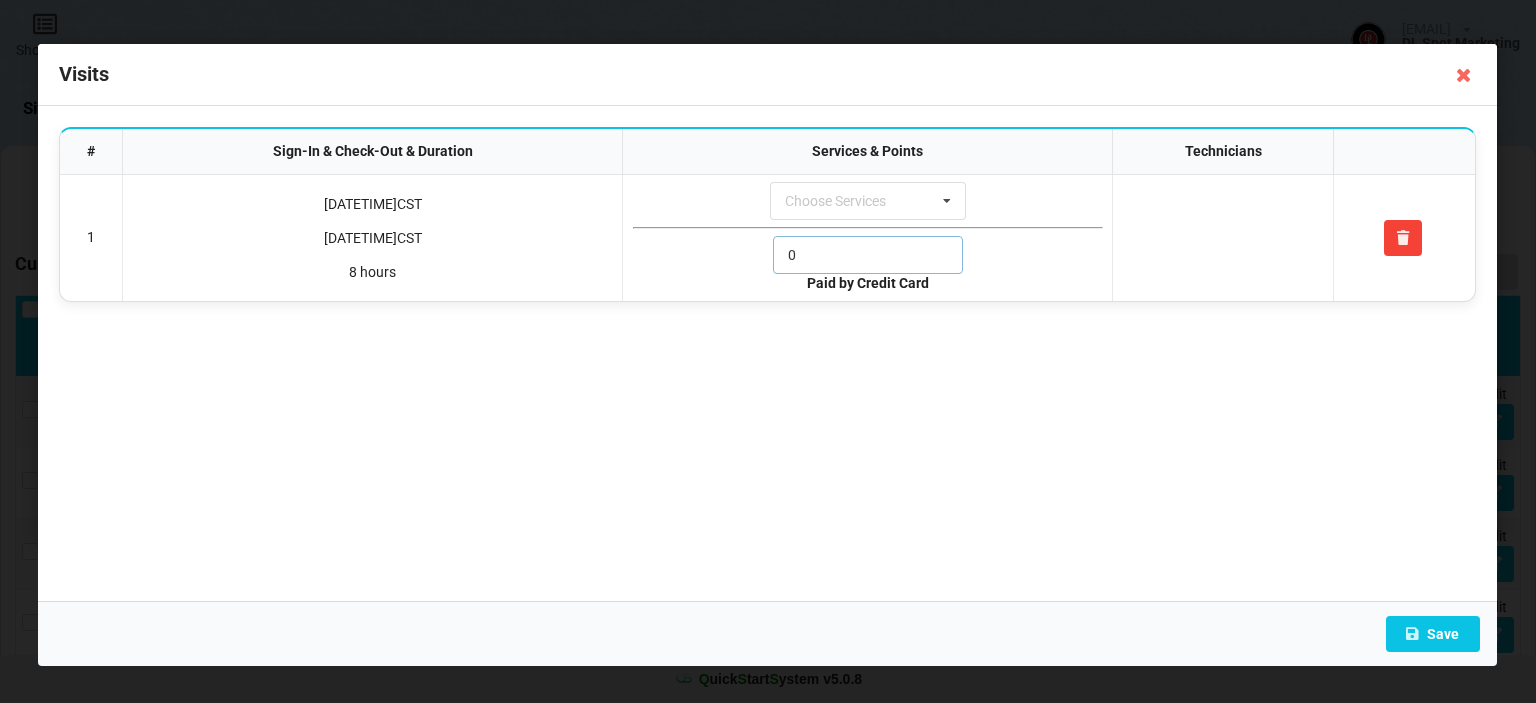 click on "0" at bounding box center [868, 255] 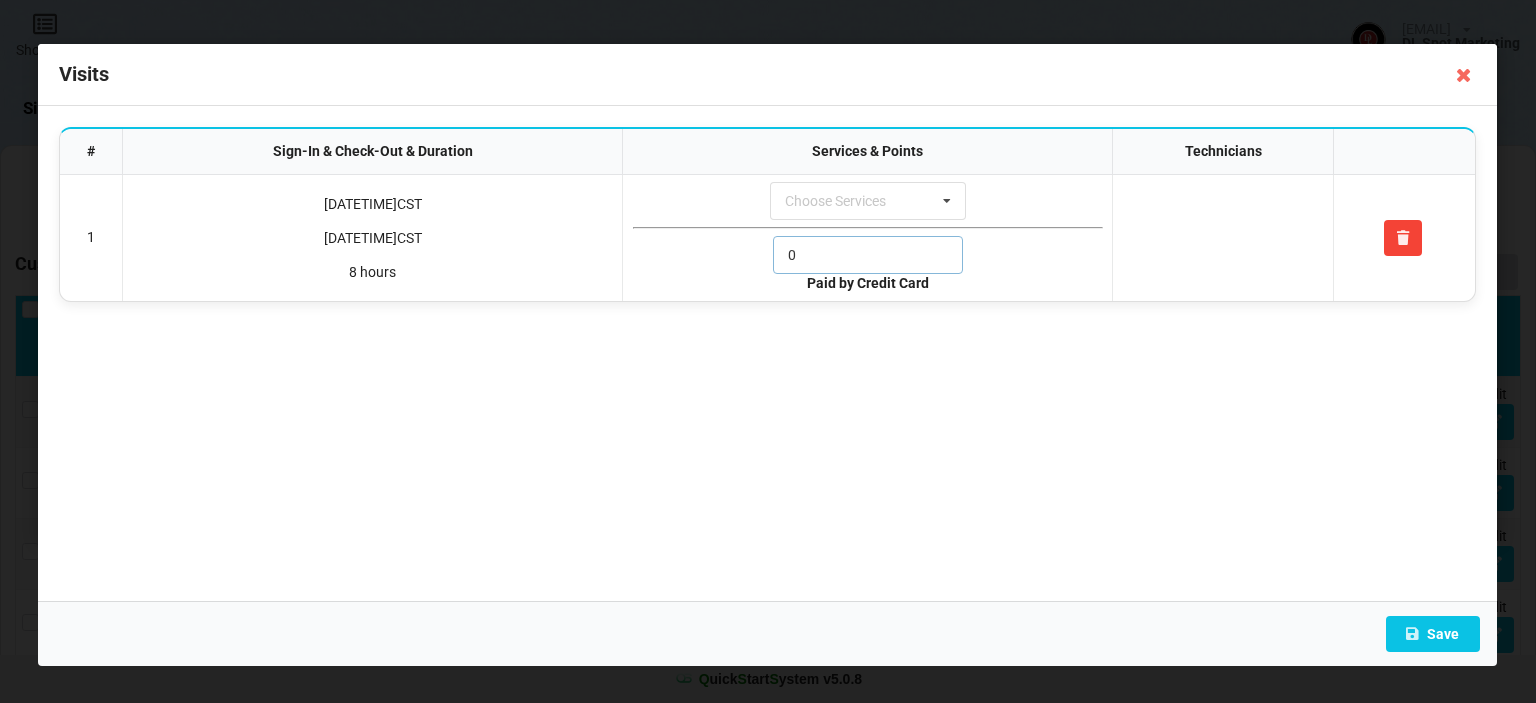 click on "0" at bounding box center [868, 255] 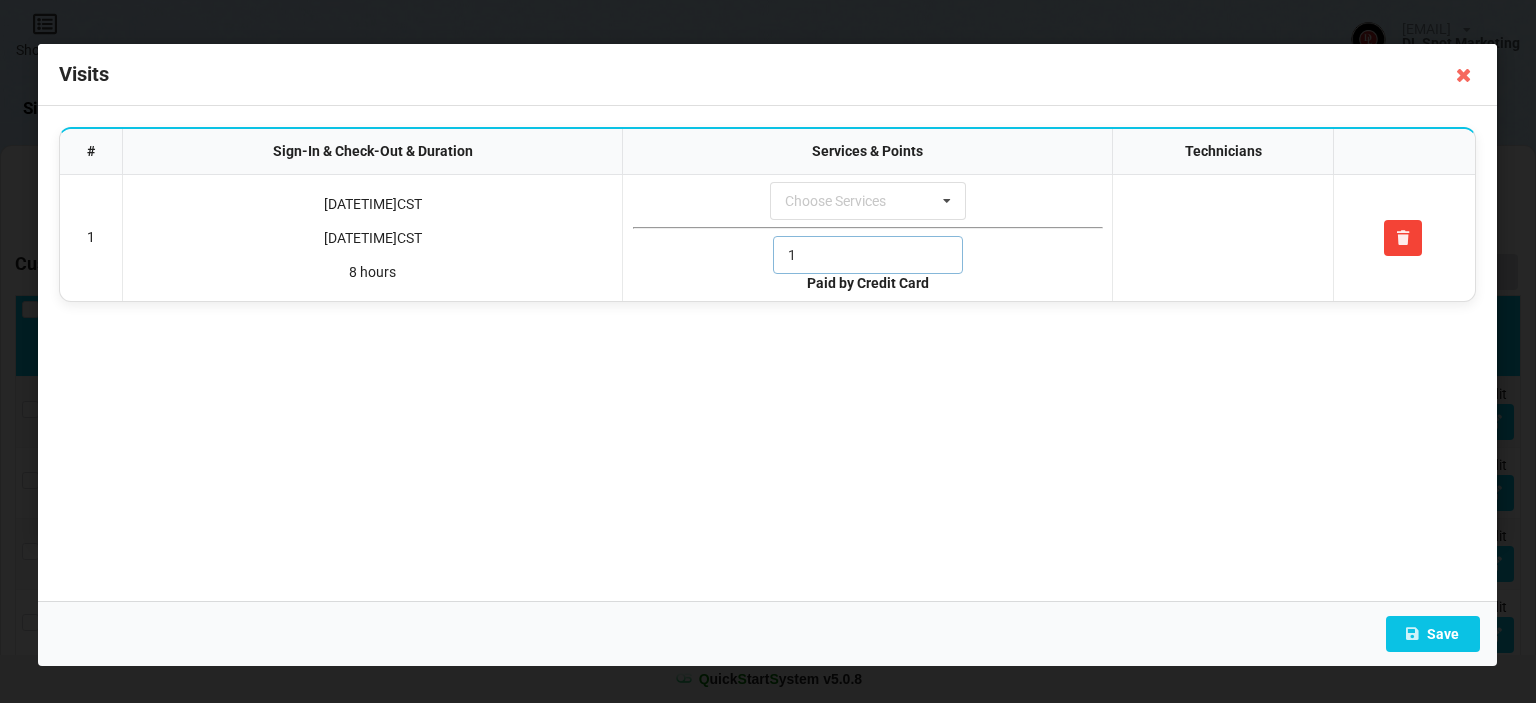type on "1" 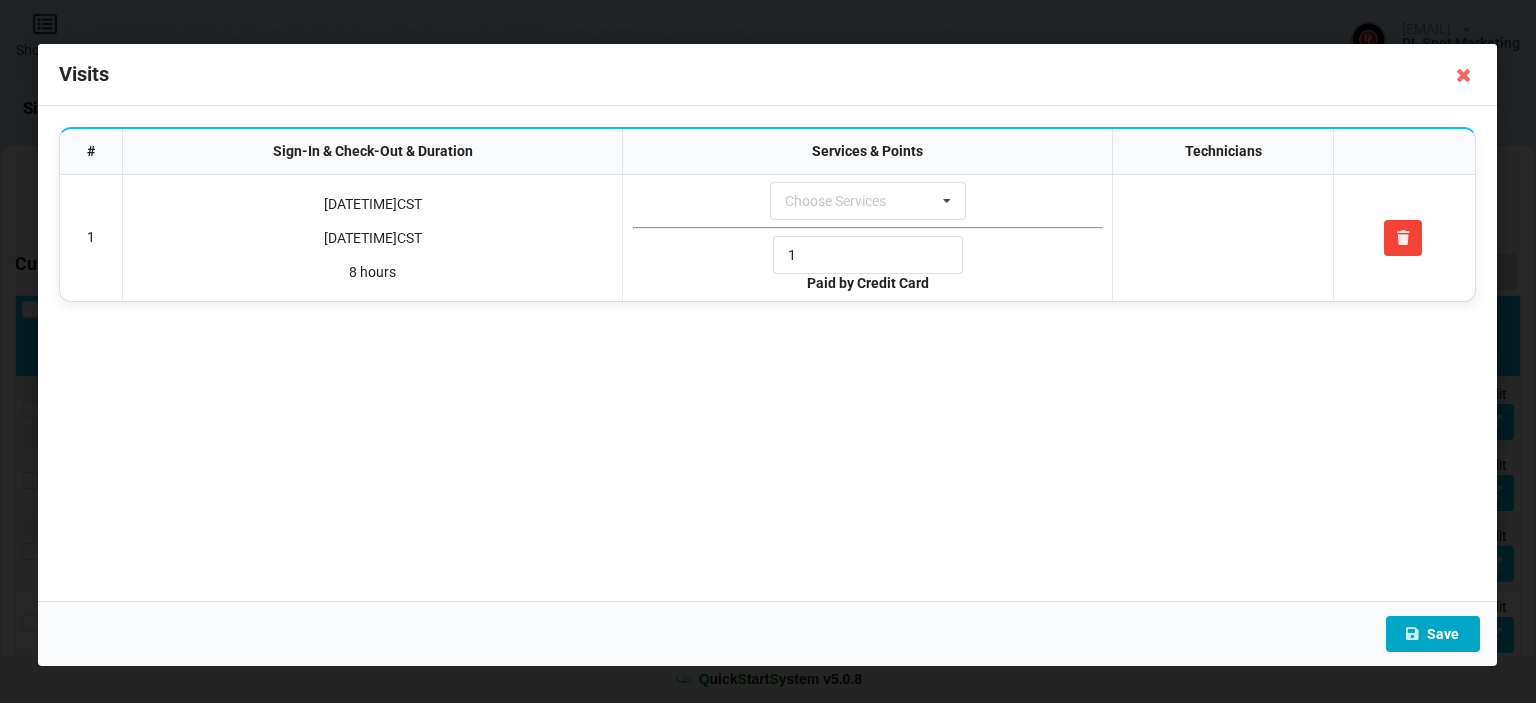 click on "Save" at bounding box center (1434, 634) 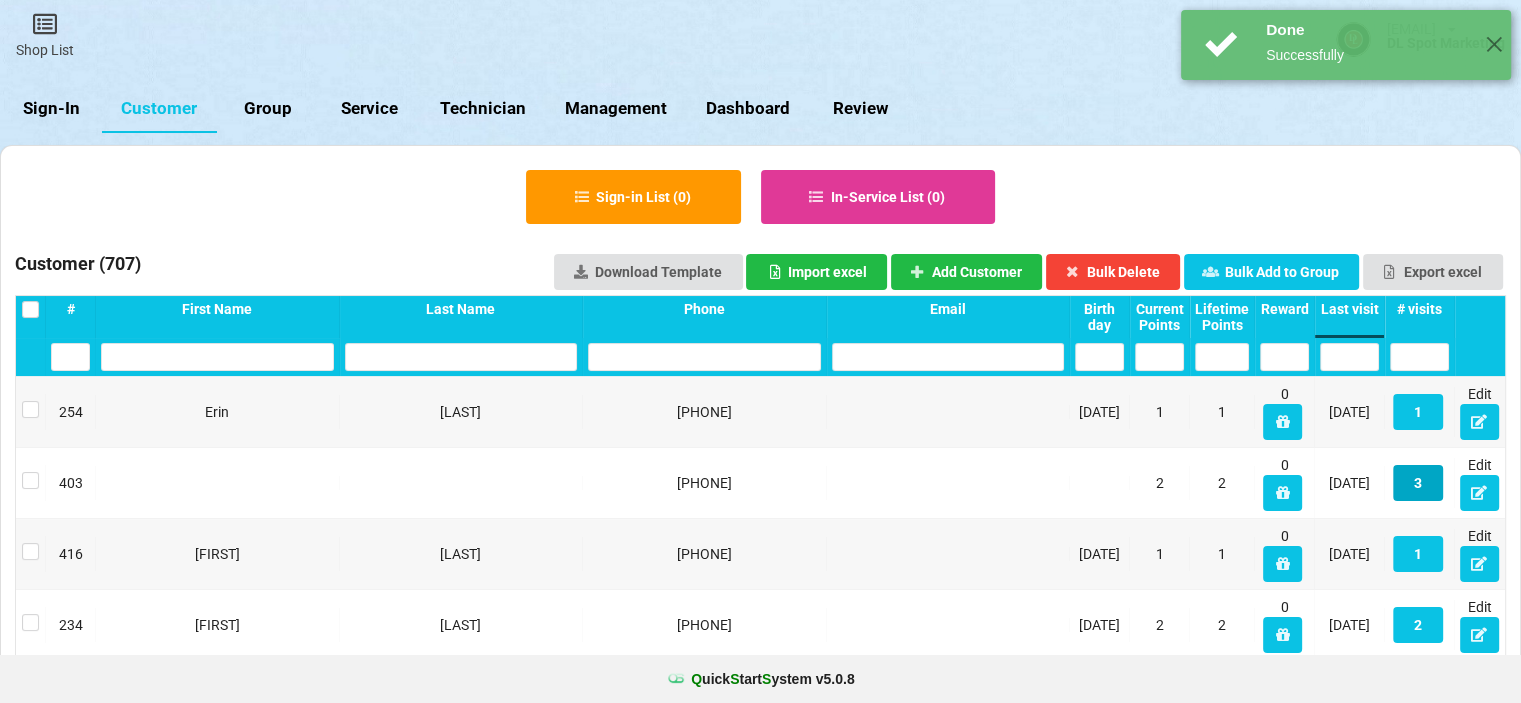 click on "3" at bounding box center (1418, 483) 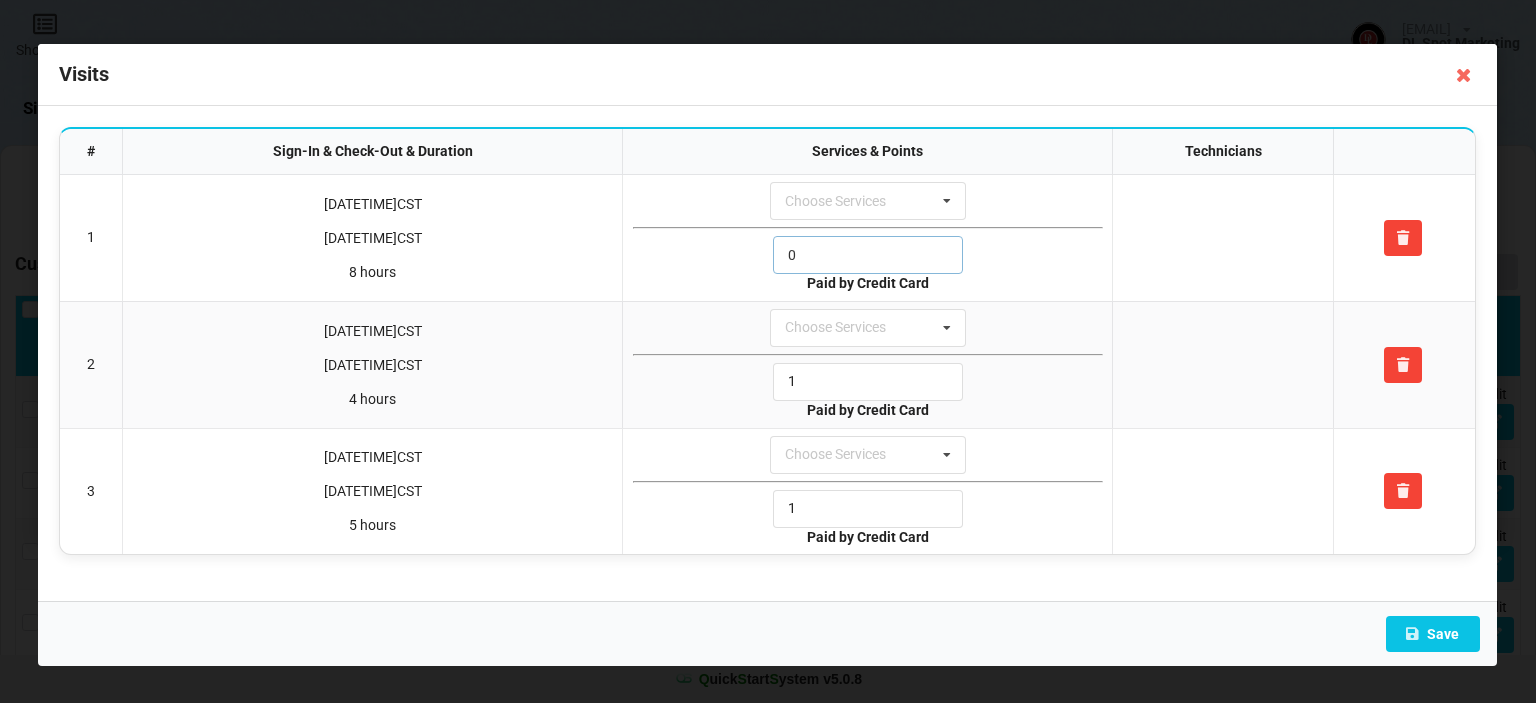 click on "0" at bounding box center [868, 255] 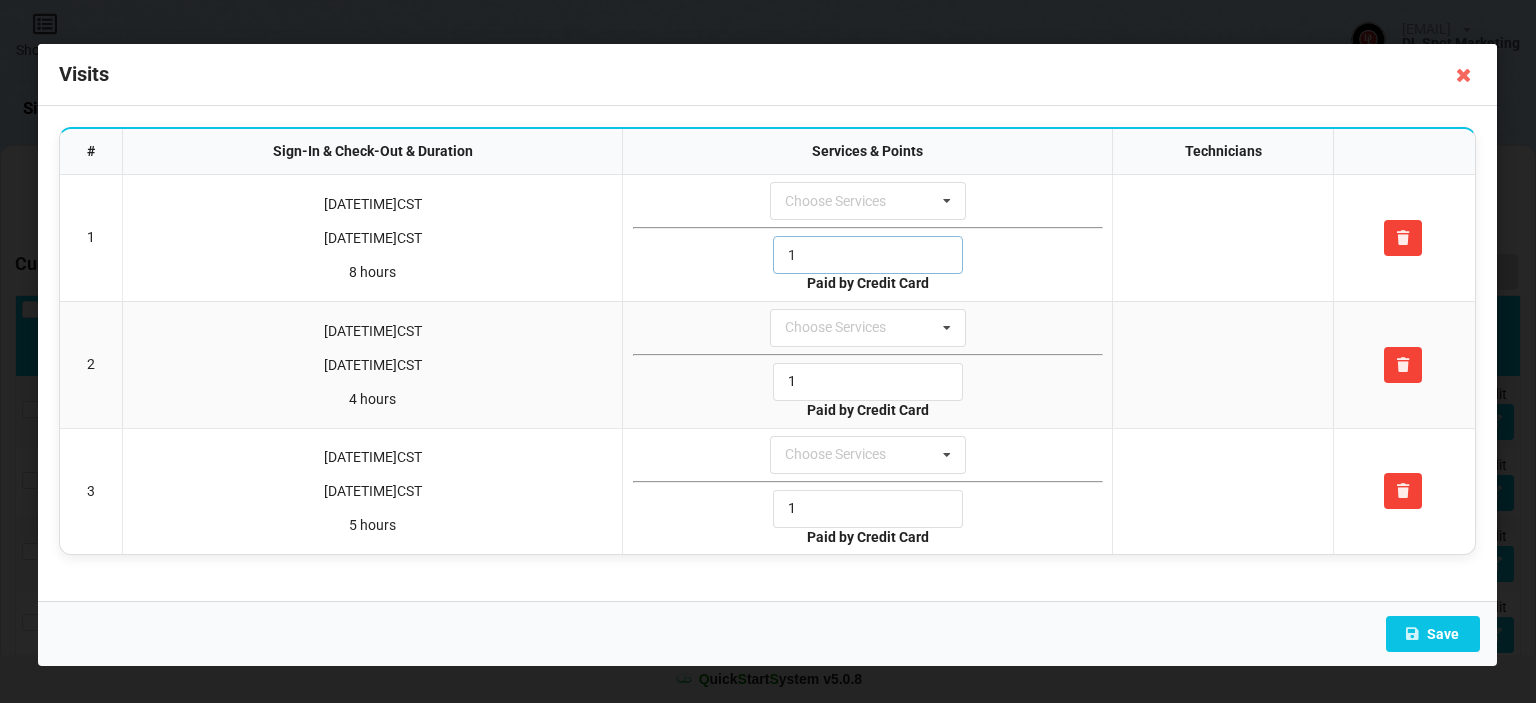 type on "1" 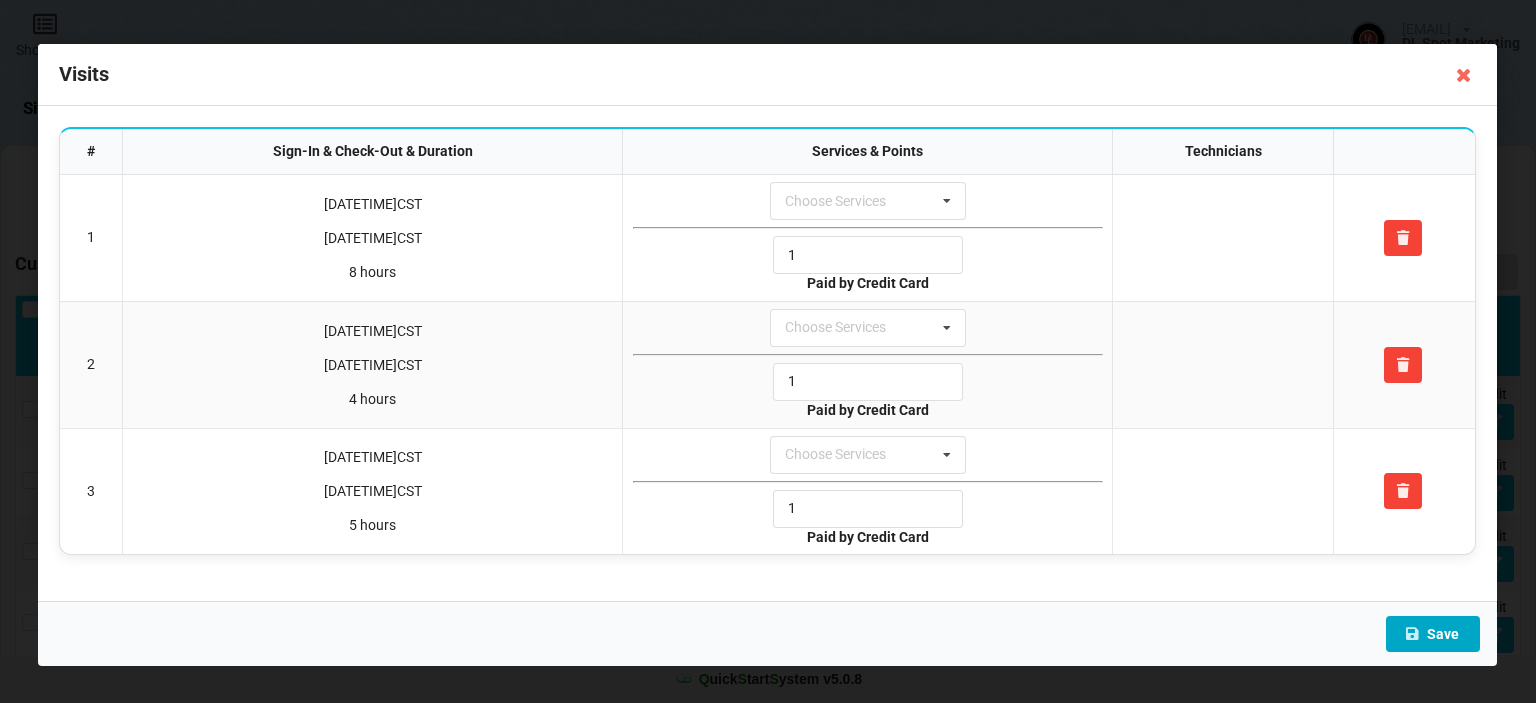 click on "Save" at bounding box center (1434, 634) 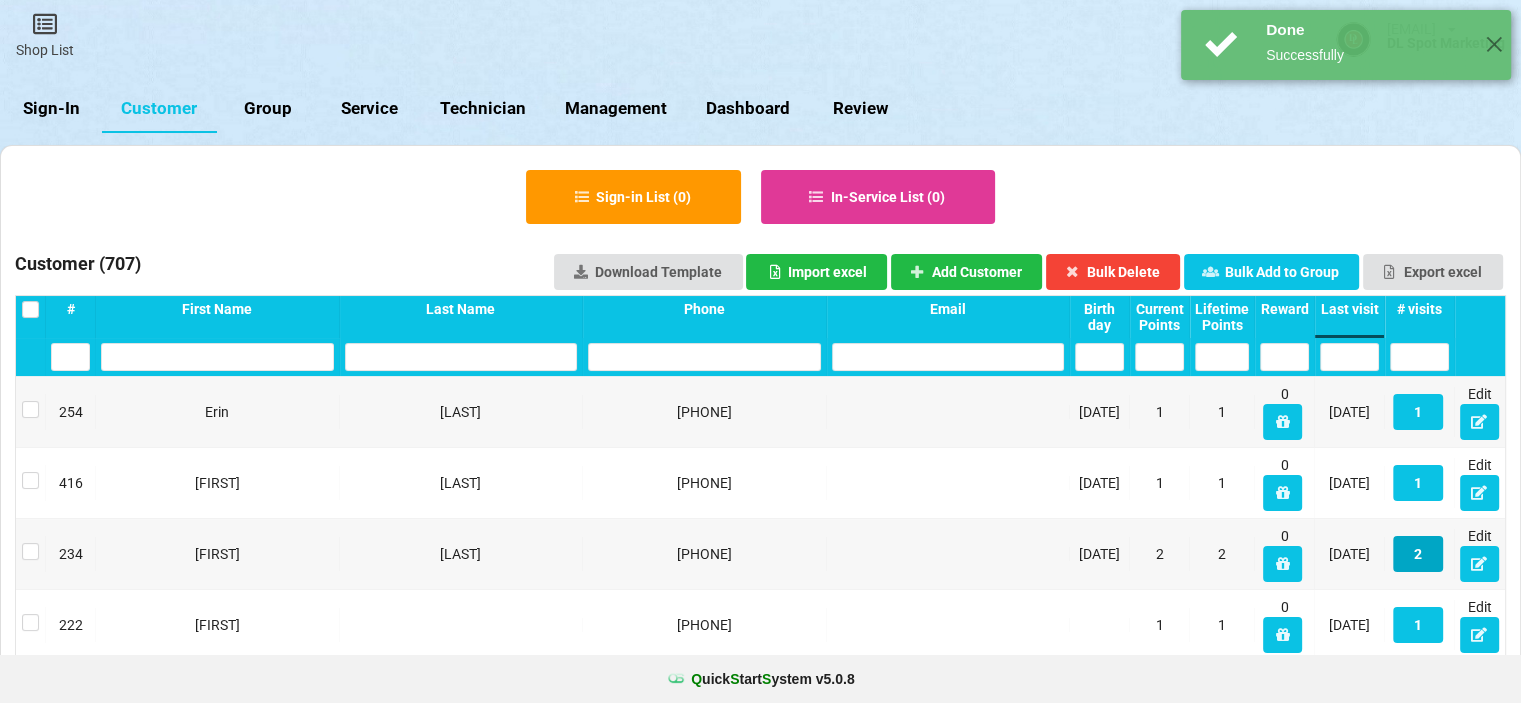 click on "2" at bounding box center (1418, 412) 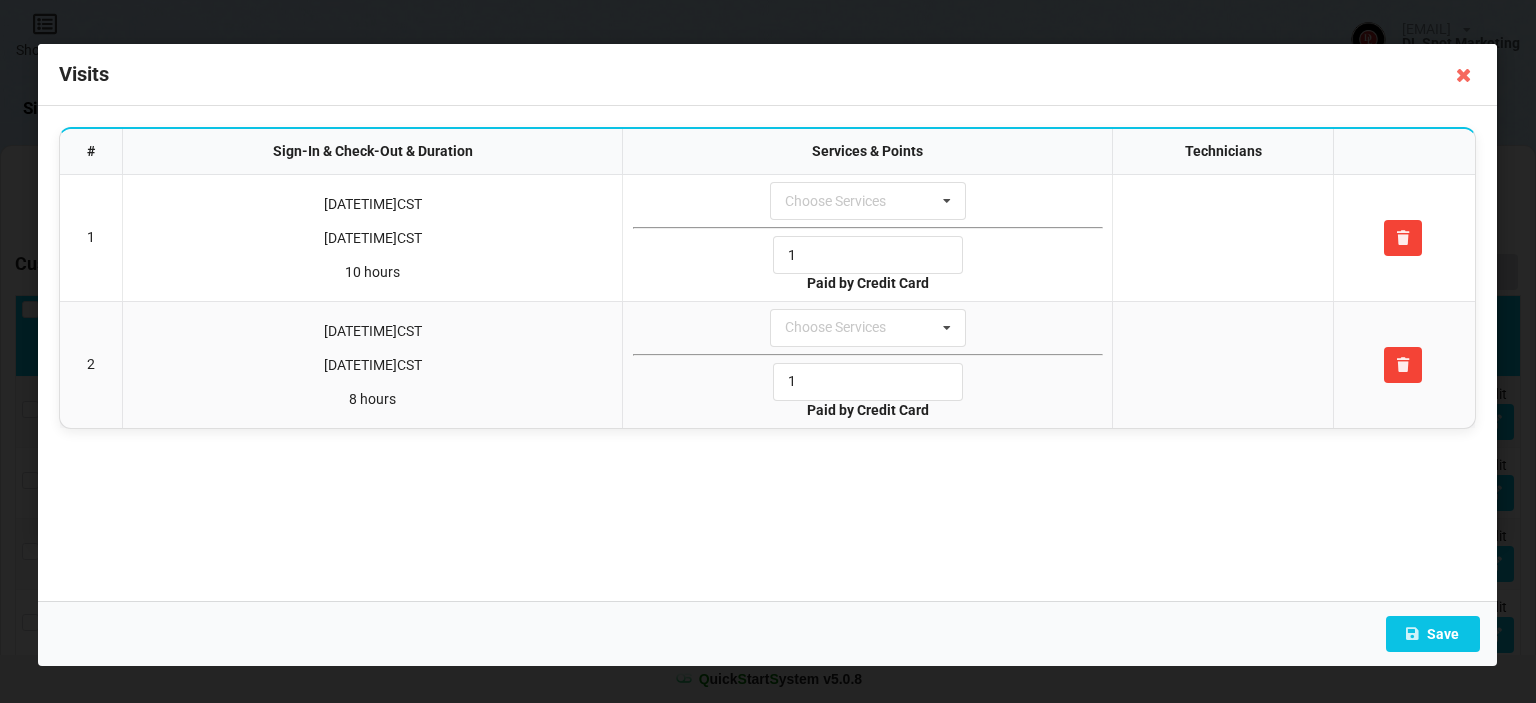 click at bounding box center [1465, 75] 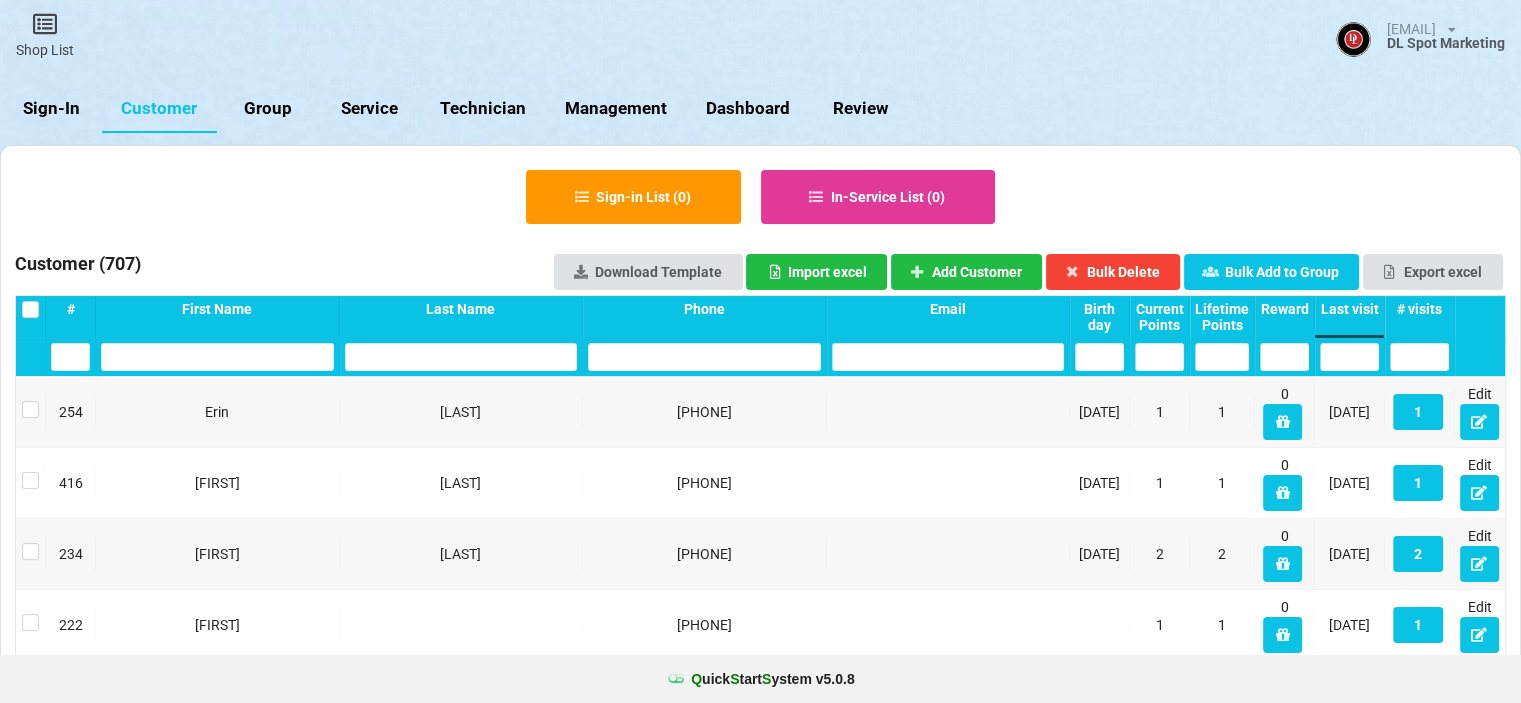 click on "Sign-In" at bounding box center [51, 109] 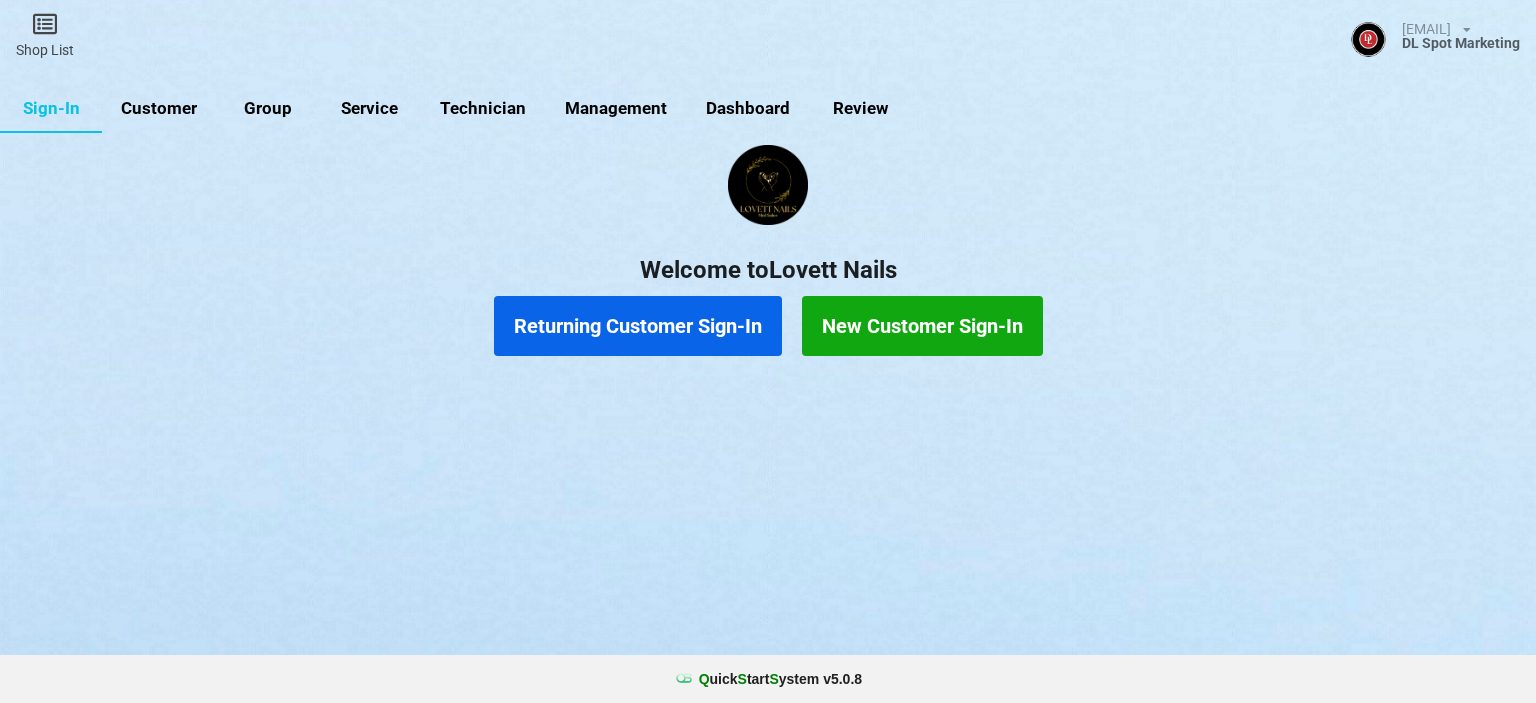 click on "Shop List" at bounding box center [45, 35] 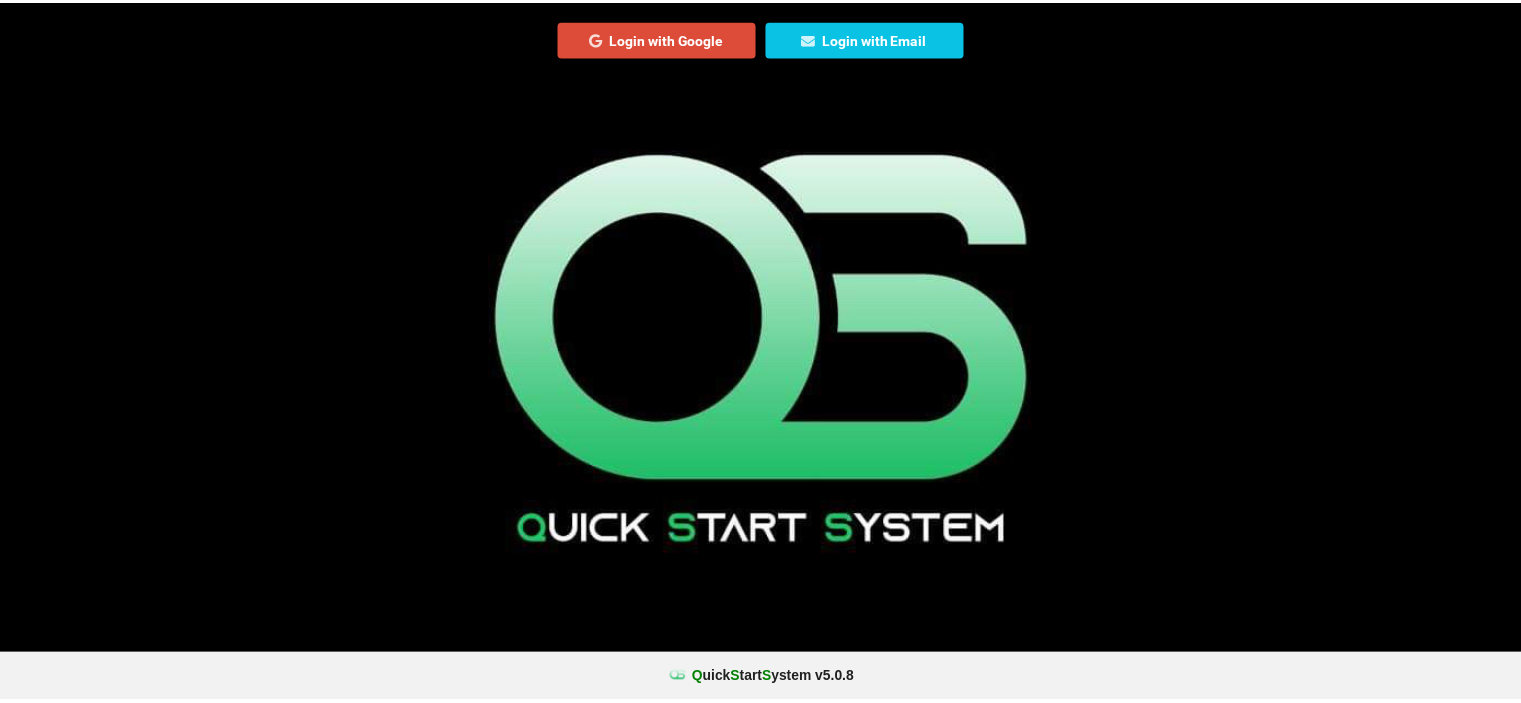 scroll, scrollTop: 0, scrollLeft: 0, axis: both 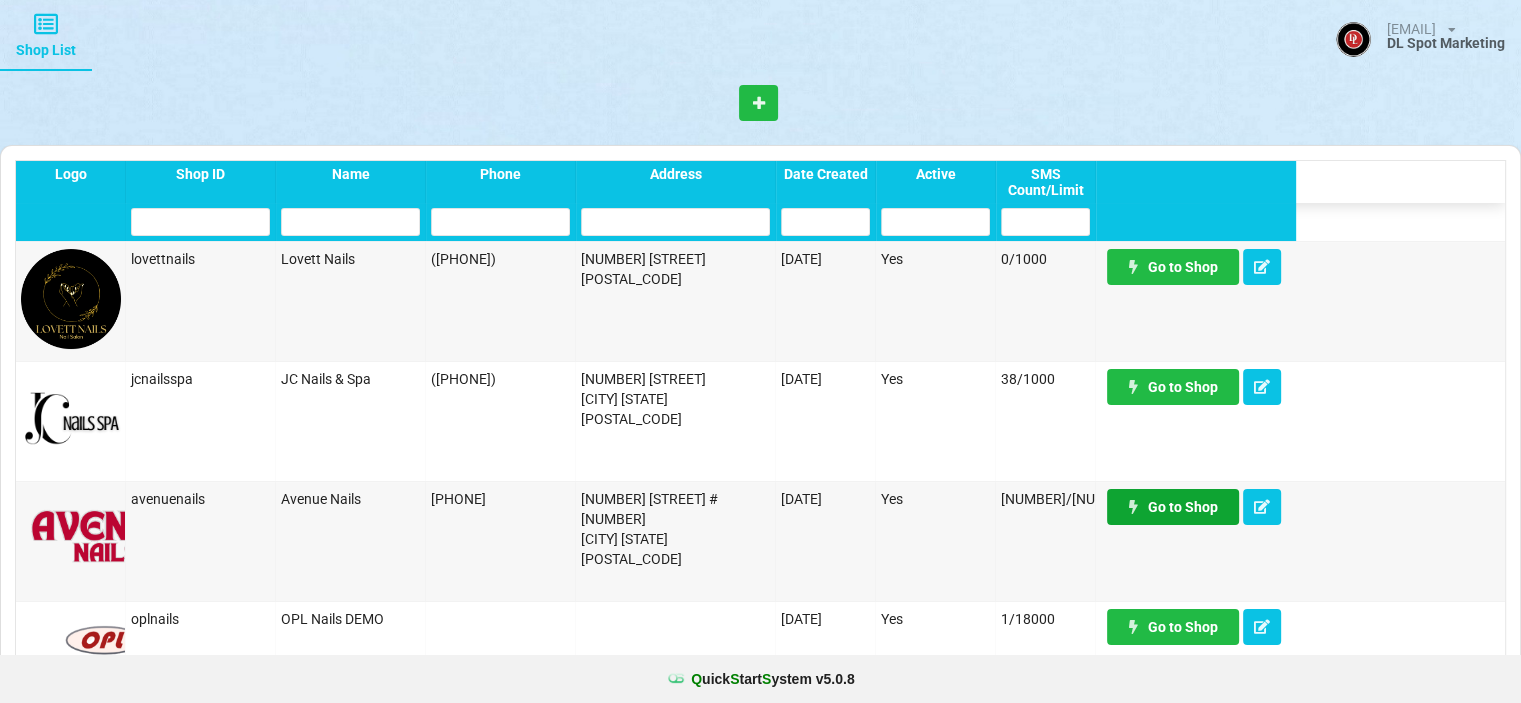 click on "Go to Shop" at bounding box center (1173, 507) 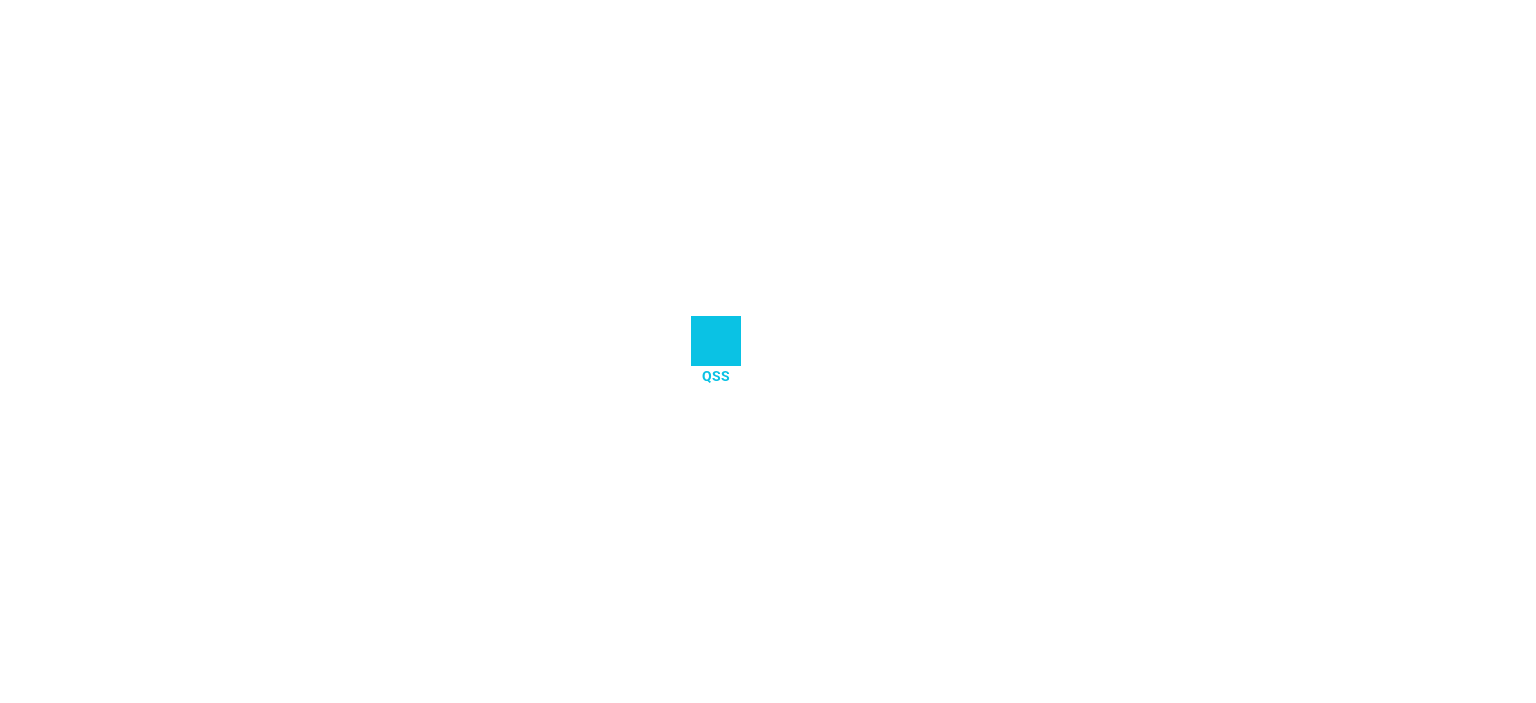scroll, scrollTop: 0, scrollLeft: 0, axis: both 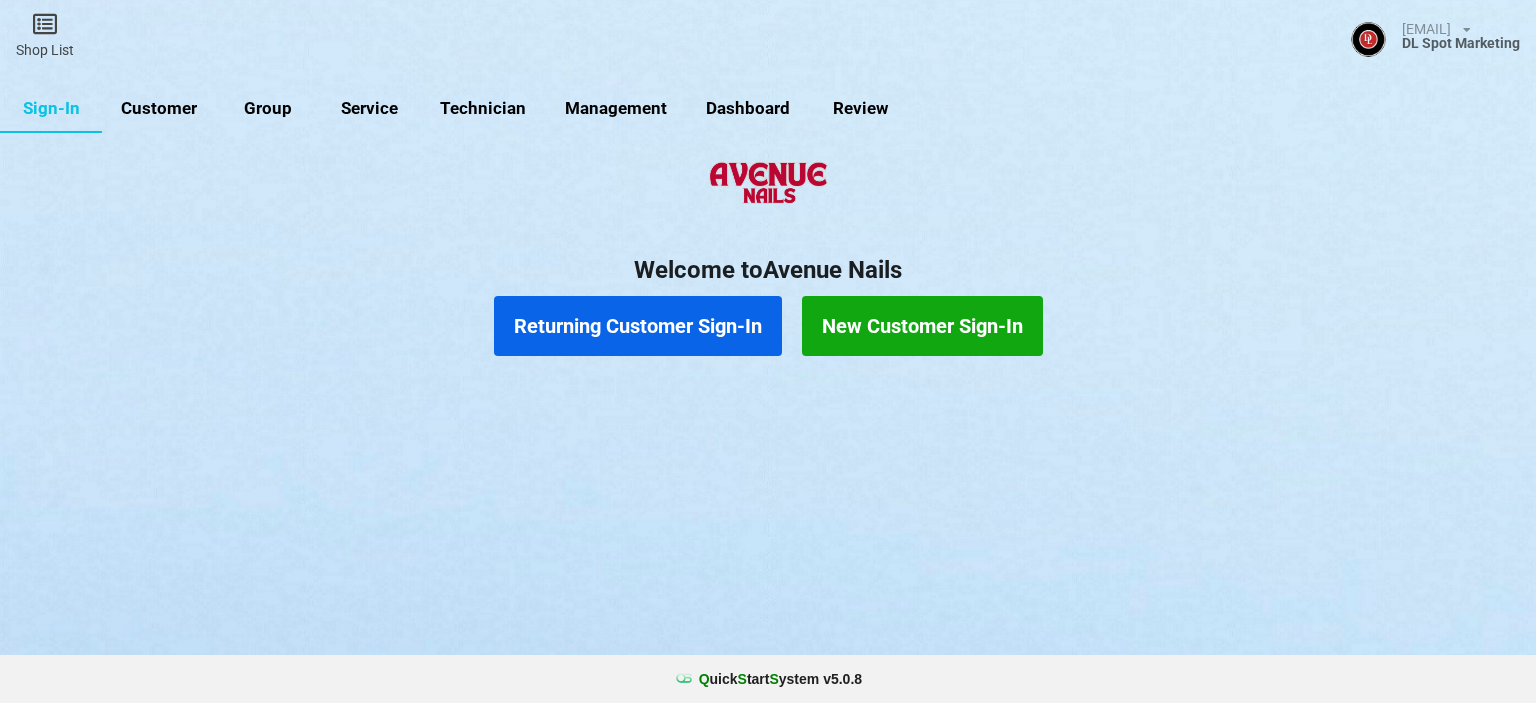 click on "Customer" at bounding box center (159, 109) 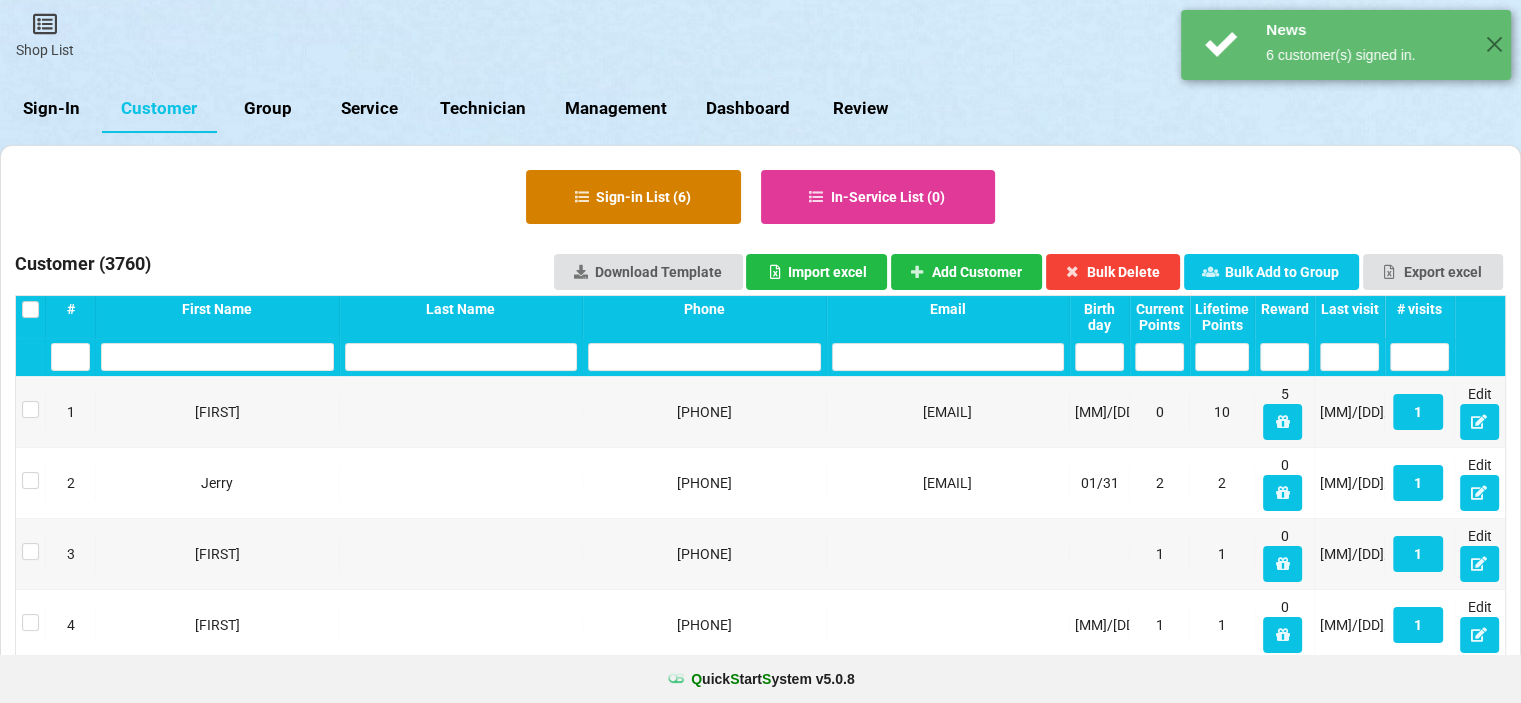 click on "Sign-in List ( 6 )" at bounding box center (633, 197) 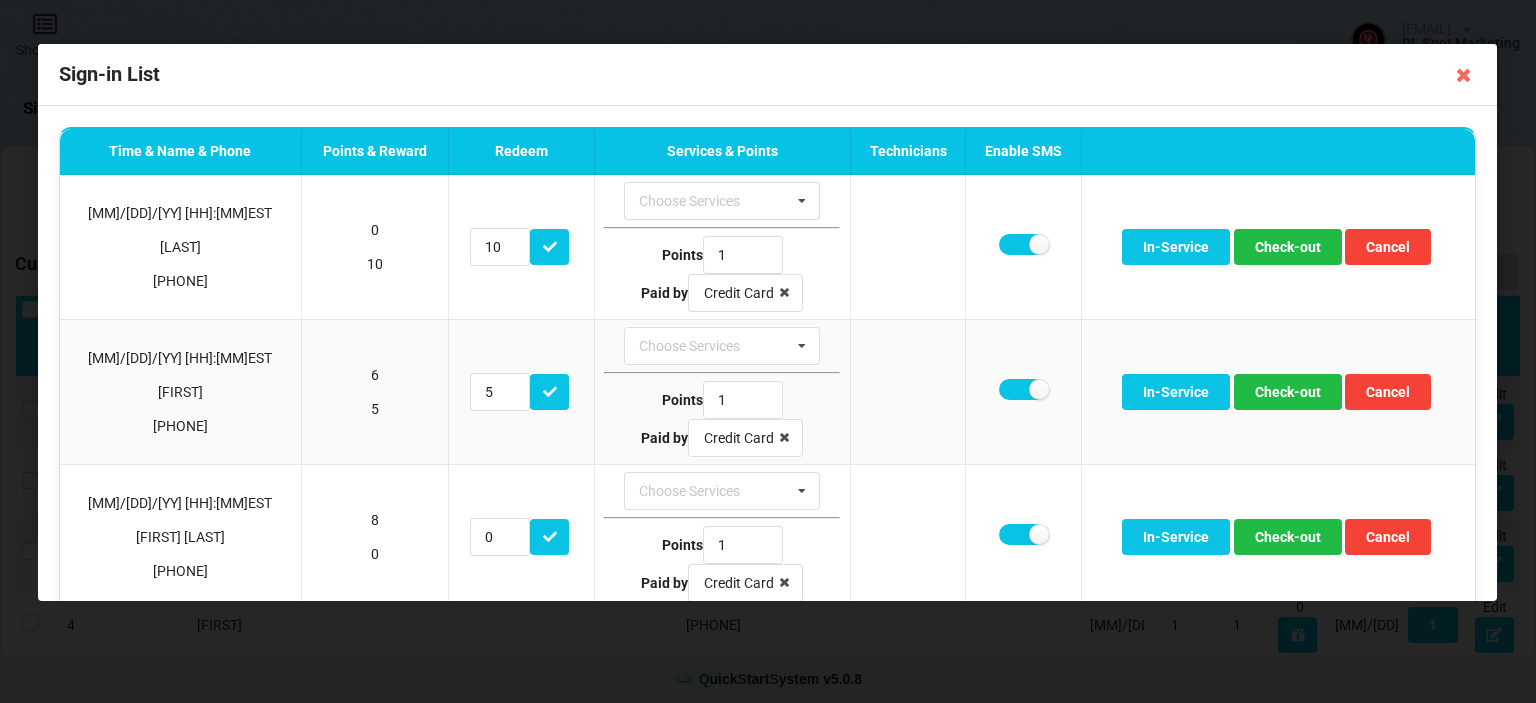 drag, startPoint x: 1463, startPoint y: 74, endPoint x: 1455, endPoint y: 133, distance: 59.5399 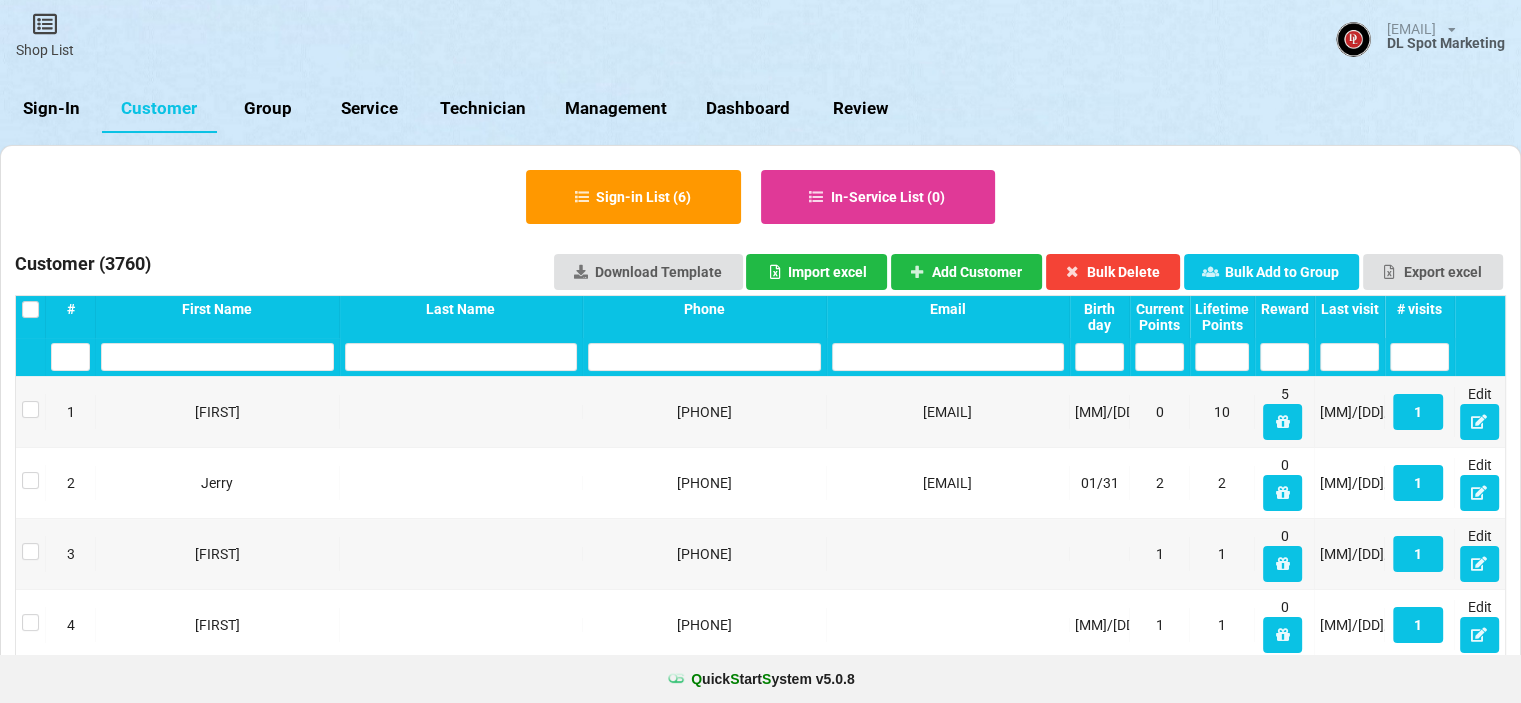 click on "Last visit" at bounding box center (70, 309) 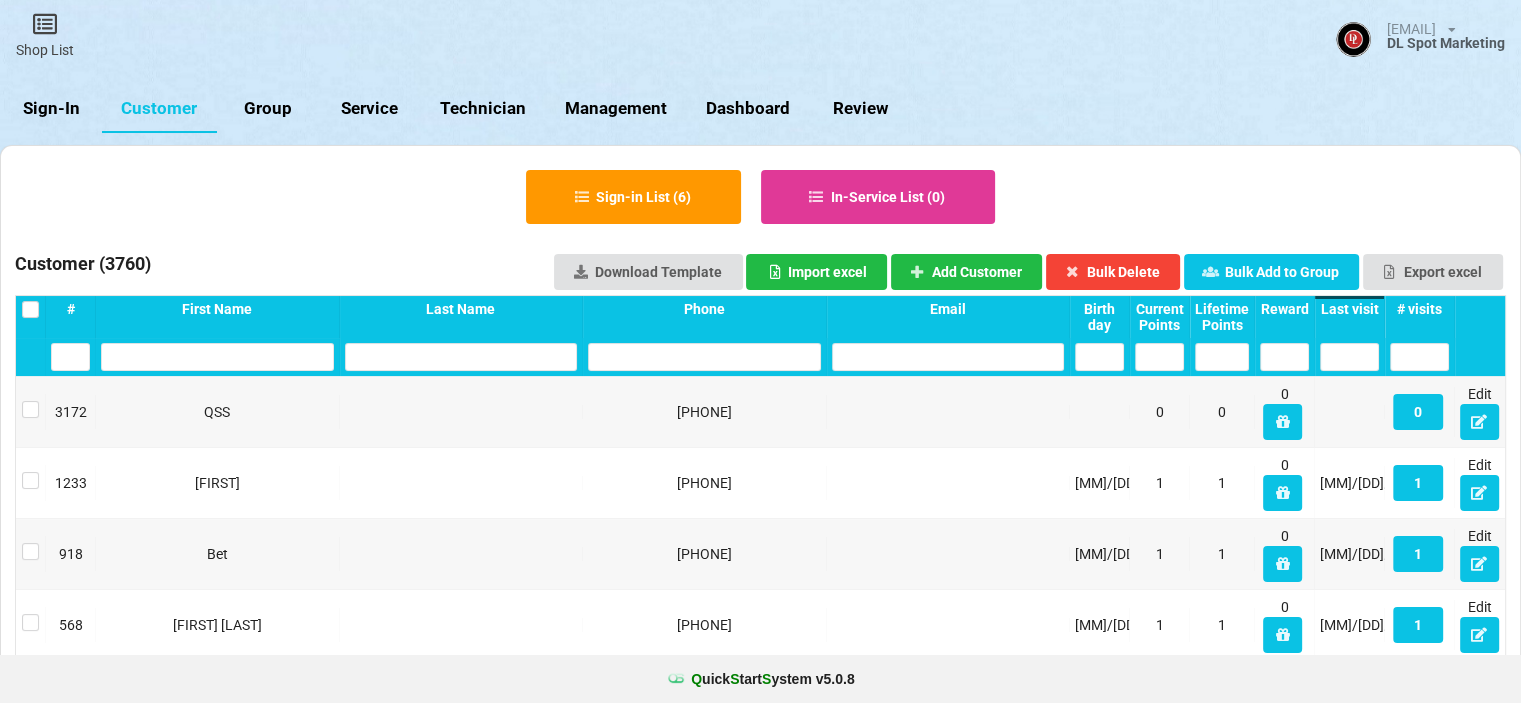 click on "Last visit" at bounding box center [1349, 309] 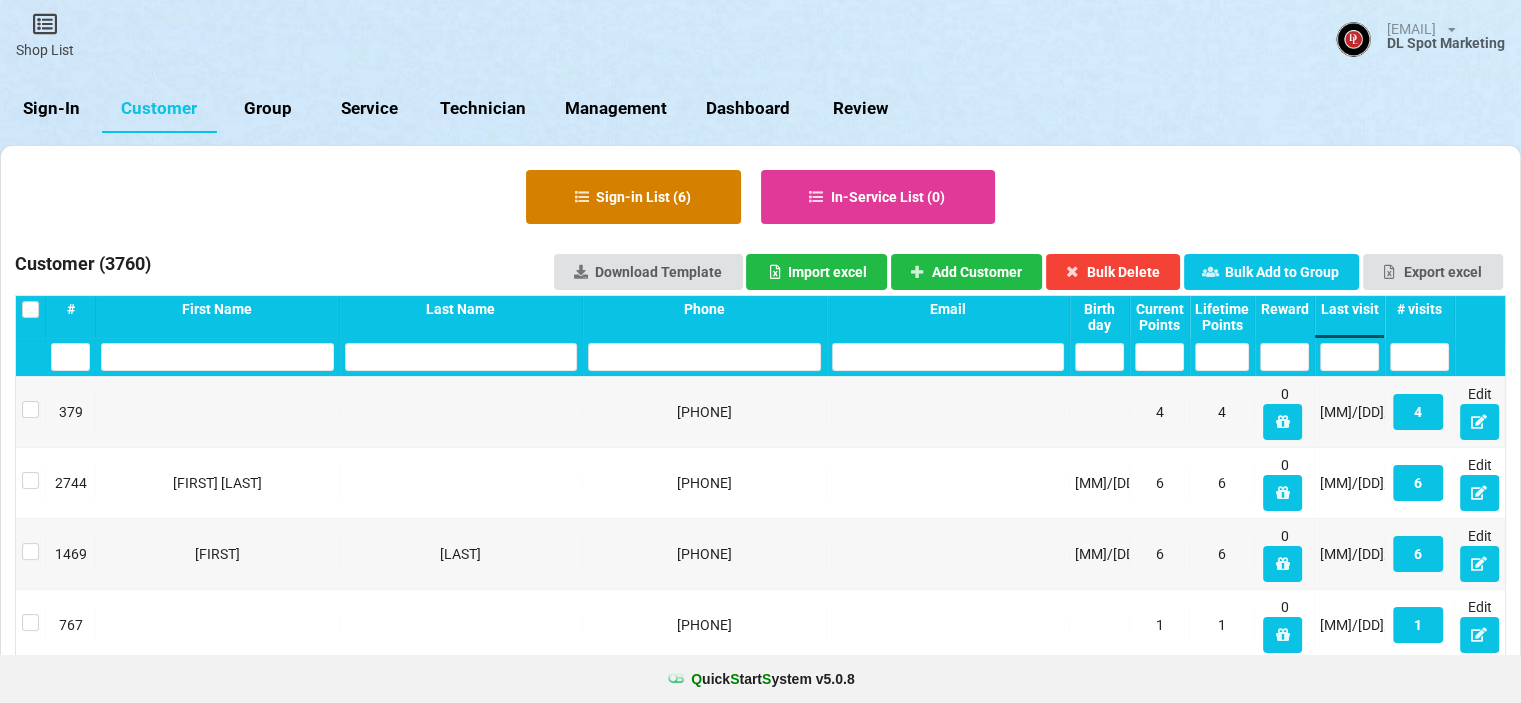 click on "Sign-in List ( 6 )" at bounding box center (633, 197) 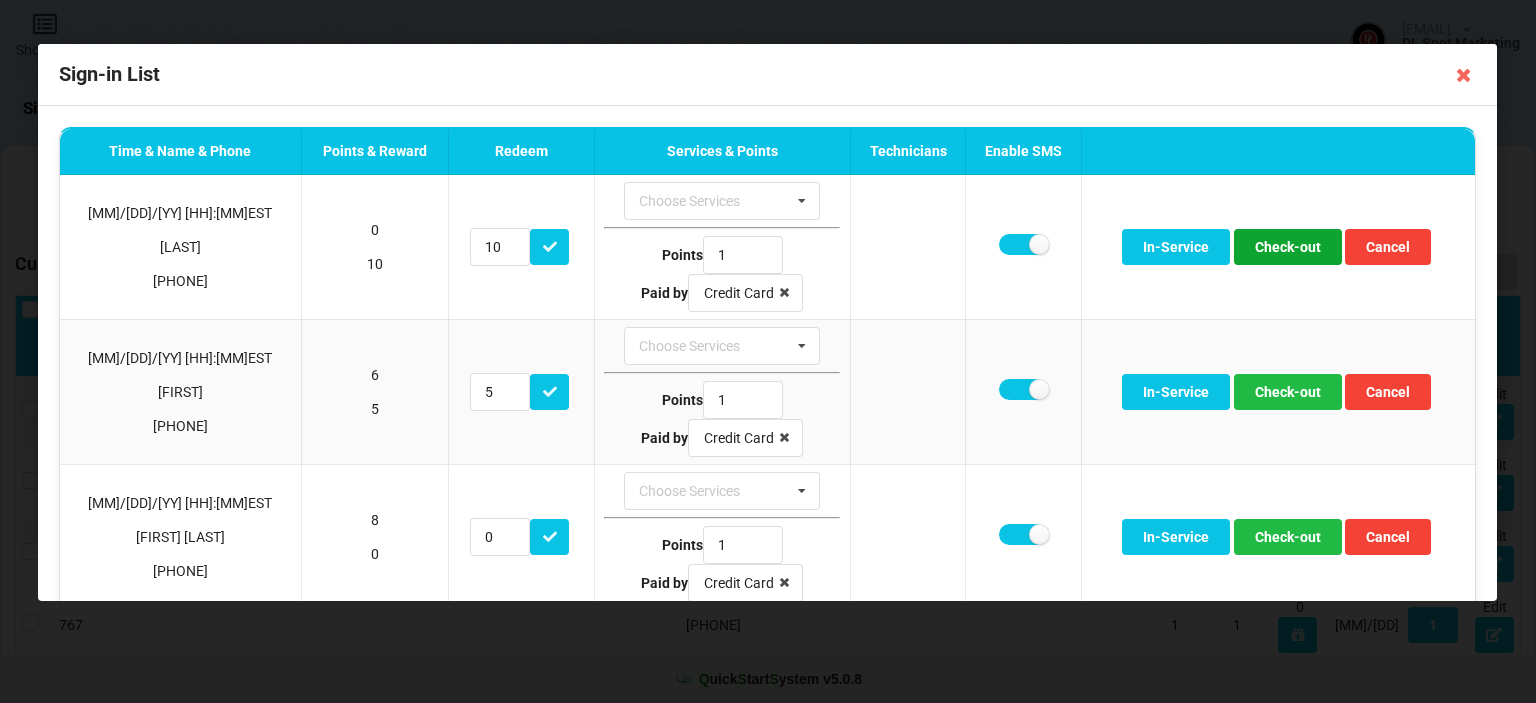 click on "Check-out" at bounding box center (1288, 247) 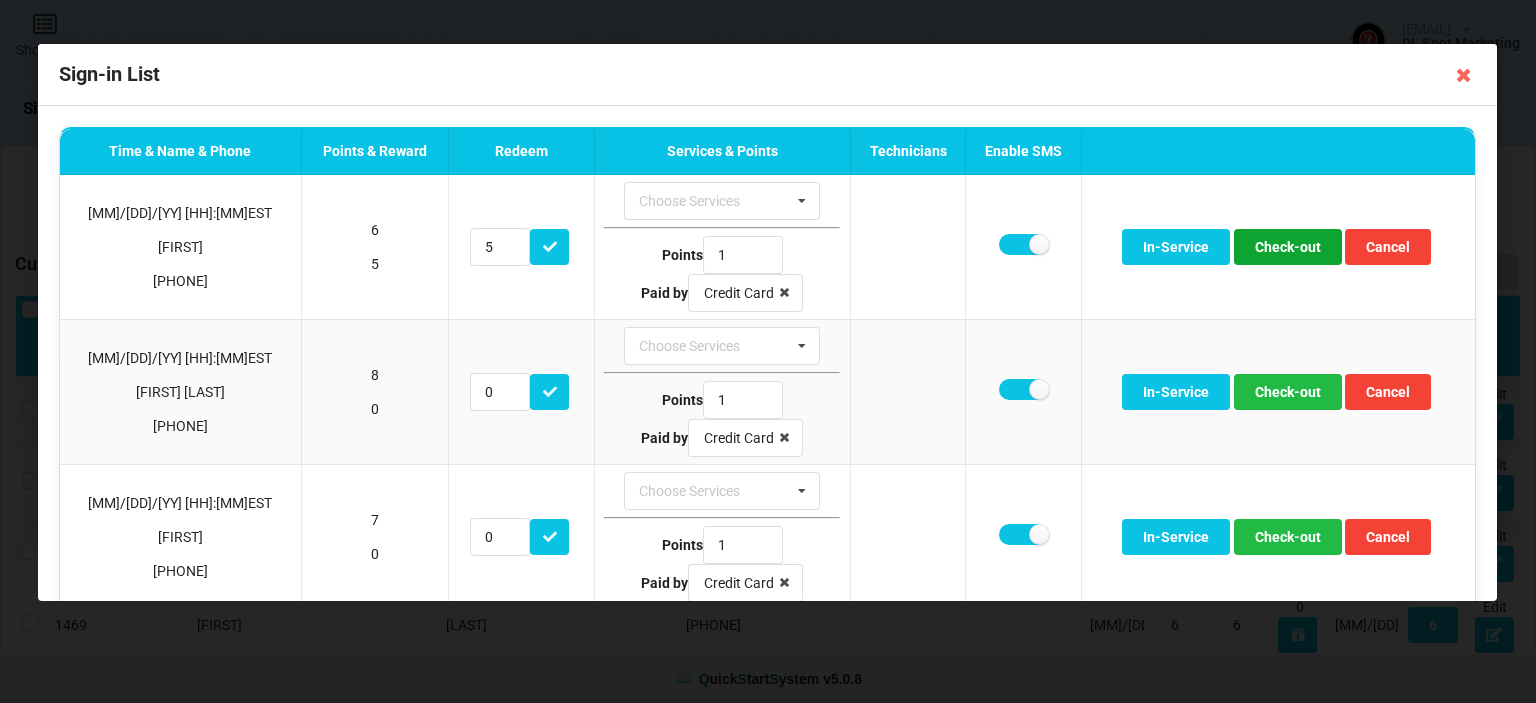 click on "Check-out" at bounding box center (1288, 247) 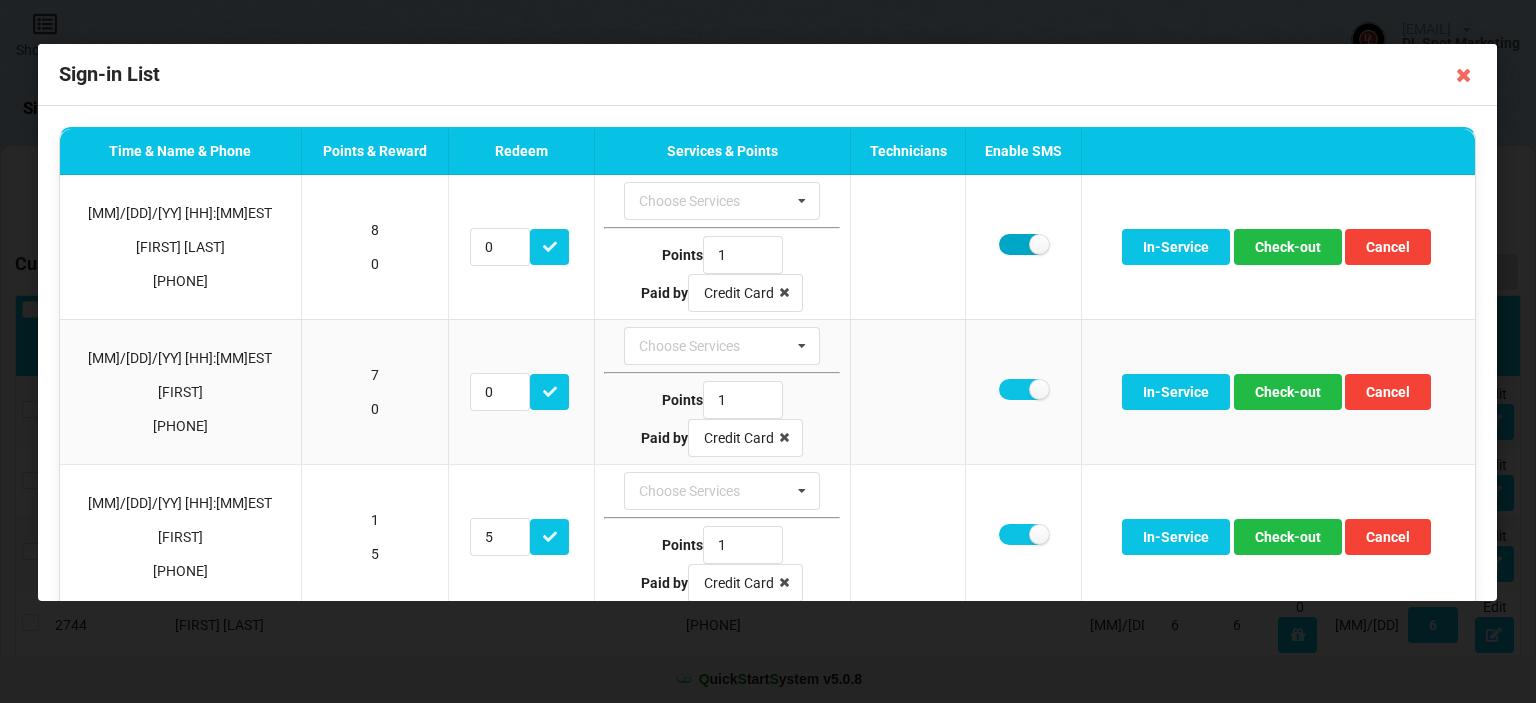 click at bounding box center [1024, 244] 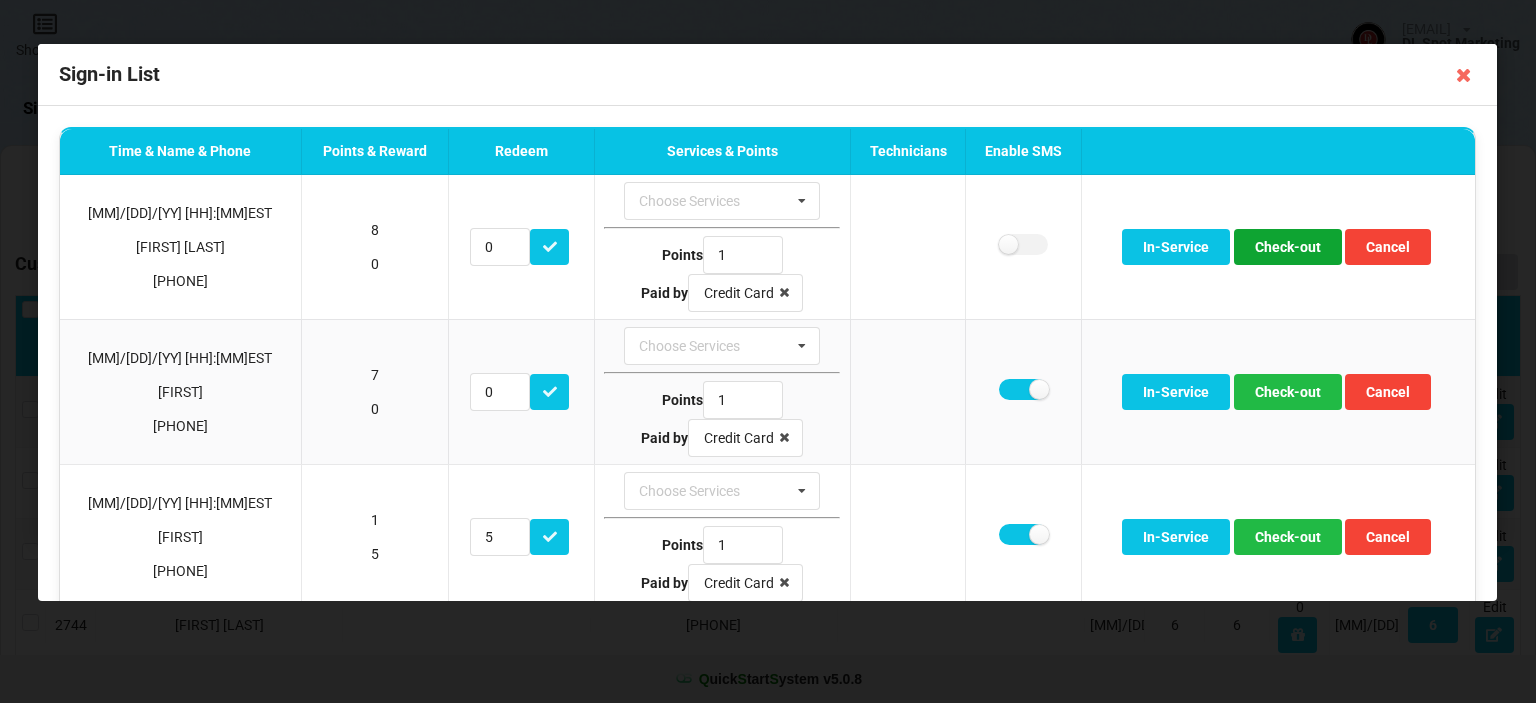 click on "Check-out" at bounding box center [1288, 247] 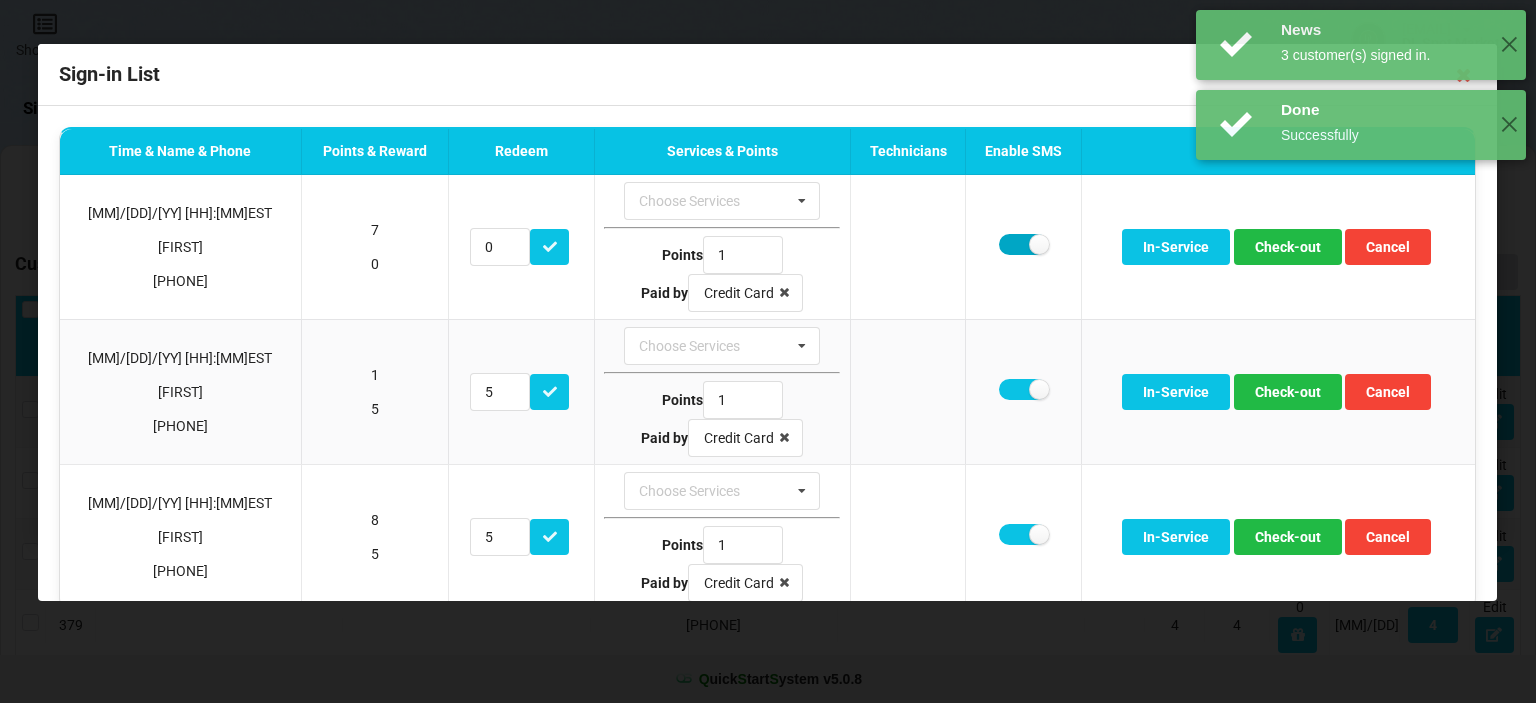 click at bounding box center (1024, 244) 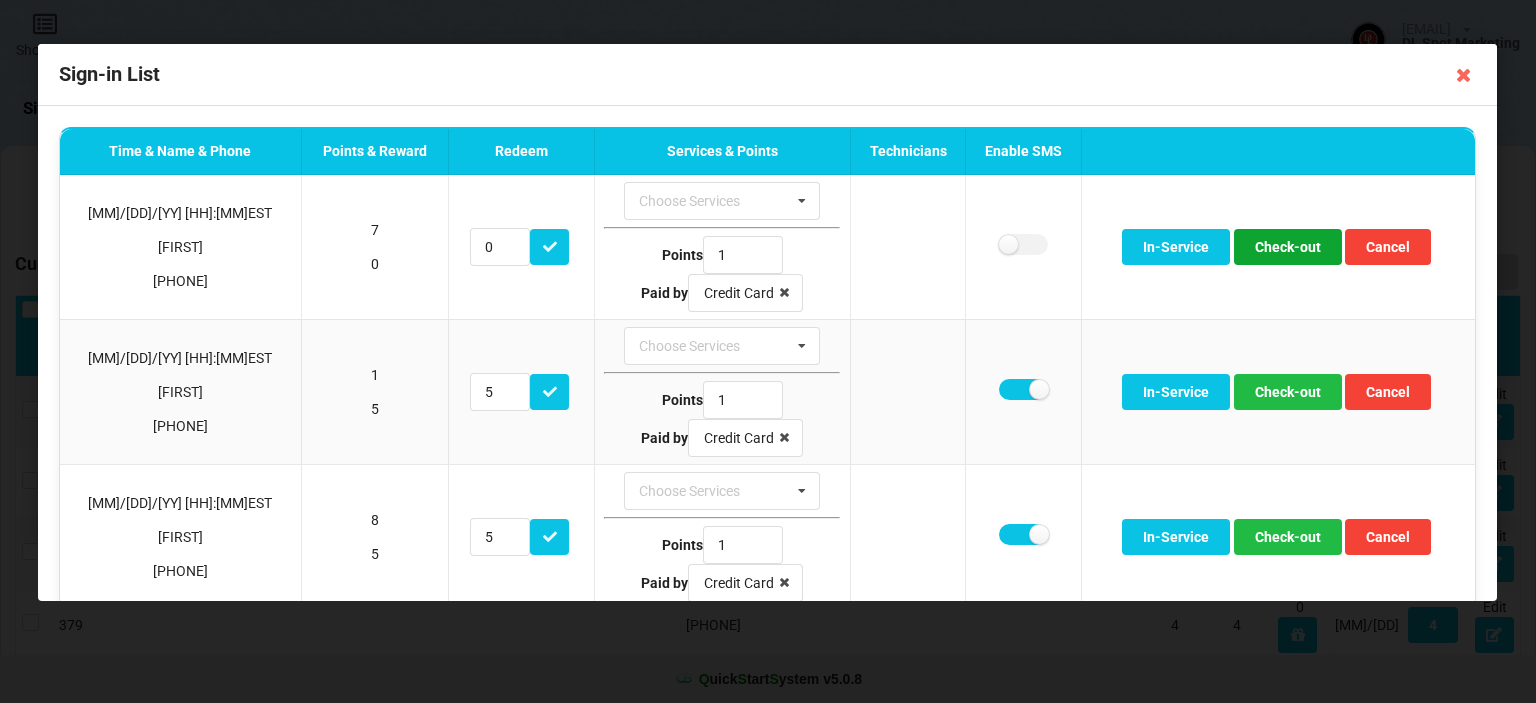 click on "Check-out" at bounding box center [1288, 247] 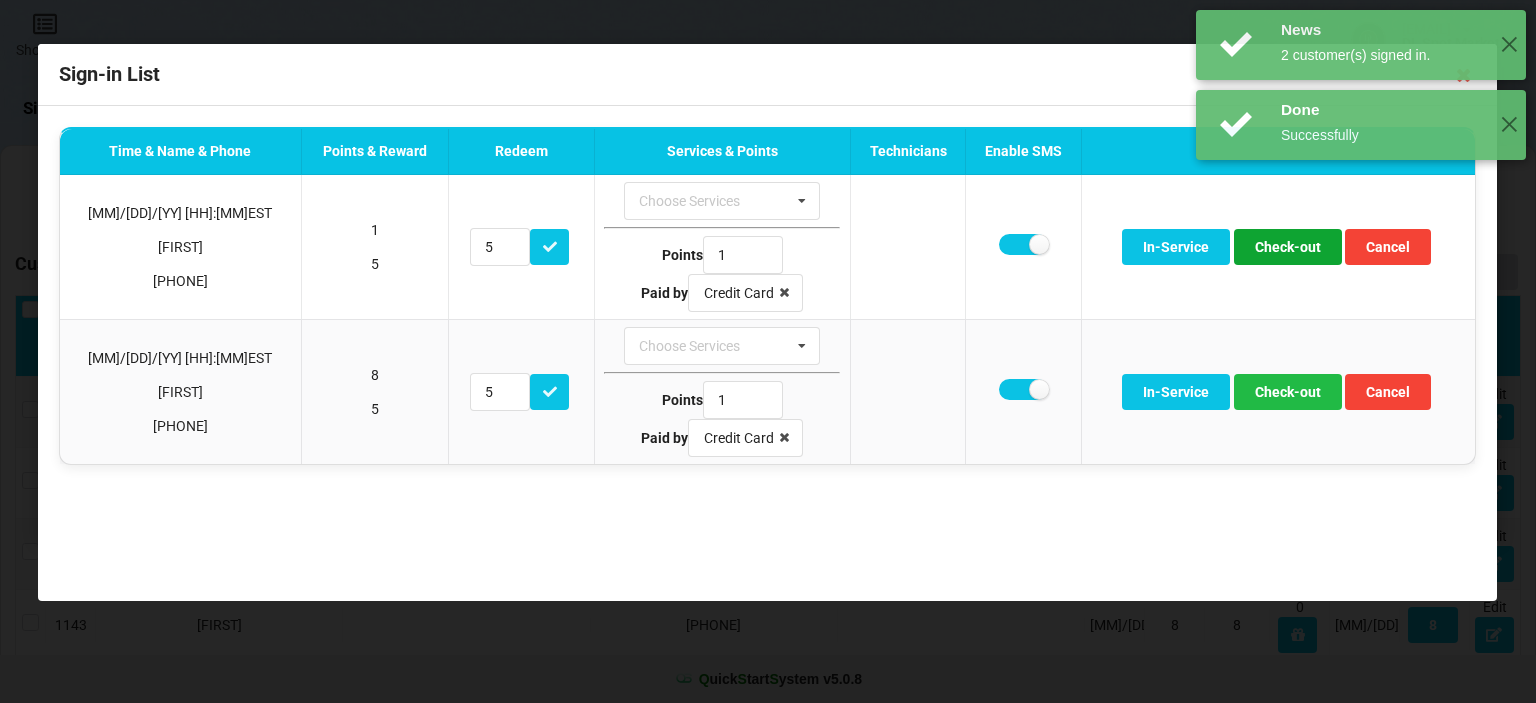 click on "Check-out" at bounding box center [1288, 247] 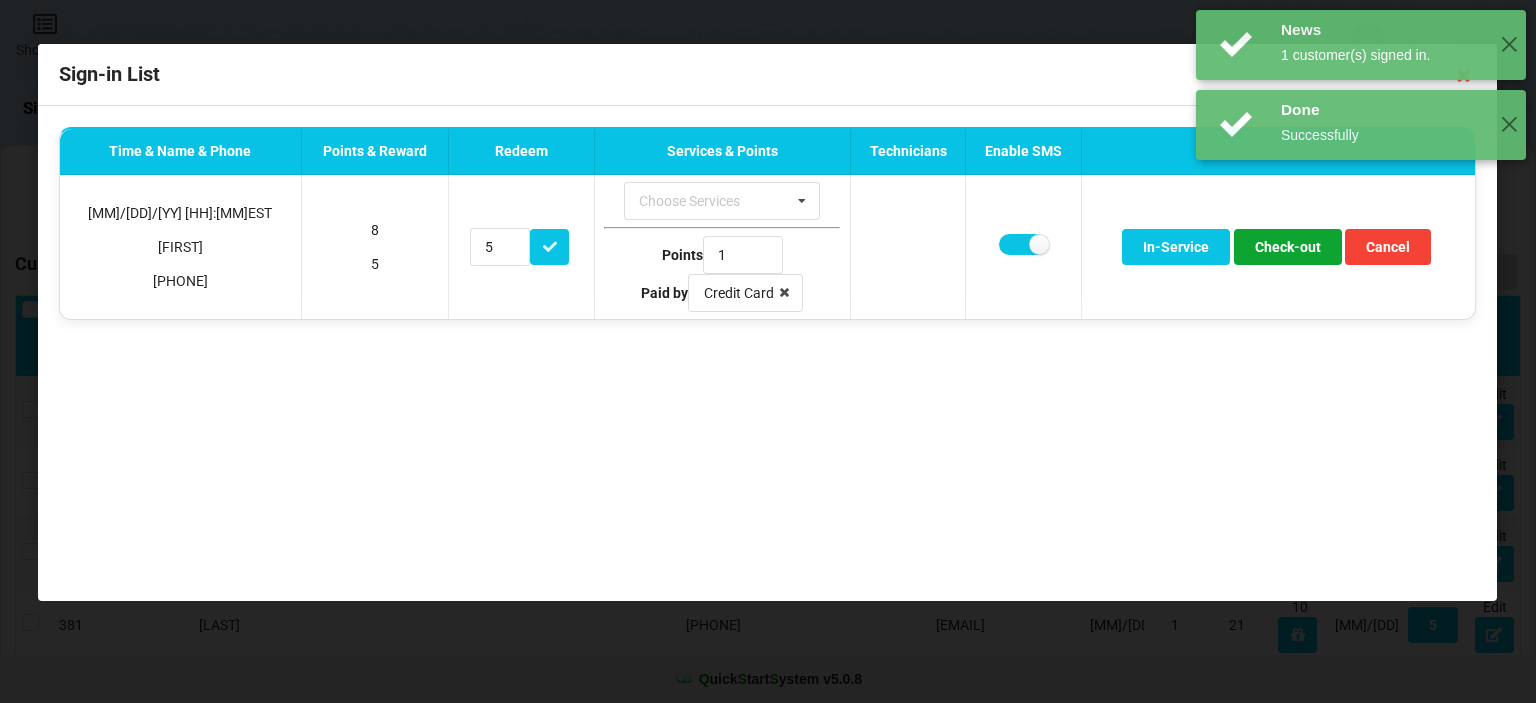 click on "Check-out" at bounding box center [1288, 247] 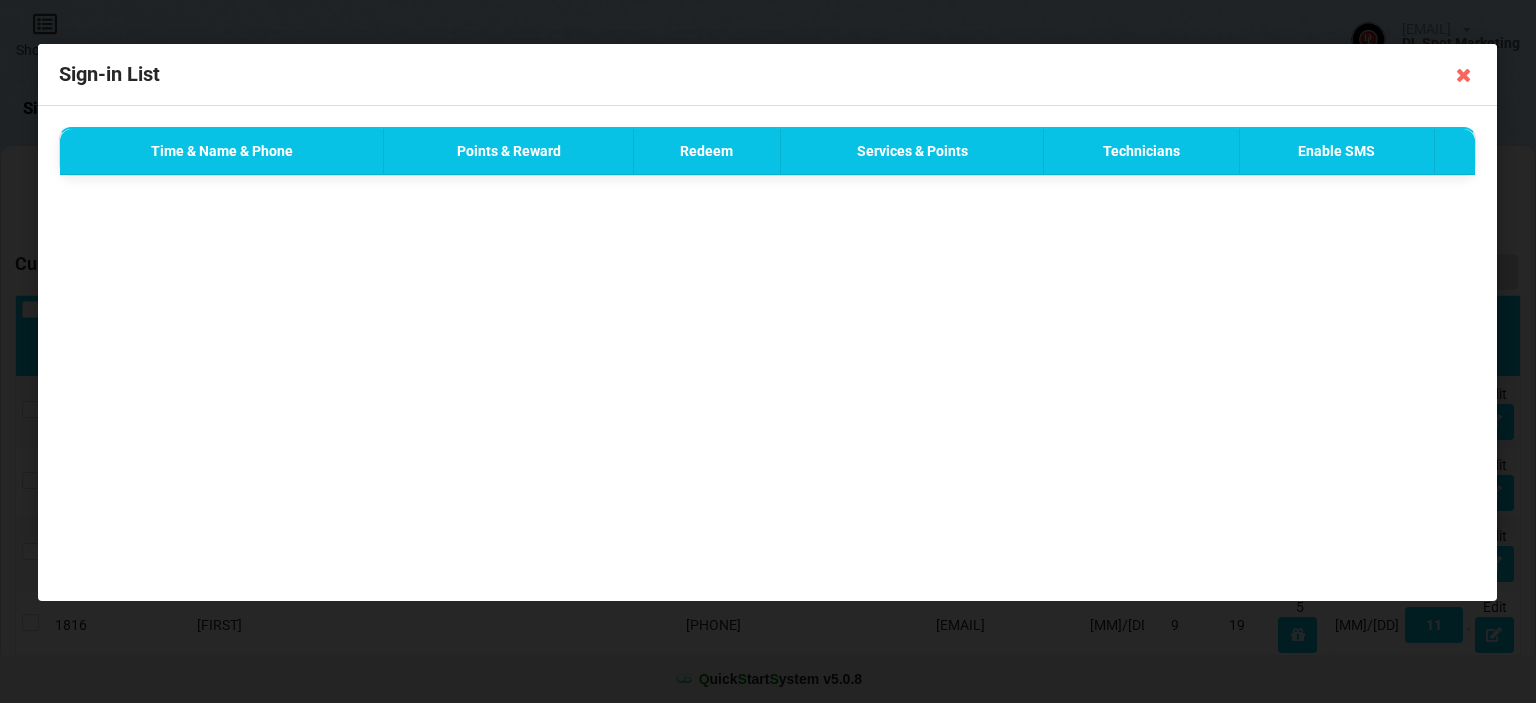 click at bounding box center (1465, 75) 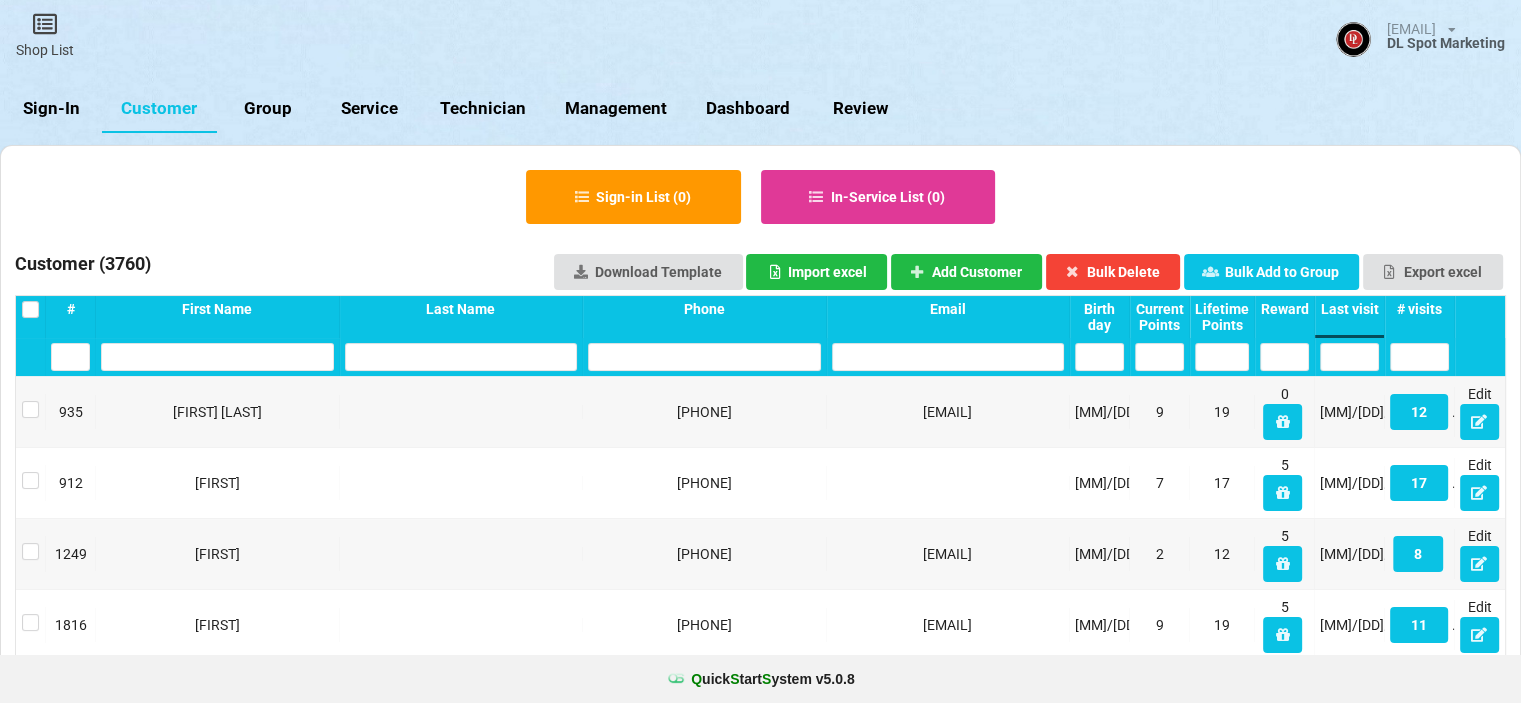 click on "Sign-In" at bounding box center [51, 109] 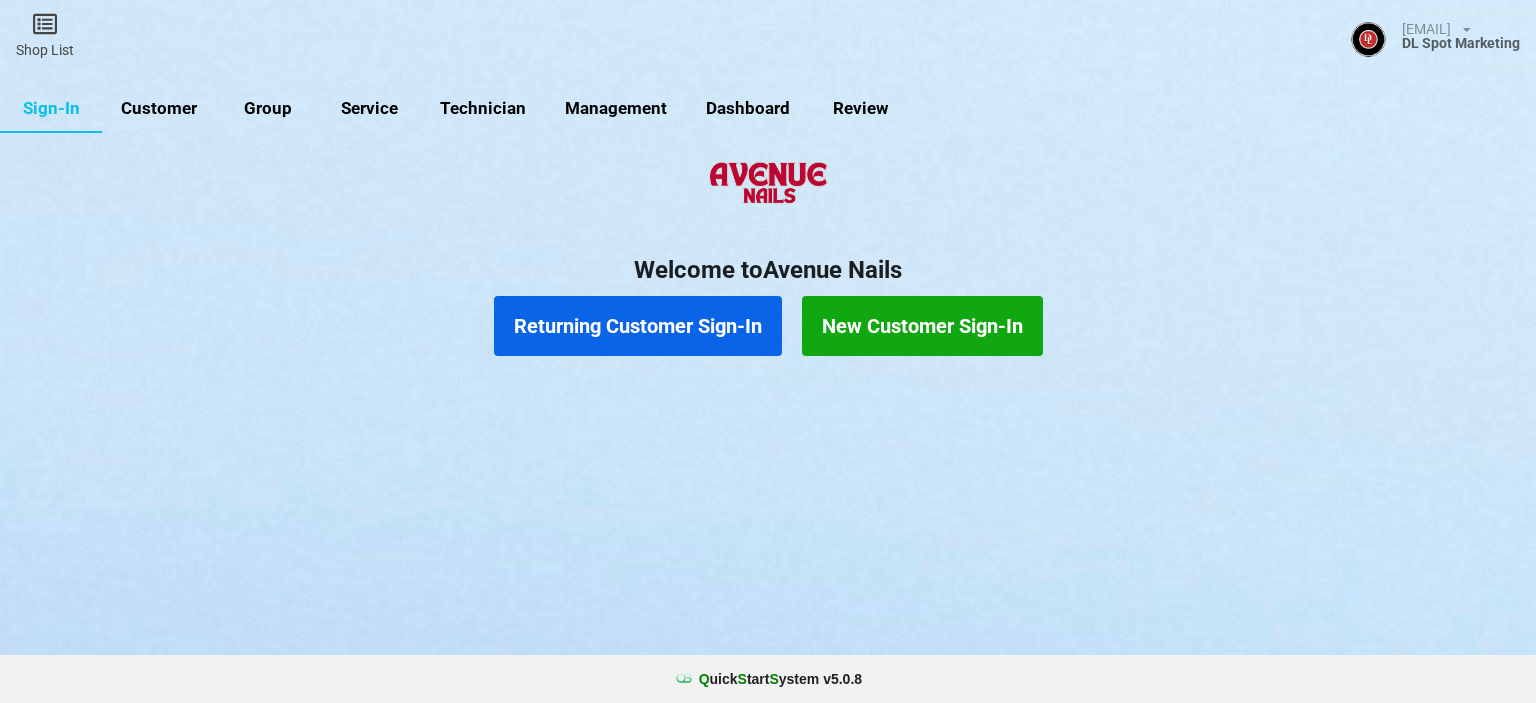 click at bounding box center (45, 24) 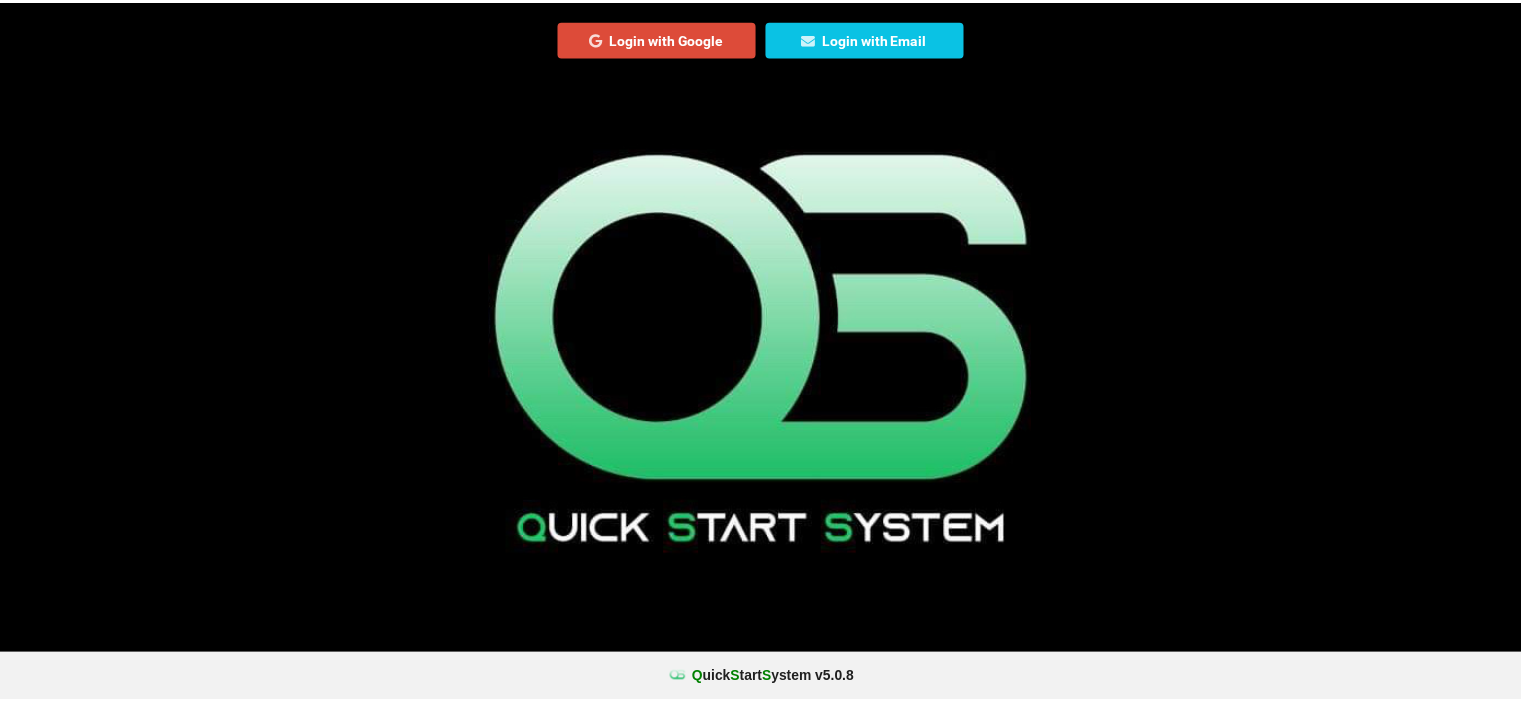 scroll, scrollTop: 0, scrollLeft: 0, axis: both 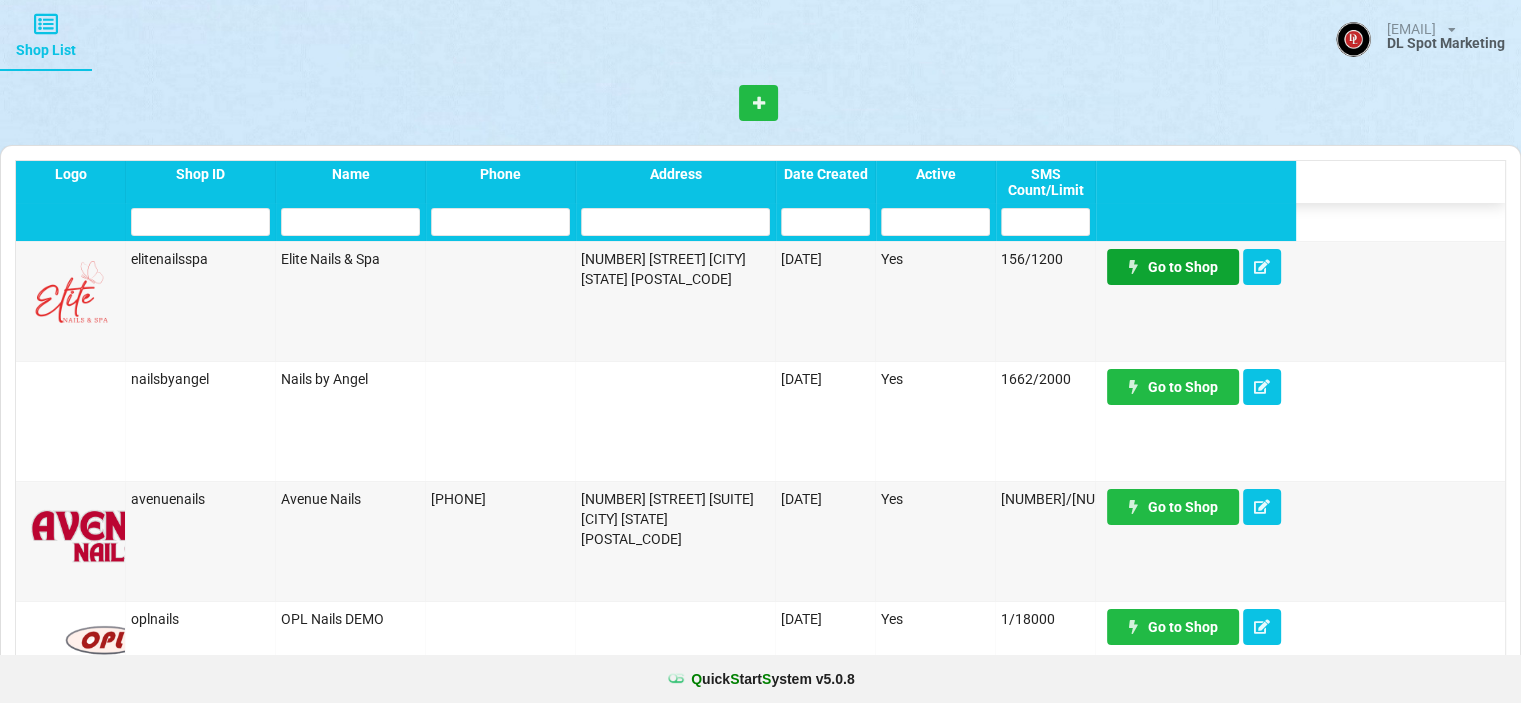 click on "Go to Shop" at bounding box center (1173, 267) 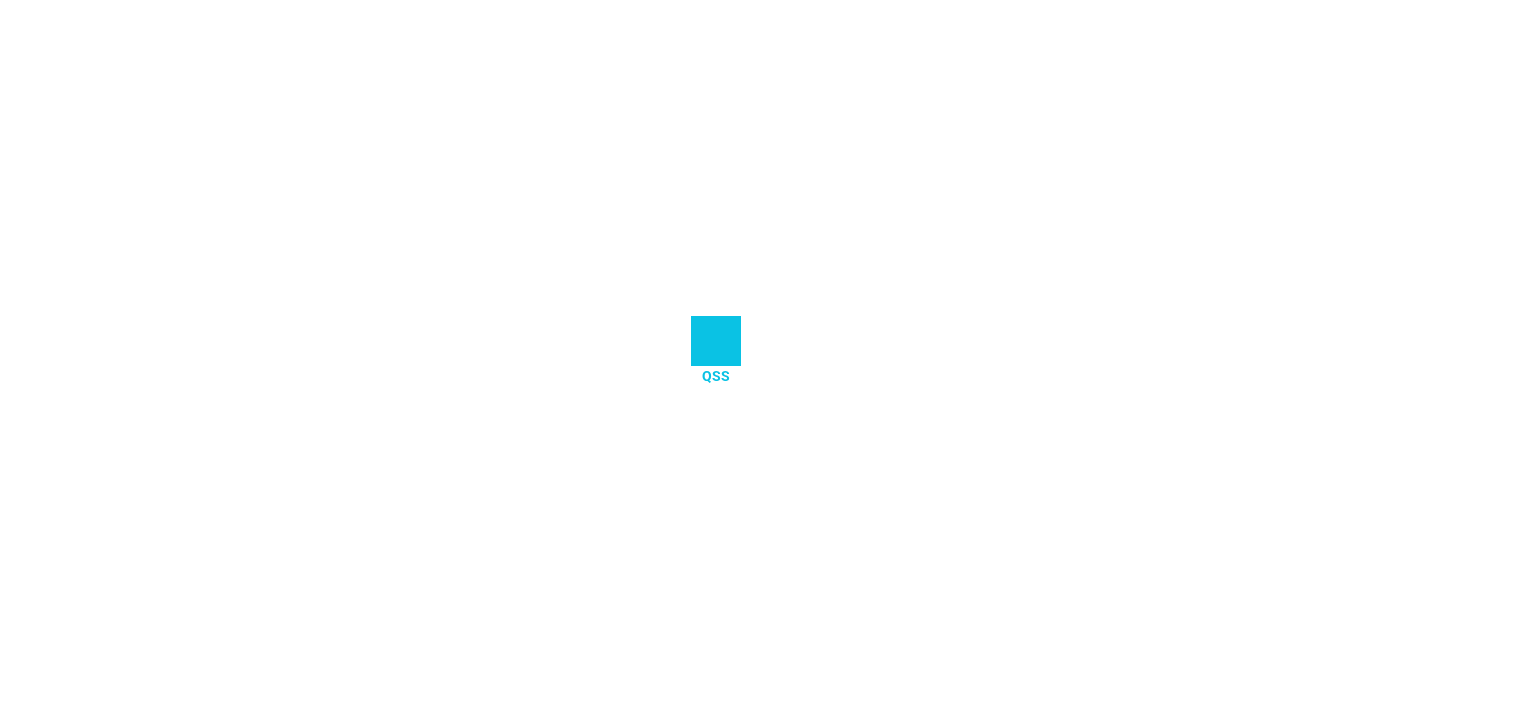 scroll, scrollTop: 0, scrollLeft: 0, axis: both 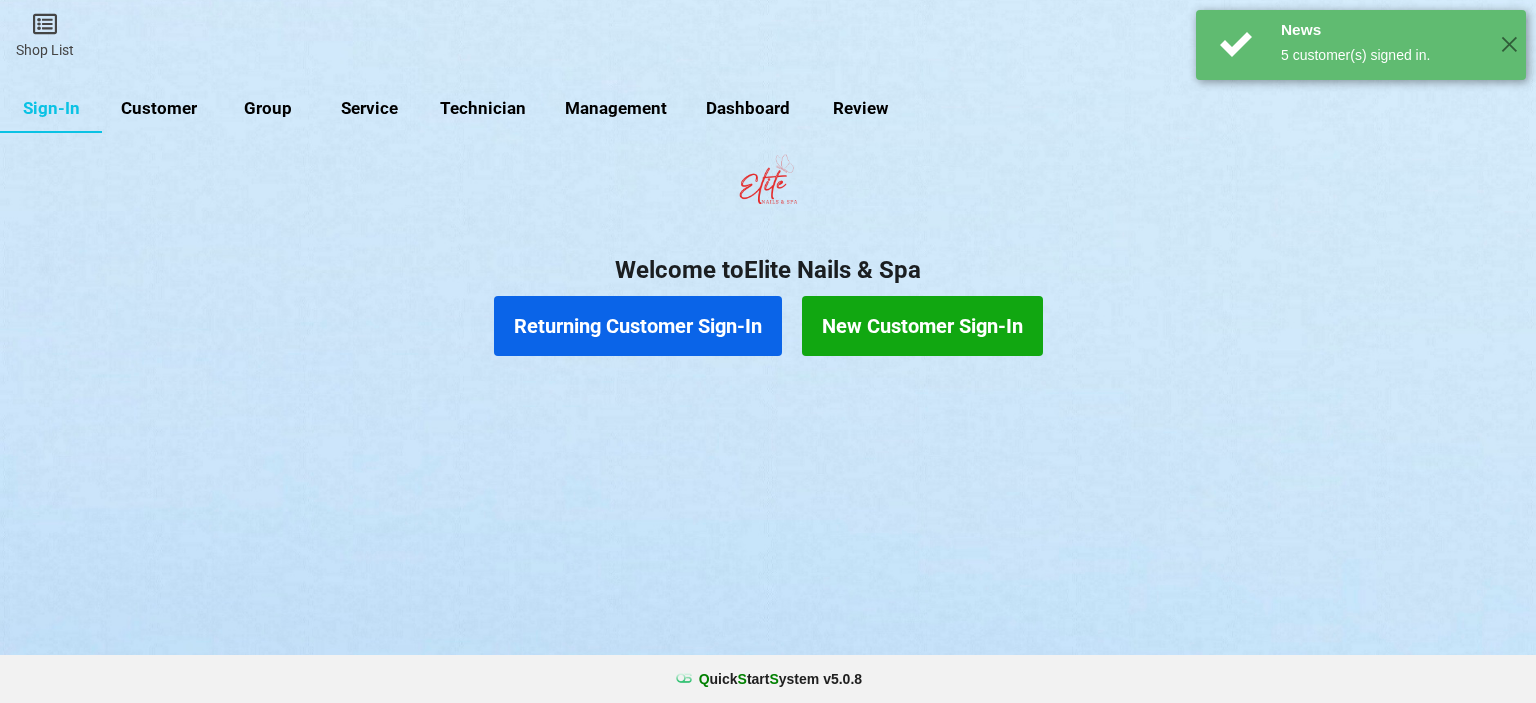 click on "Customer" at bounding box center (159, 109) 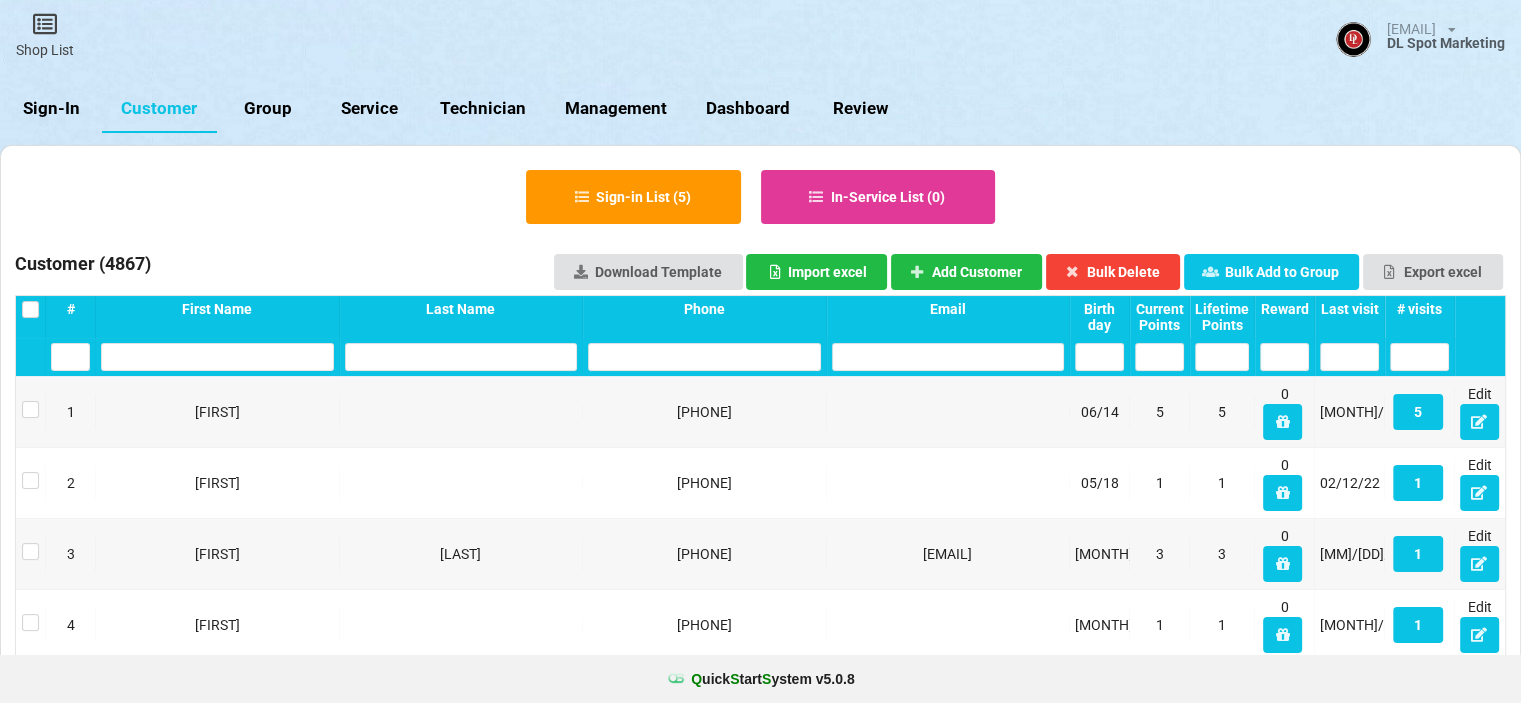 click on "Last visit" at bounding box center [70, 309] 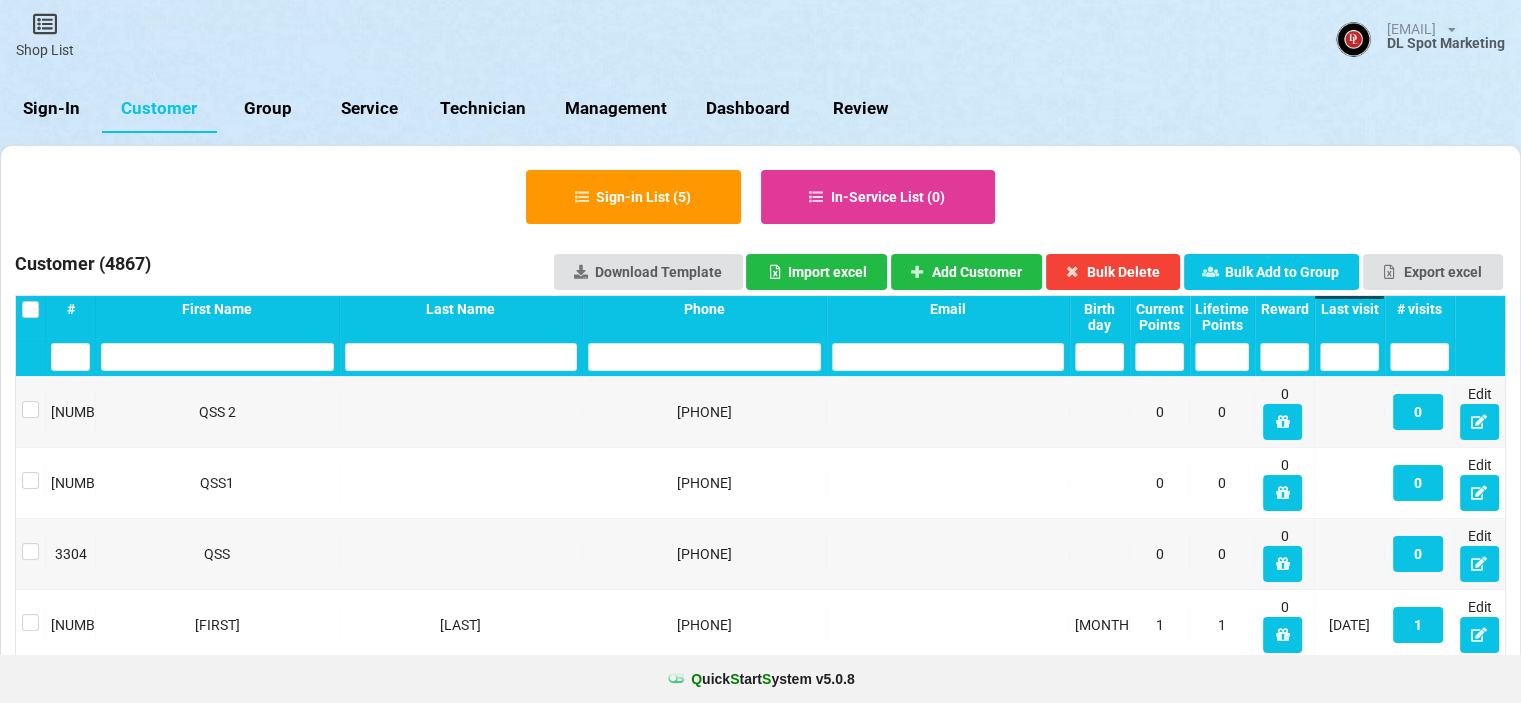 click on "Last visit" at bounding box center [1349, 309] 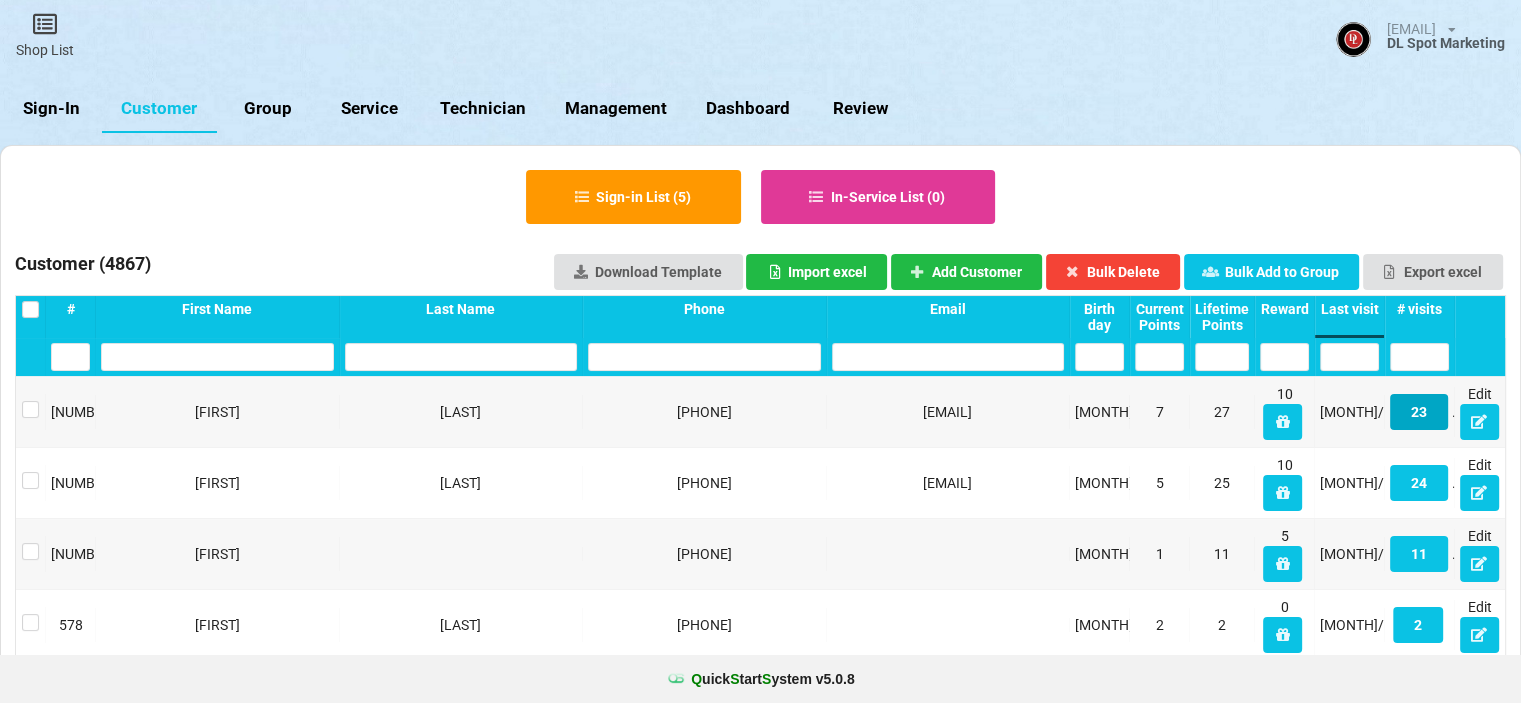 click on "23" at bounding box center (1419, 412) 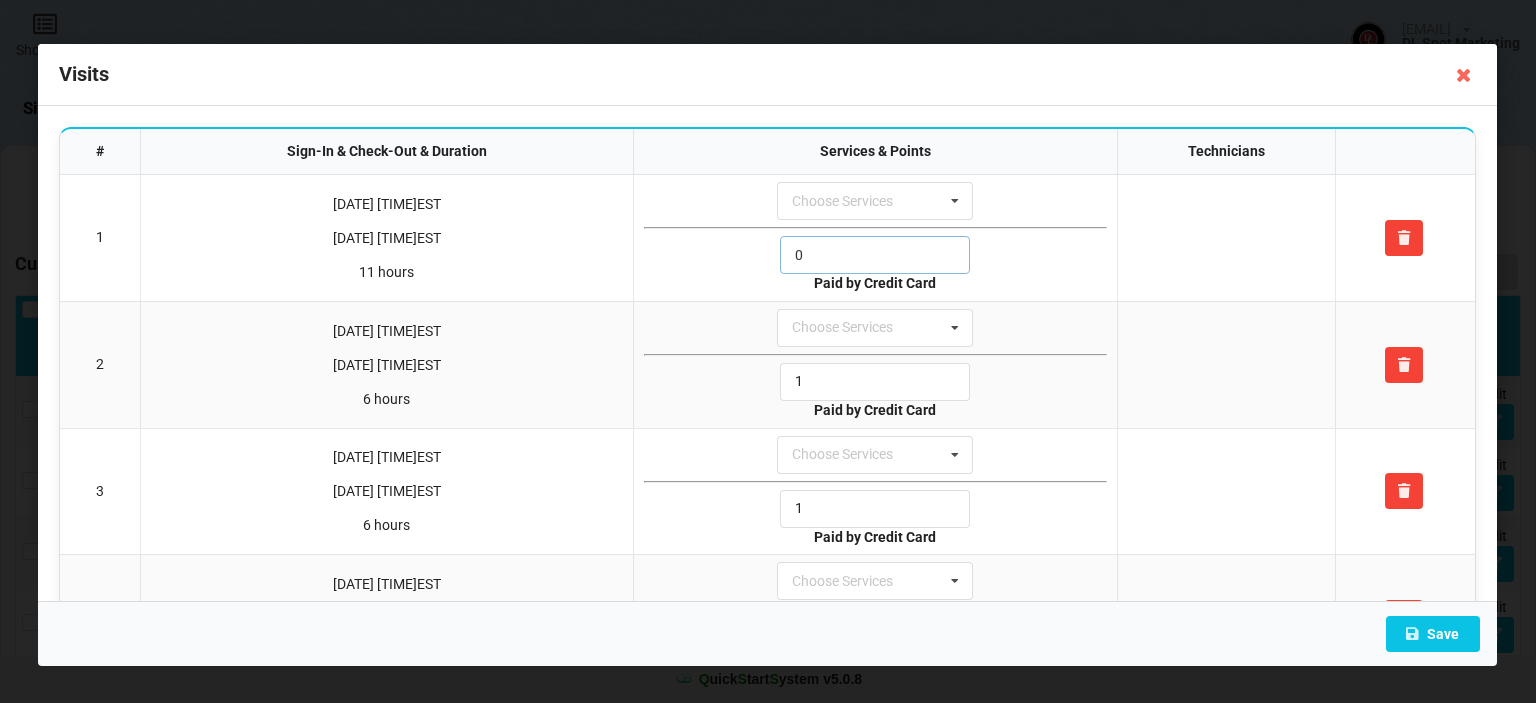 click on "0" at bounding box center (876, 255) 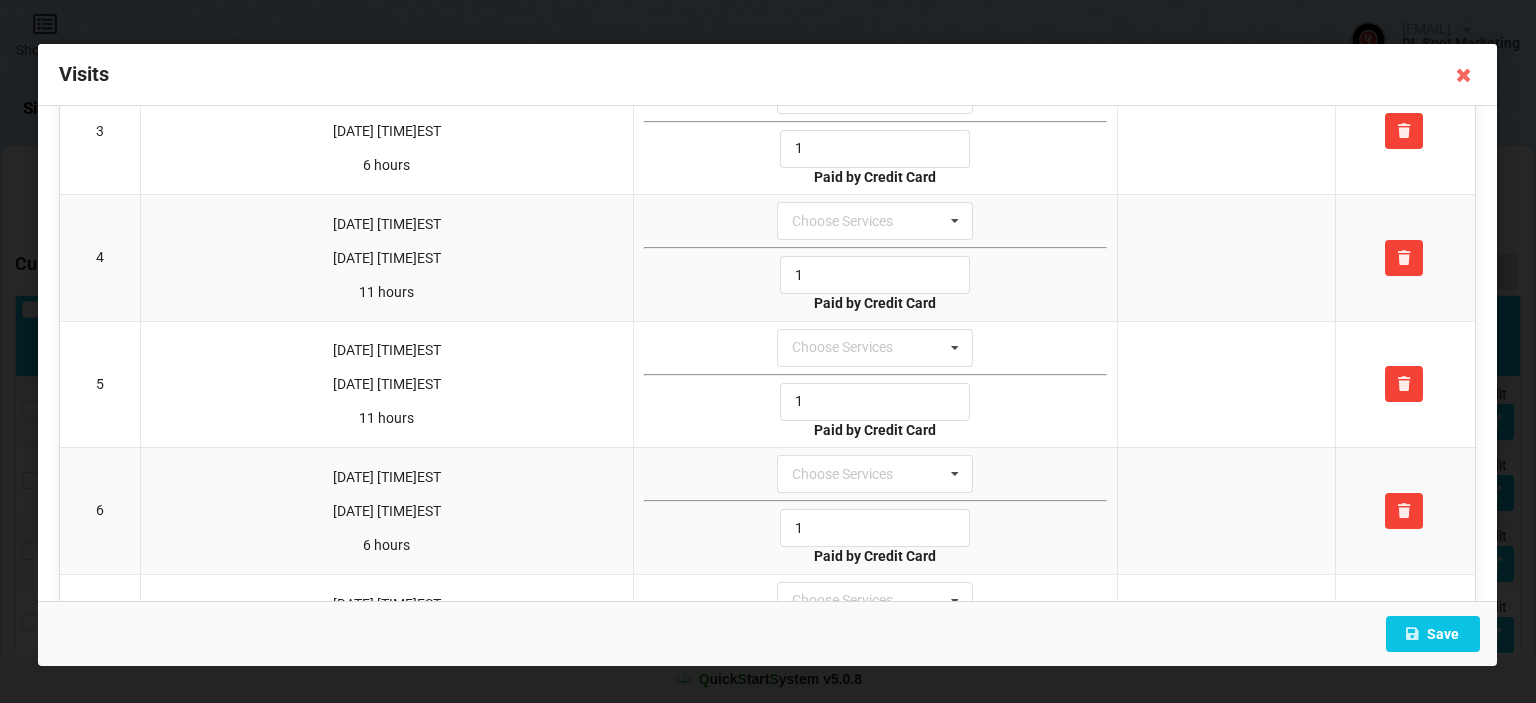 scroll, scrollTop: 400, scrollLeft: 0, axis: vertical 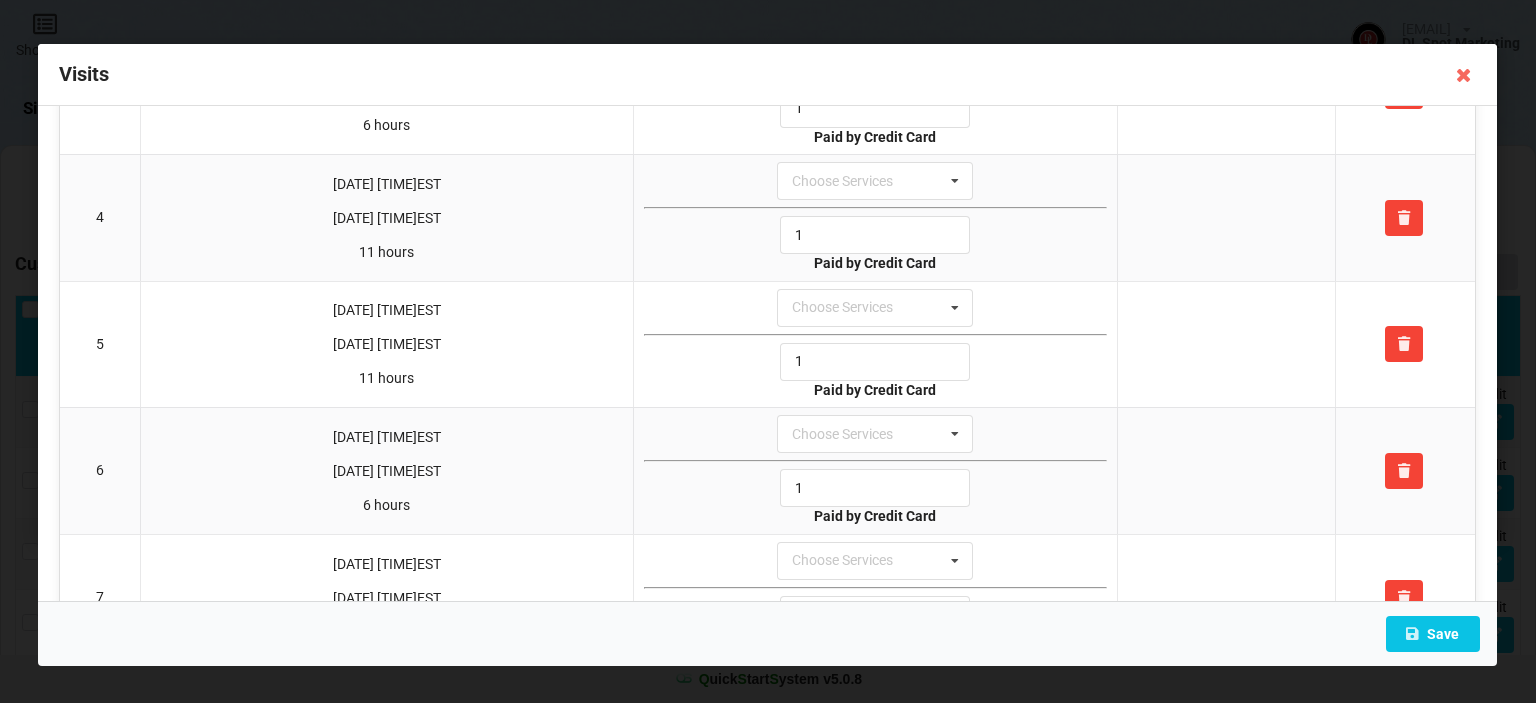 type on "1" 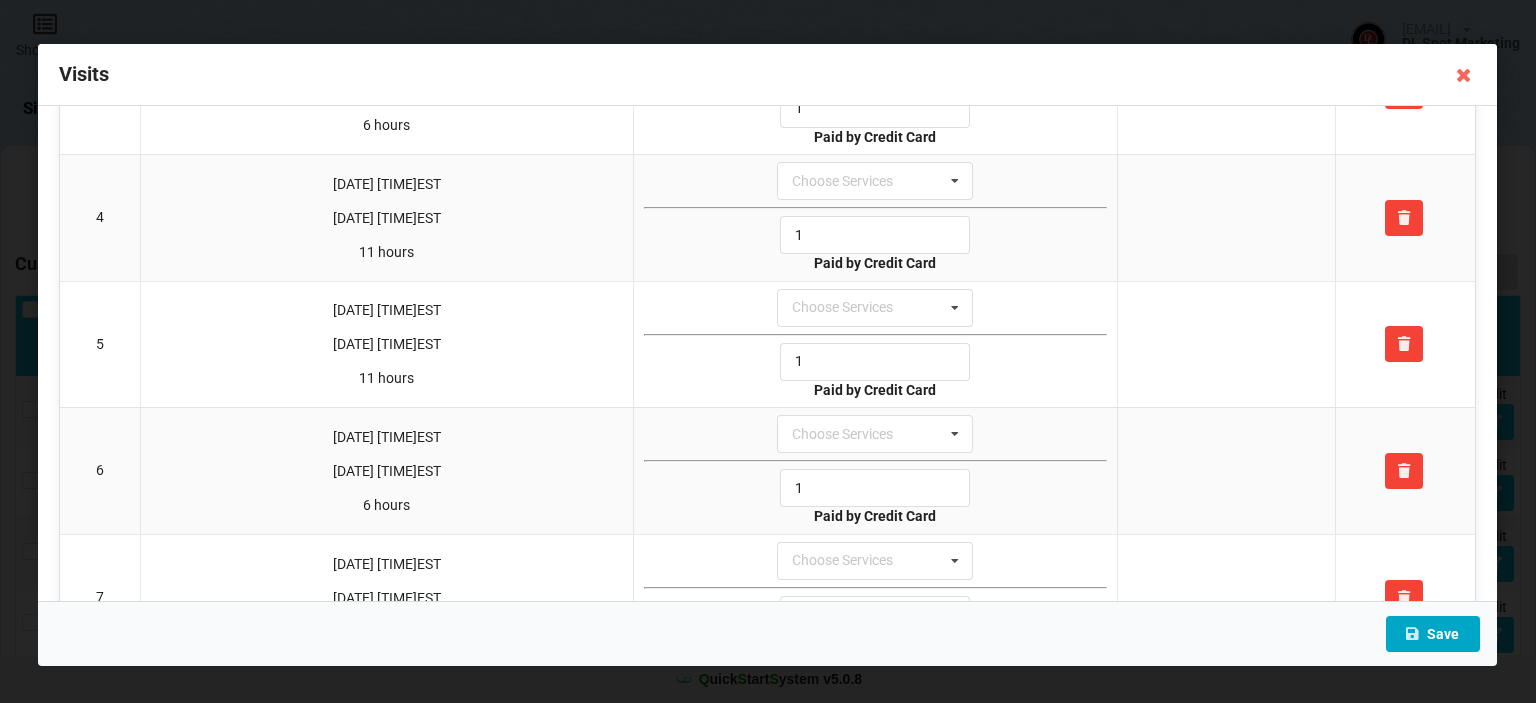 click on "Save" at bounding box center (1434, 634) 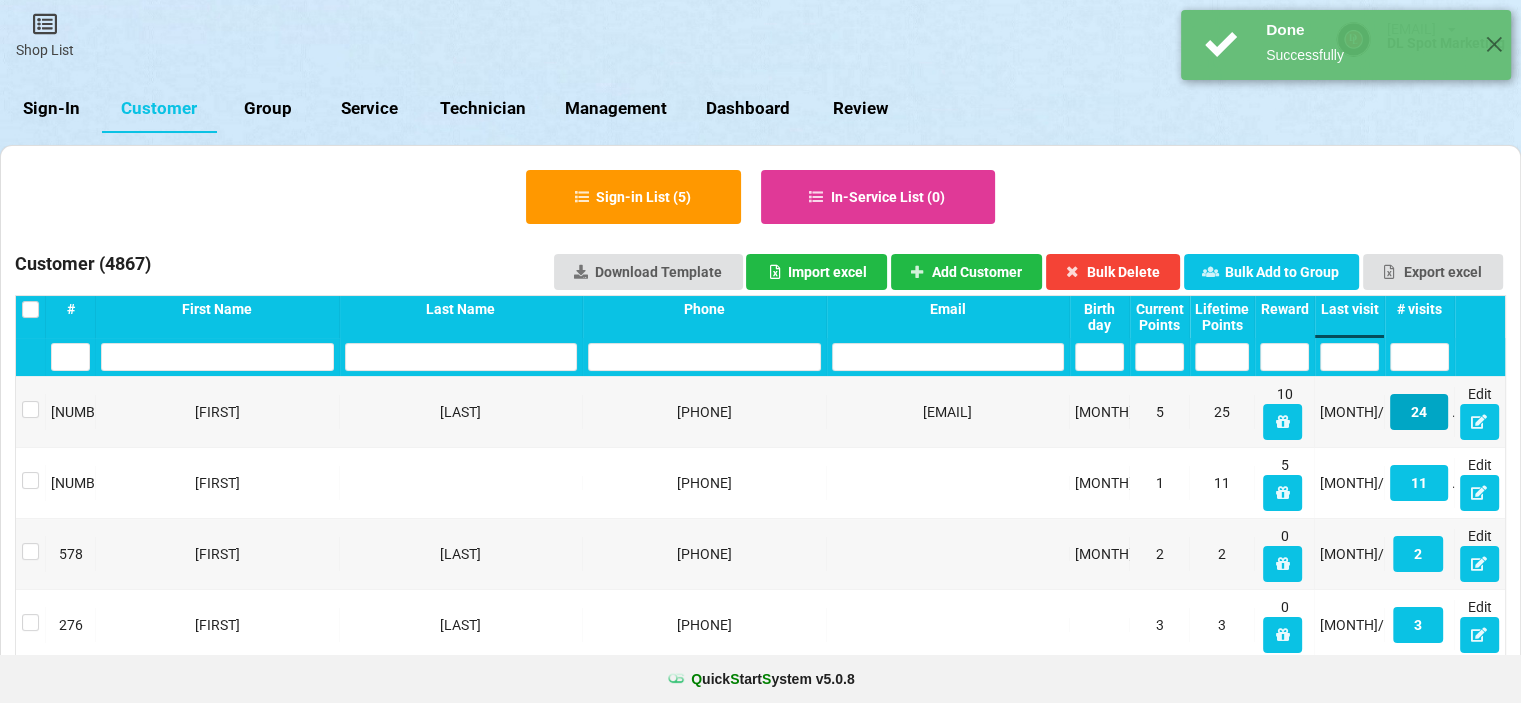 click on "24" at bounding box center [1419, 412] 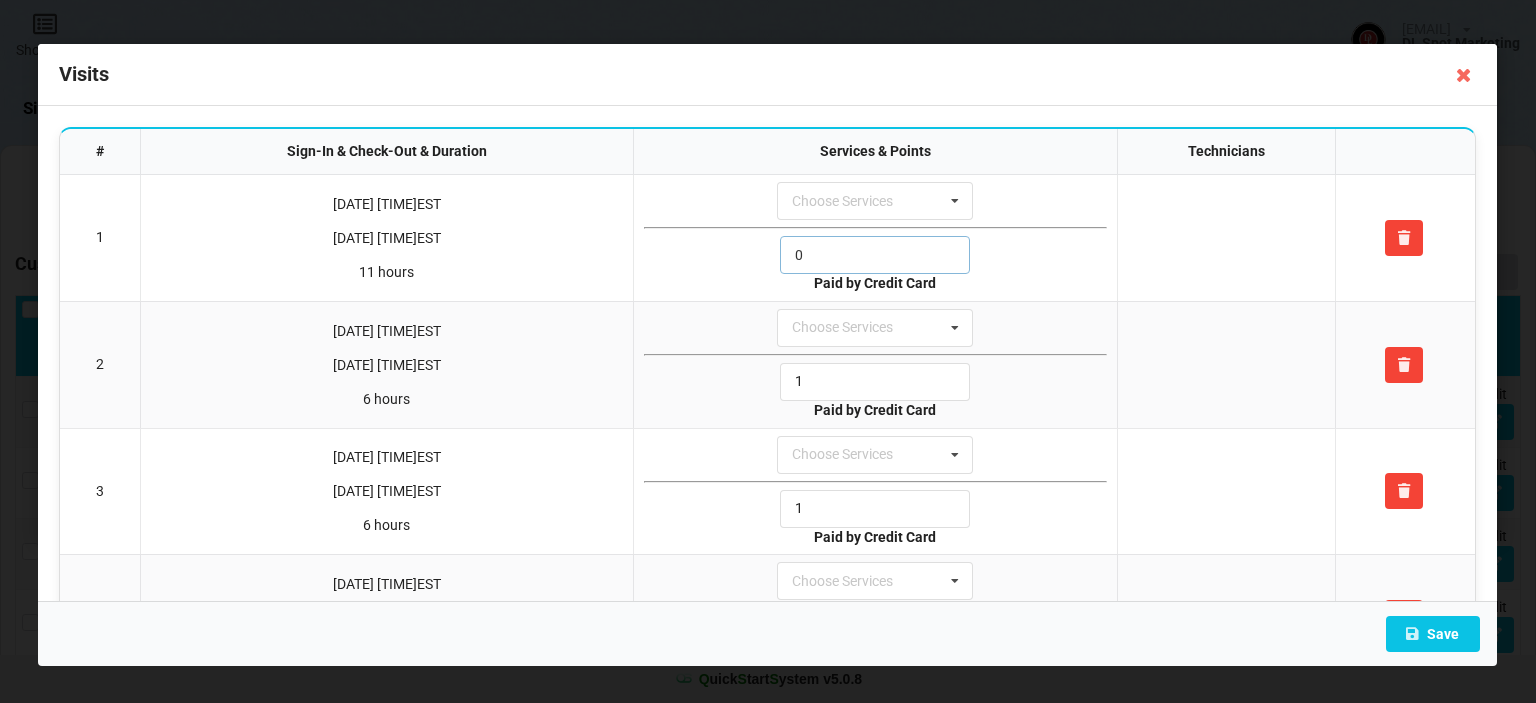 click on "0" at bounding box center (876, 255) 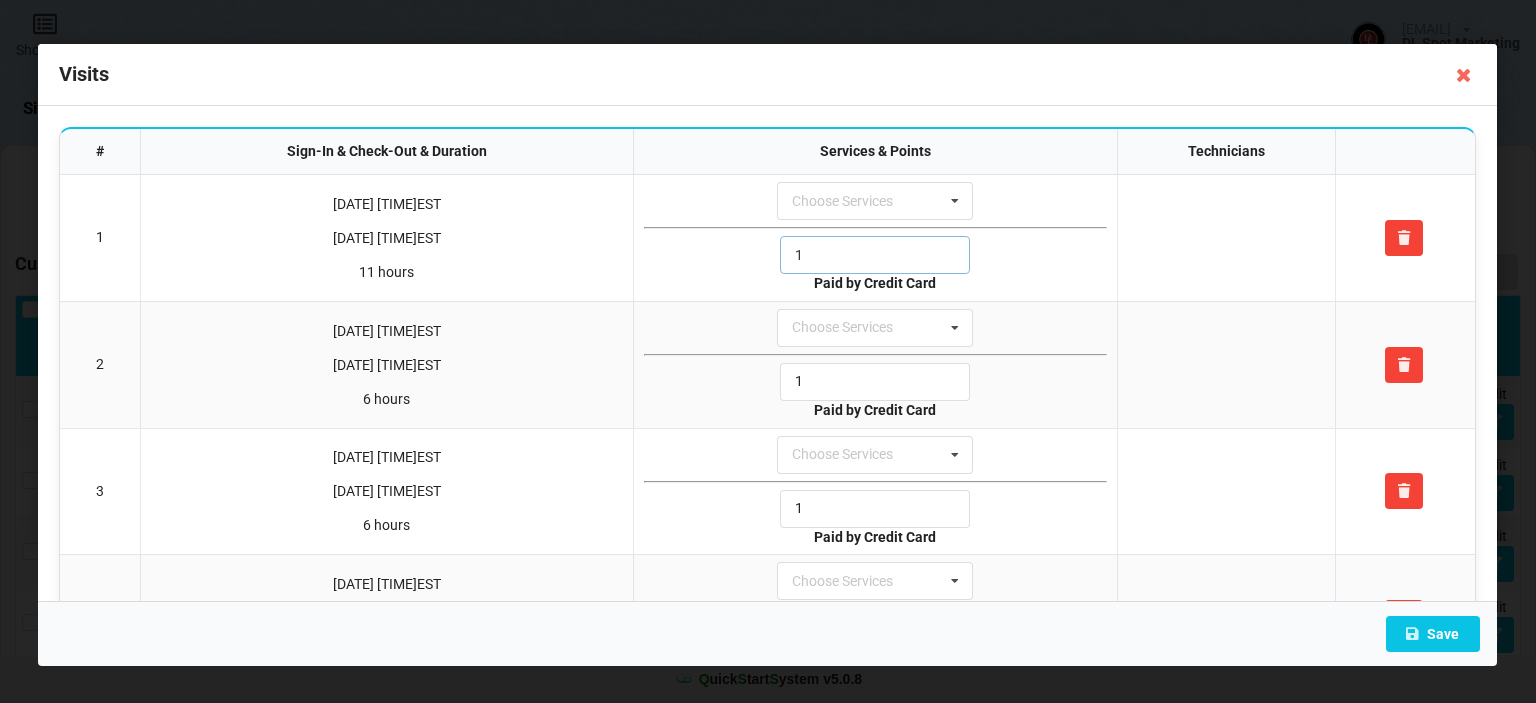 type on "1" 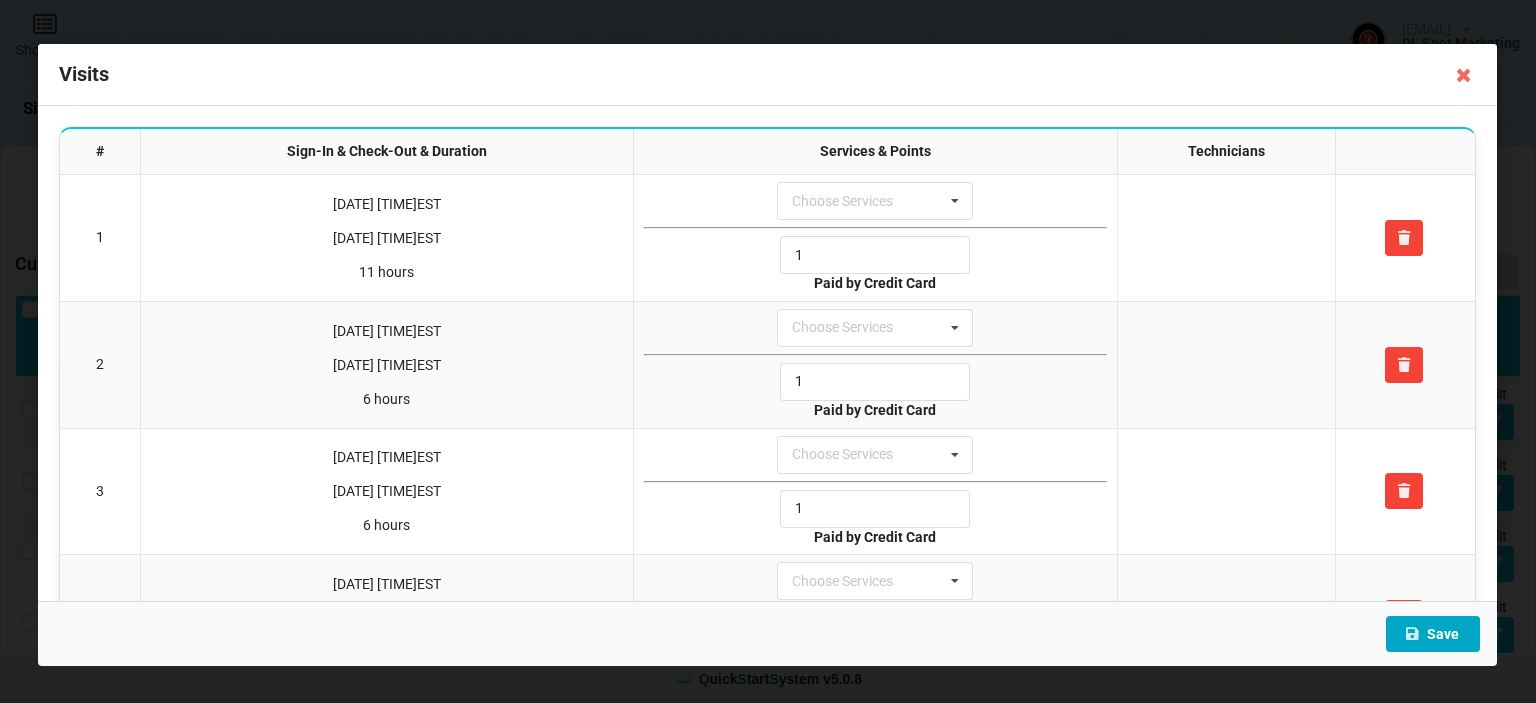 click on "Save" at bounding box center [1434, 634] 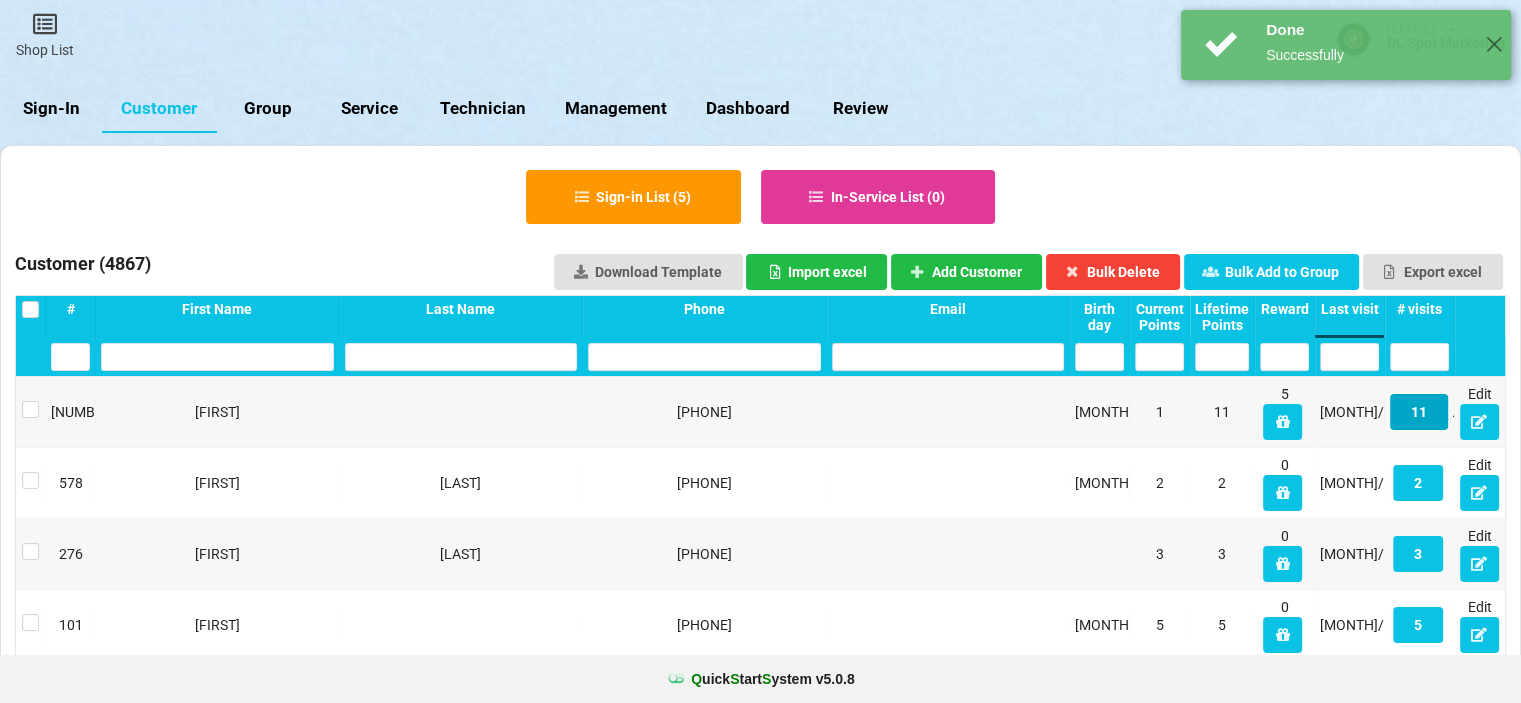 click on "11" at bounding box center (1419, 412) 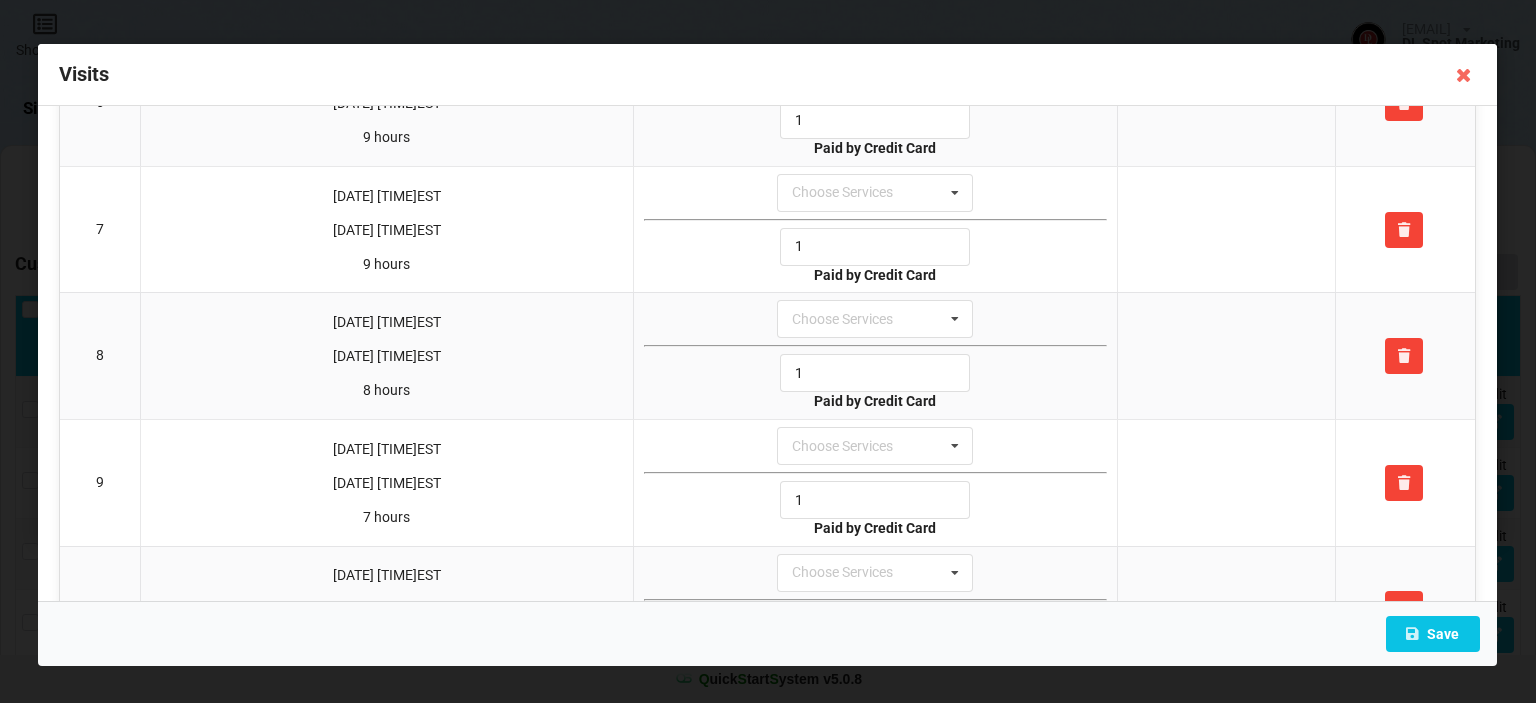 scroll, scrollTop: 976, scrollLeft: 0, axis: vertical 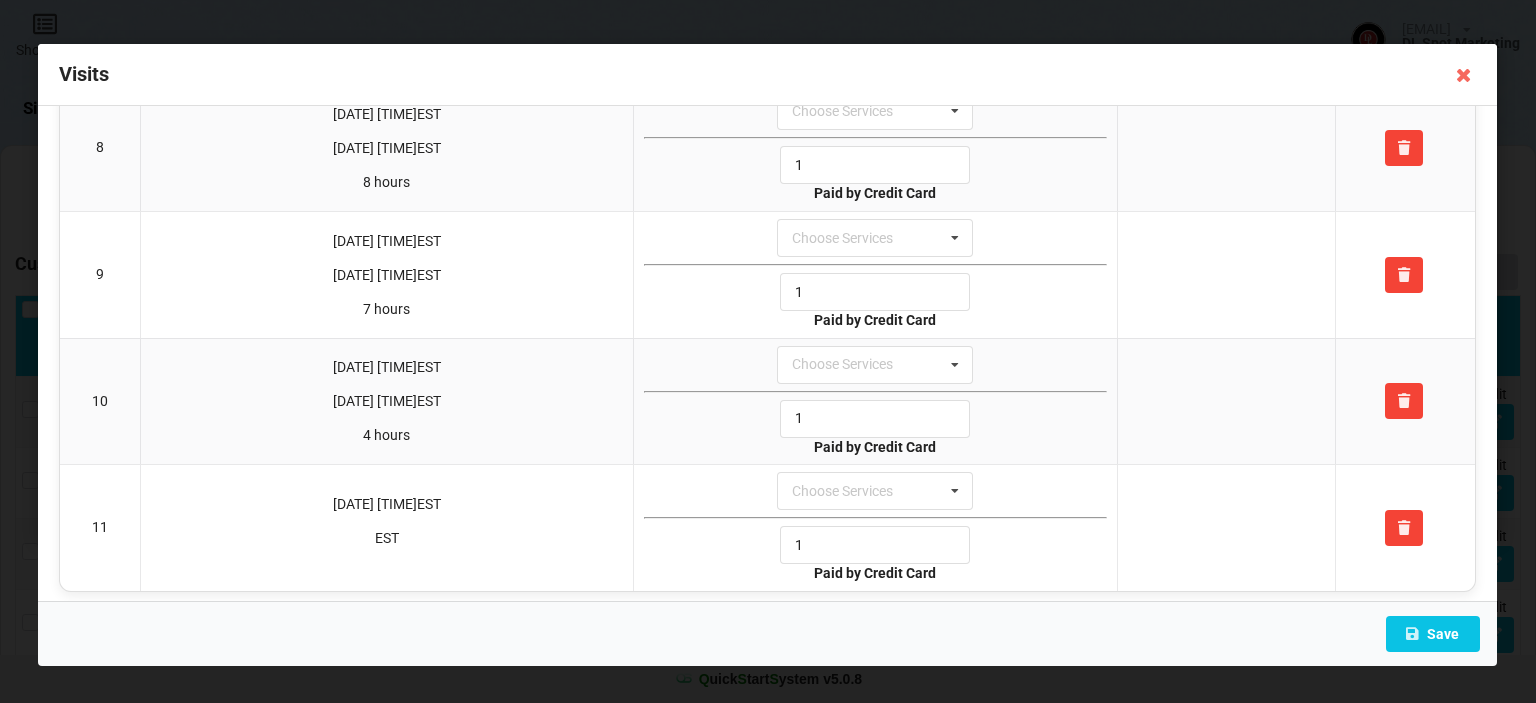 click at bounding box center [1465, 75] 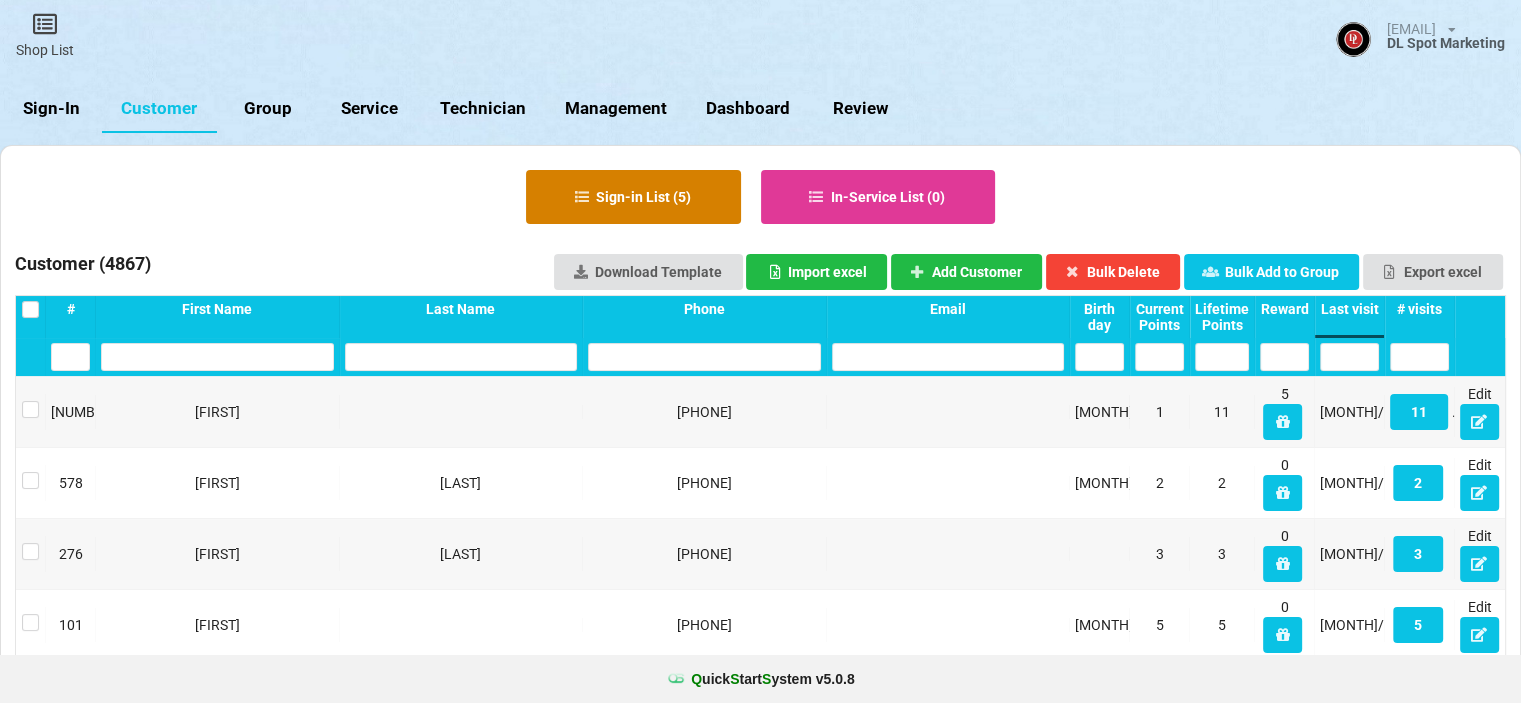 click on "Sign-in List ( 5 )" at bounding box center [633, 197] 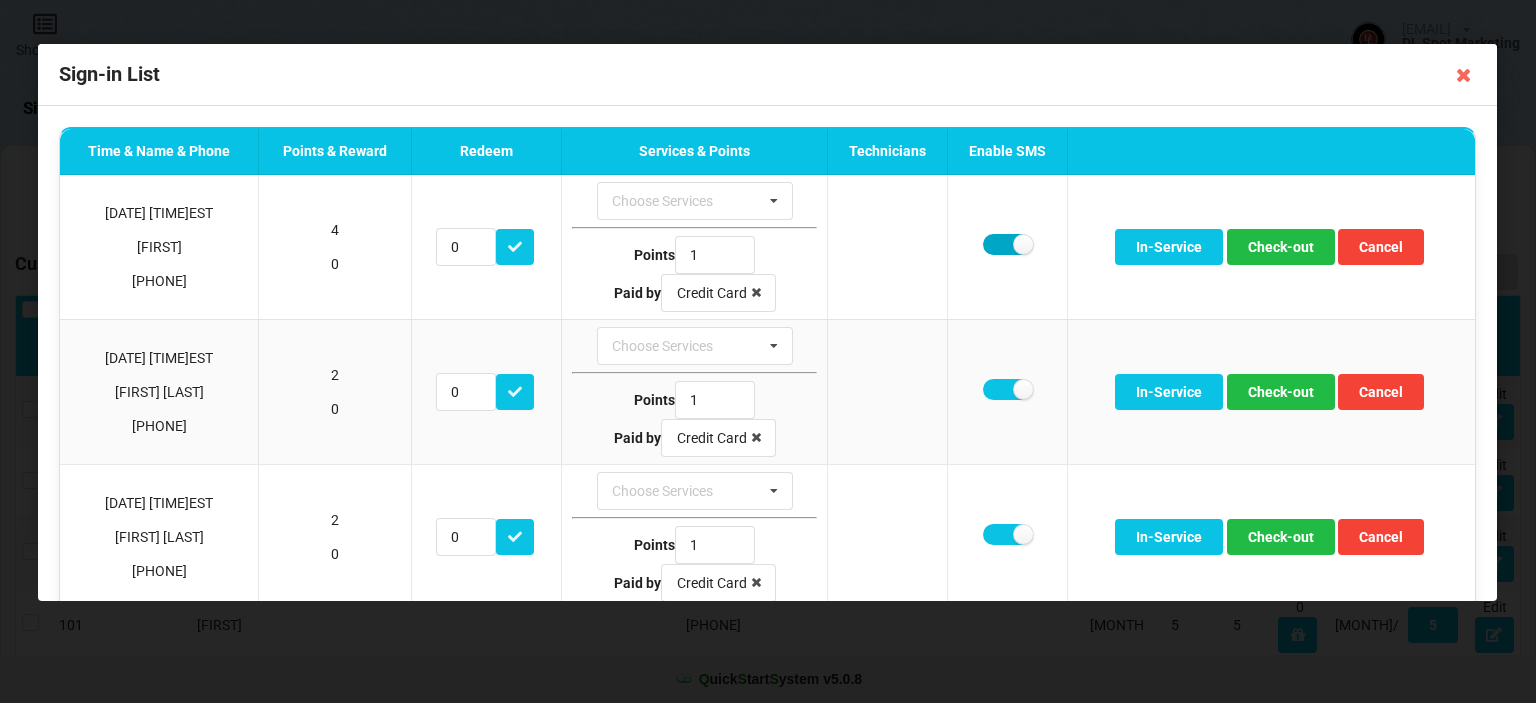 click at bounding box center [1007, 244] 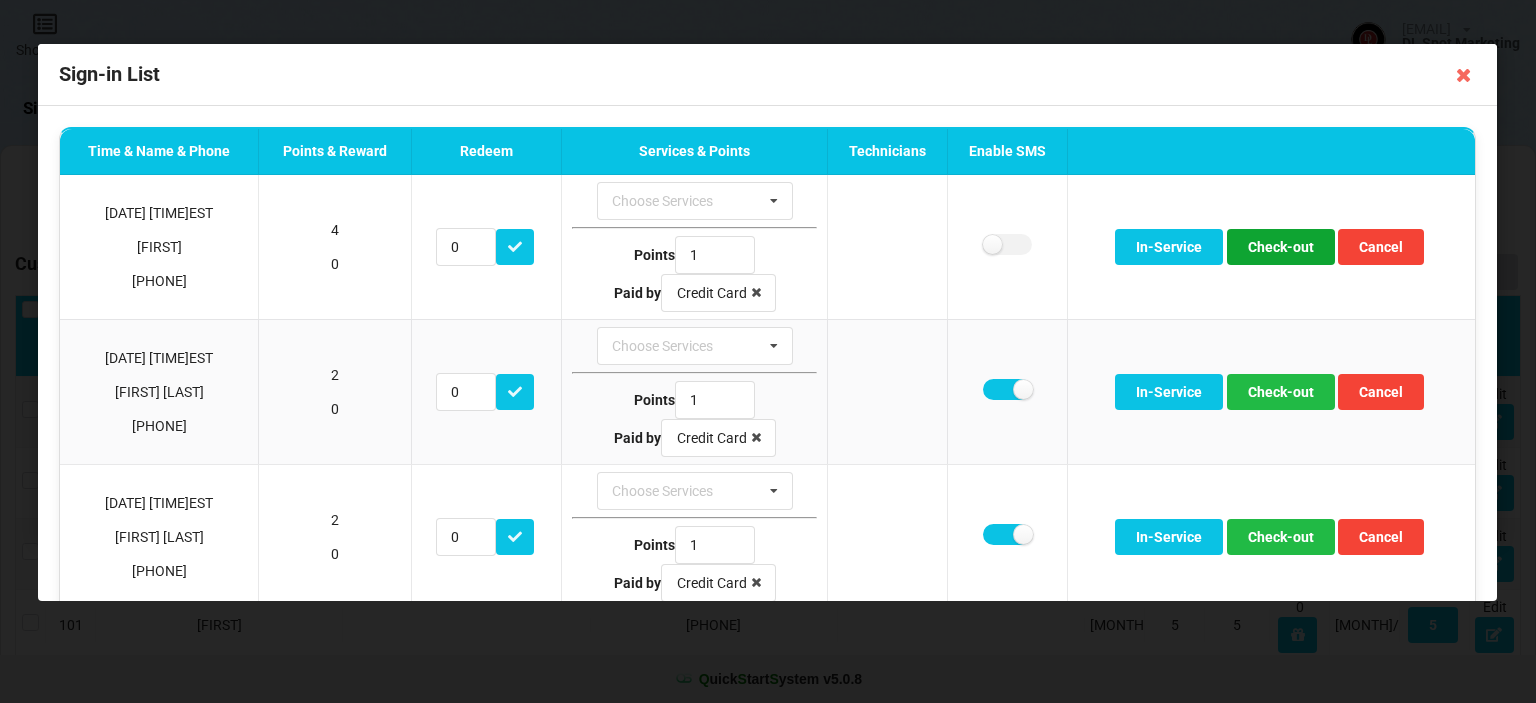 click on "Check-out" at bounding box center (1281, 247) 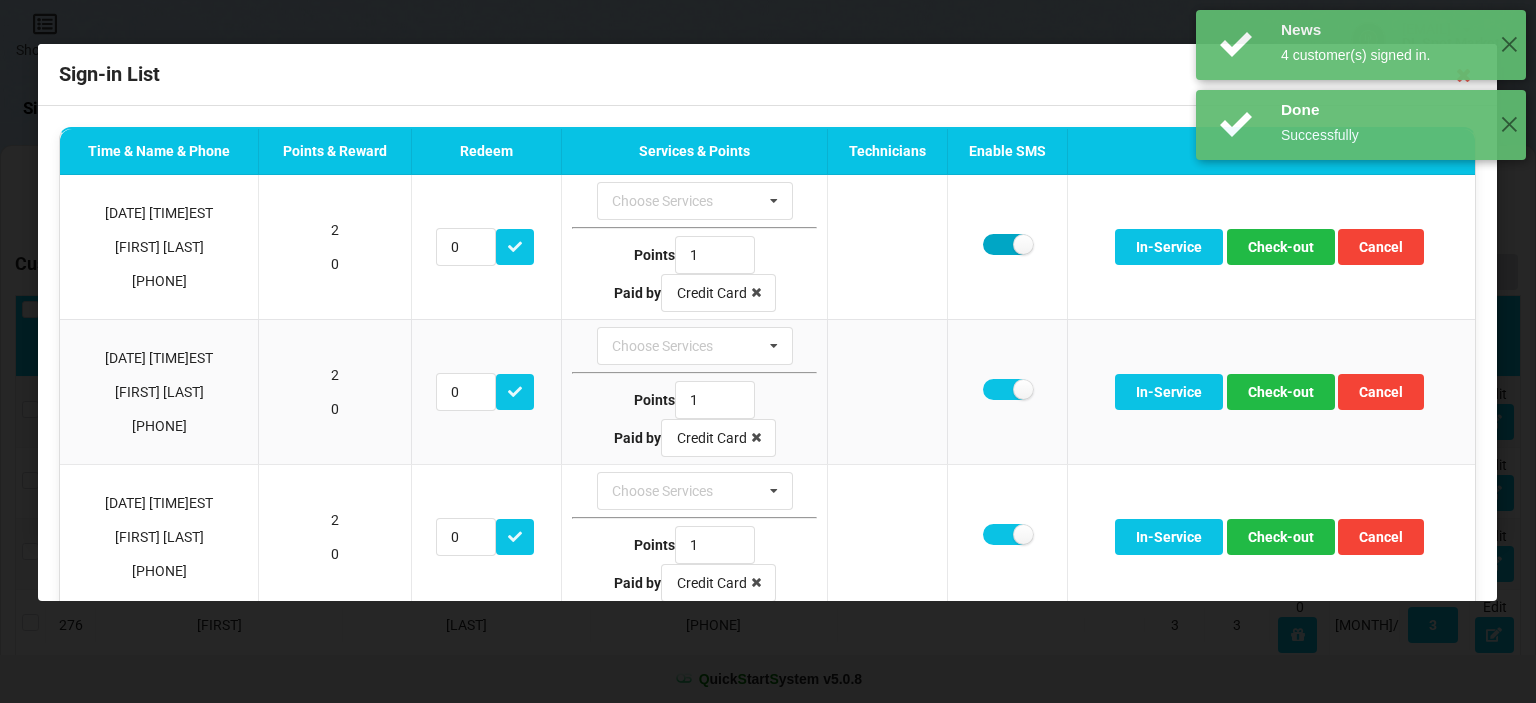 click at bounding box center (1007, 244) 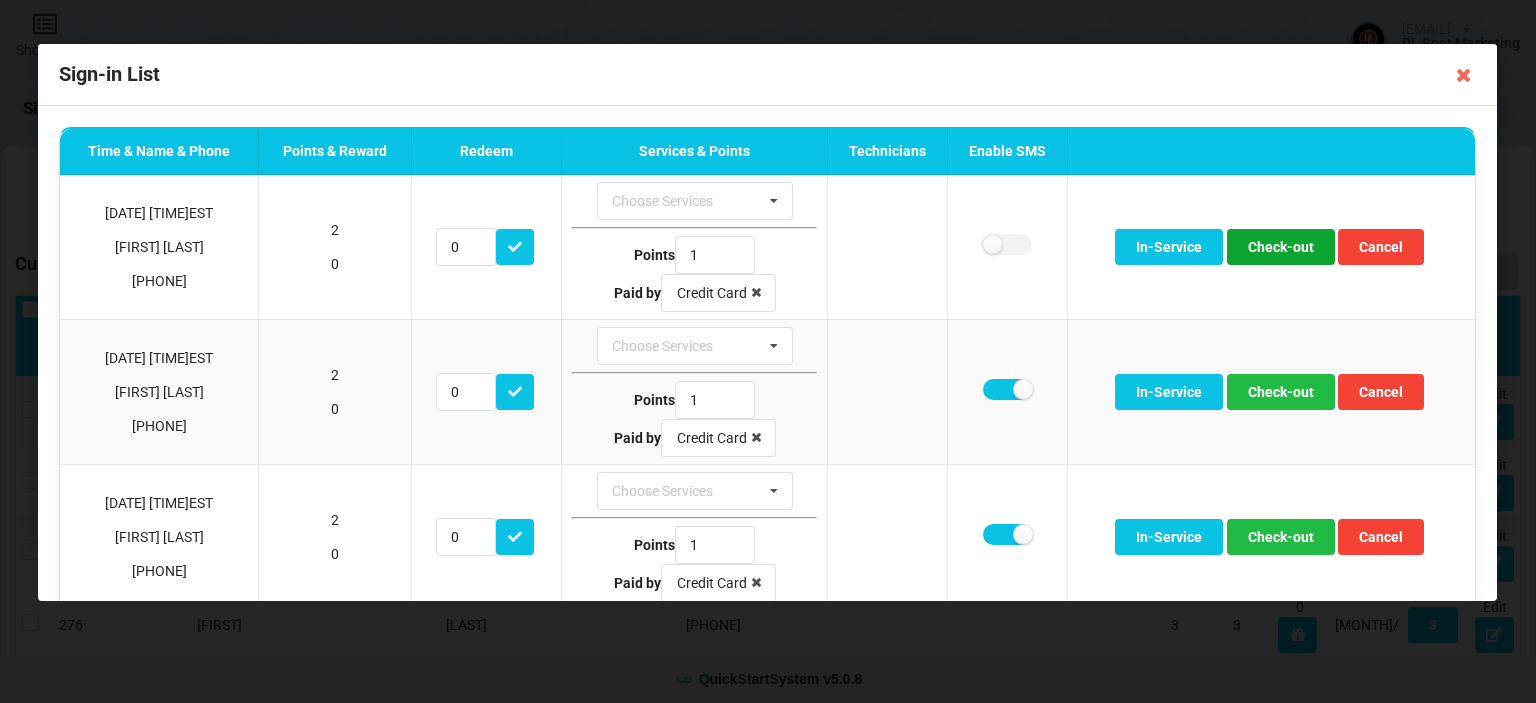 click on "Check-out" at bounding box center [1281, 247] 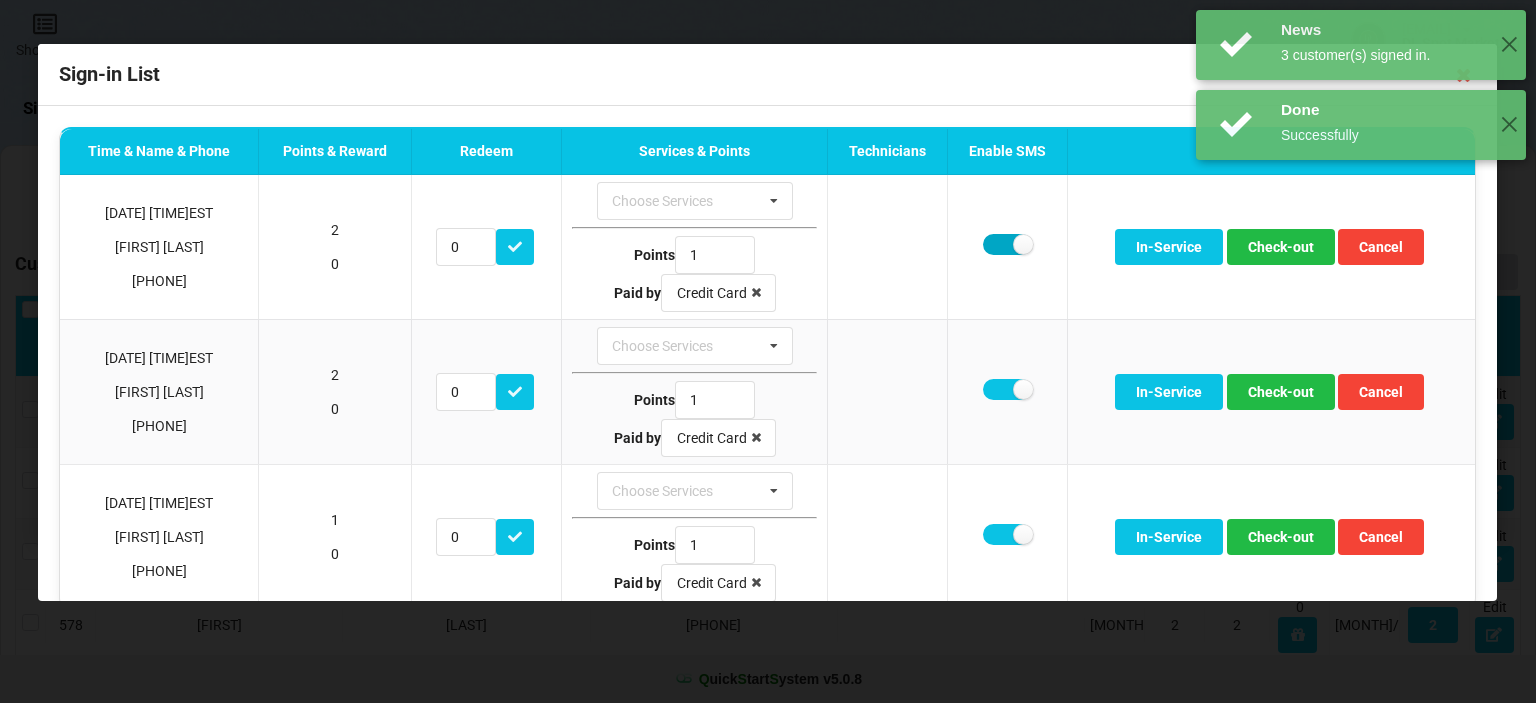 click at bounding box center [1007, 244] 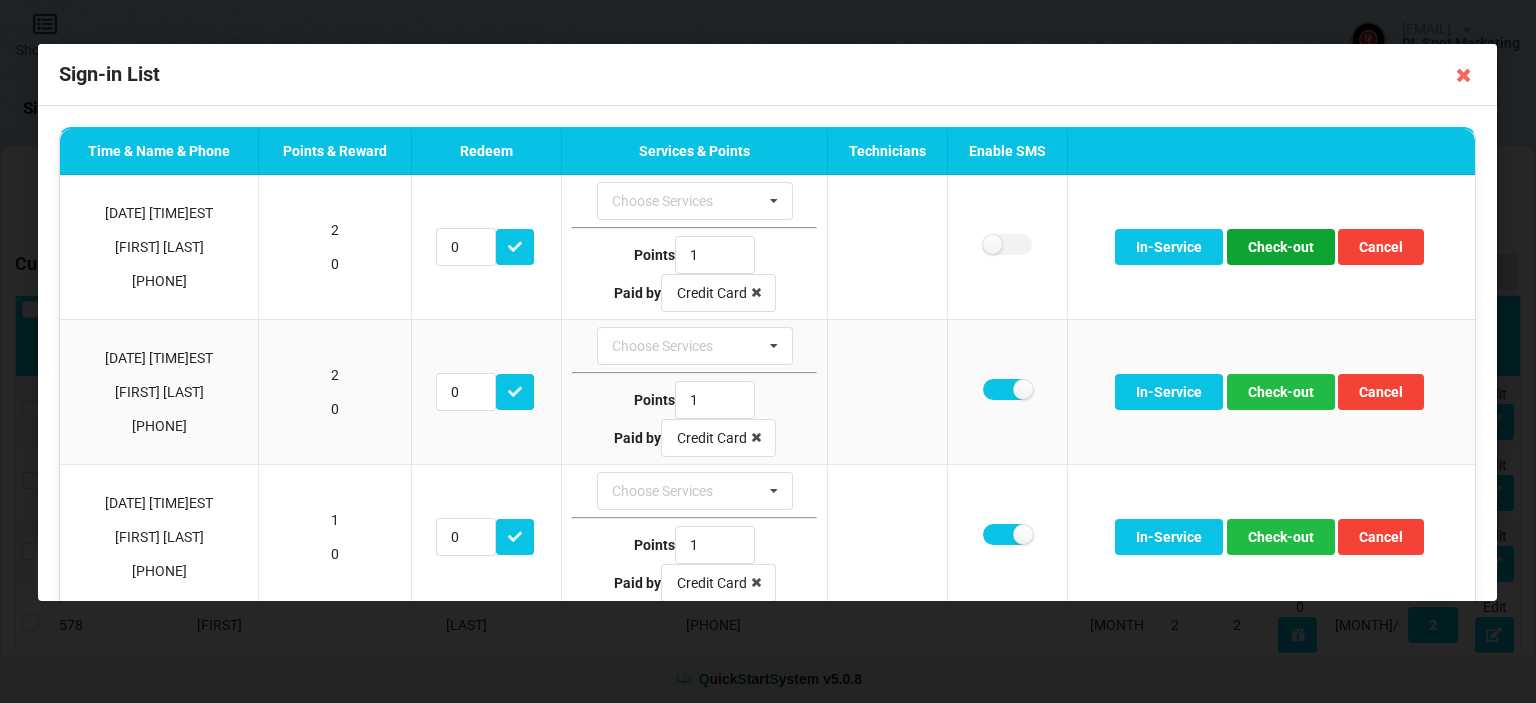 click on "Check-out" at bounding box center (1281, 247) 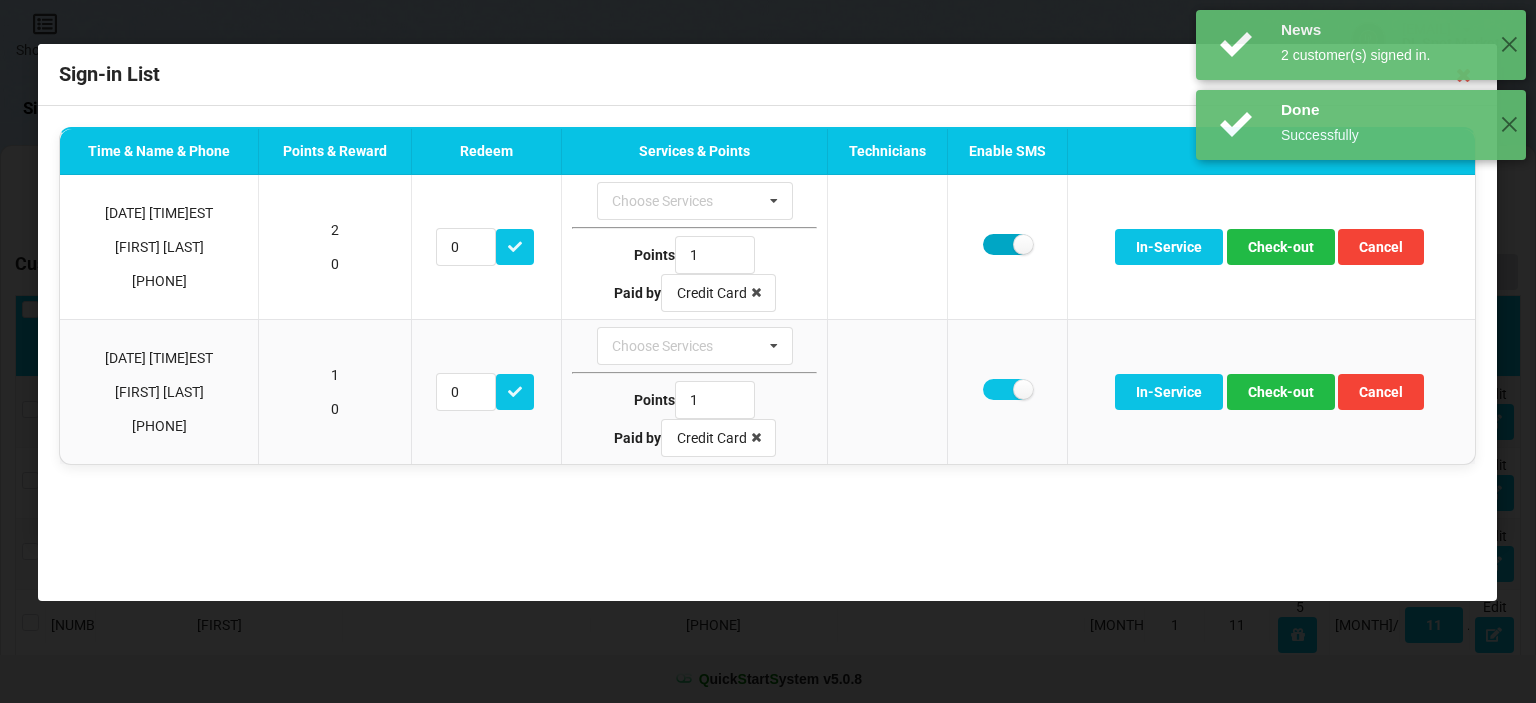 click at bounding box center [1007, 244] 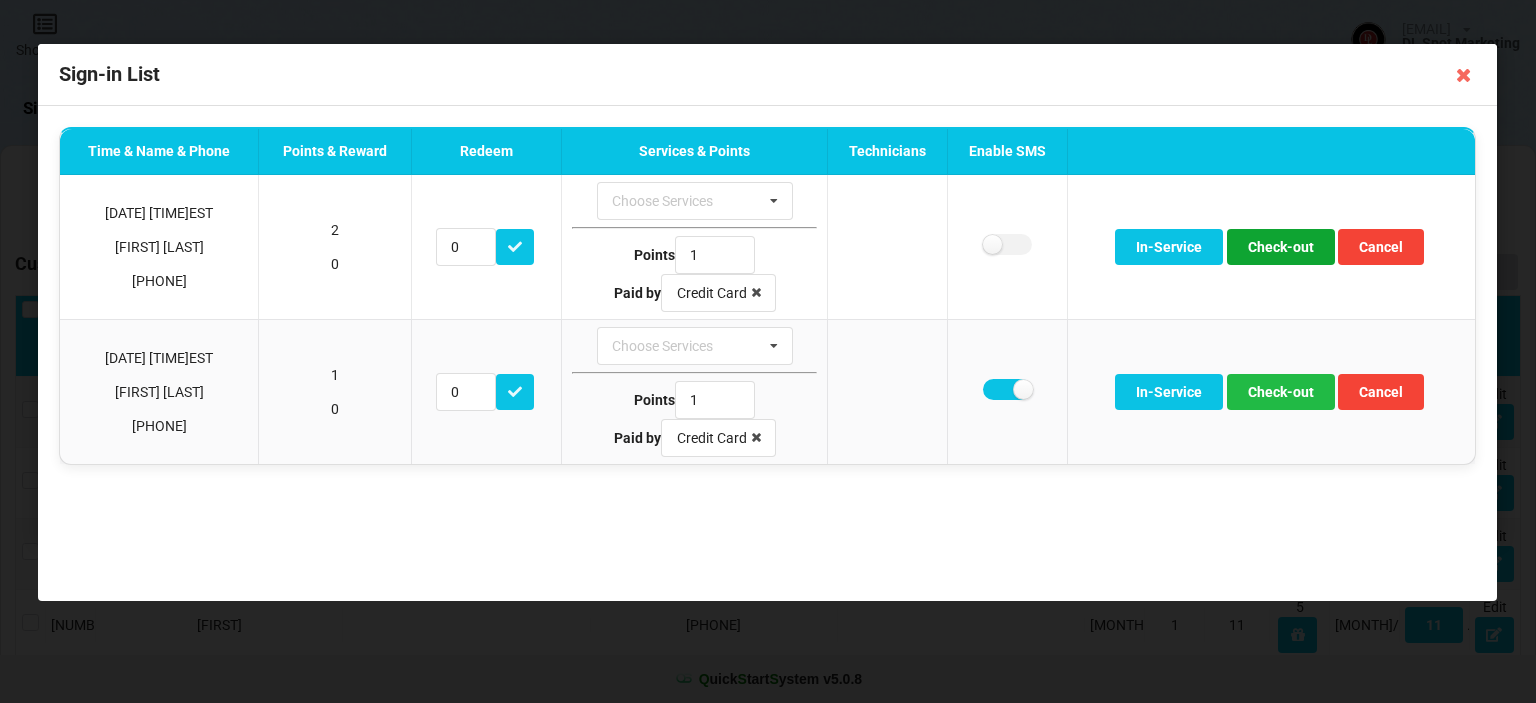click on "Check-out" at bounding box center (1281, 247) 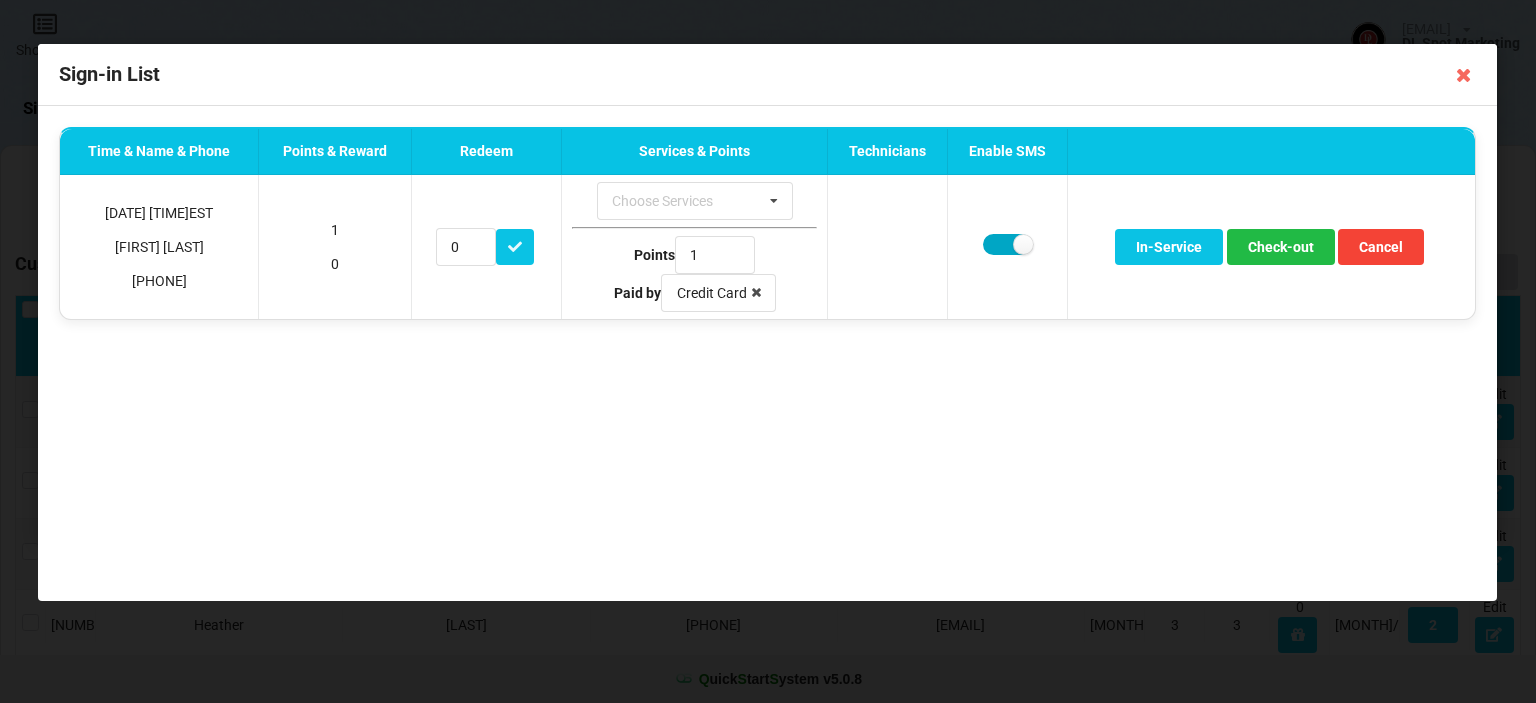 click at bounding box center (1007, 244) 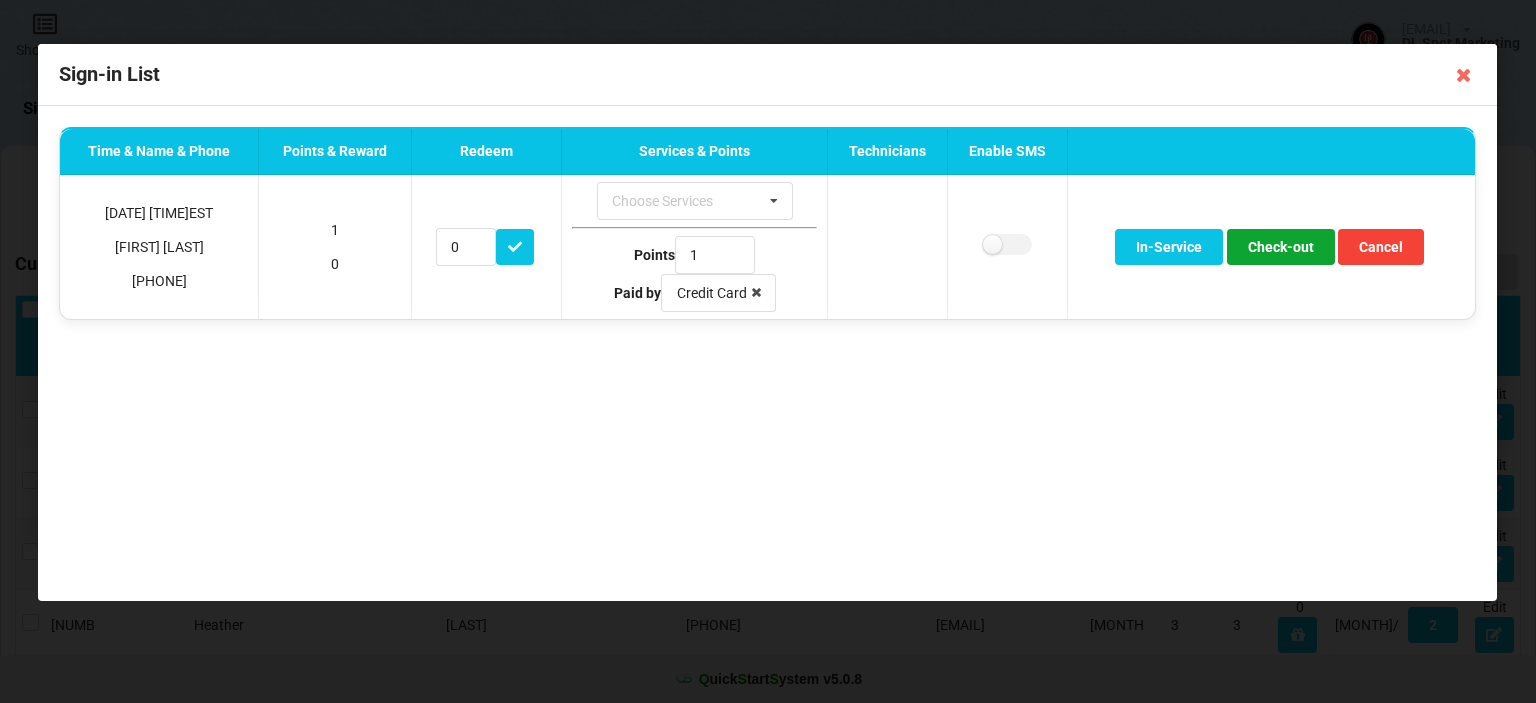 click on "Check-out" at bounding box center [1281, 247] 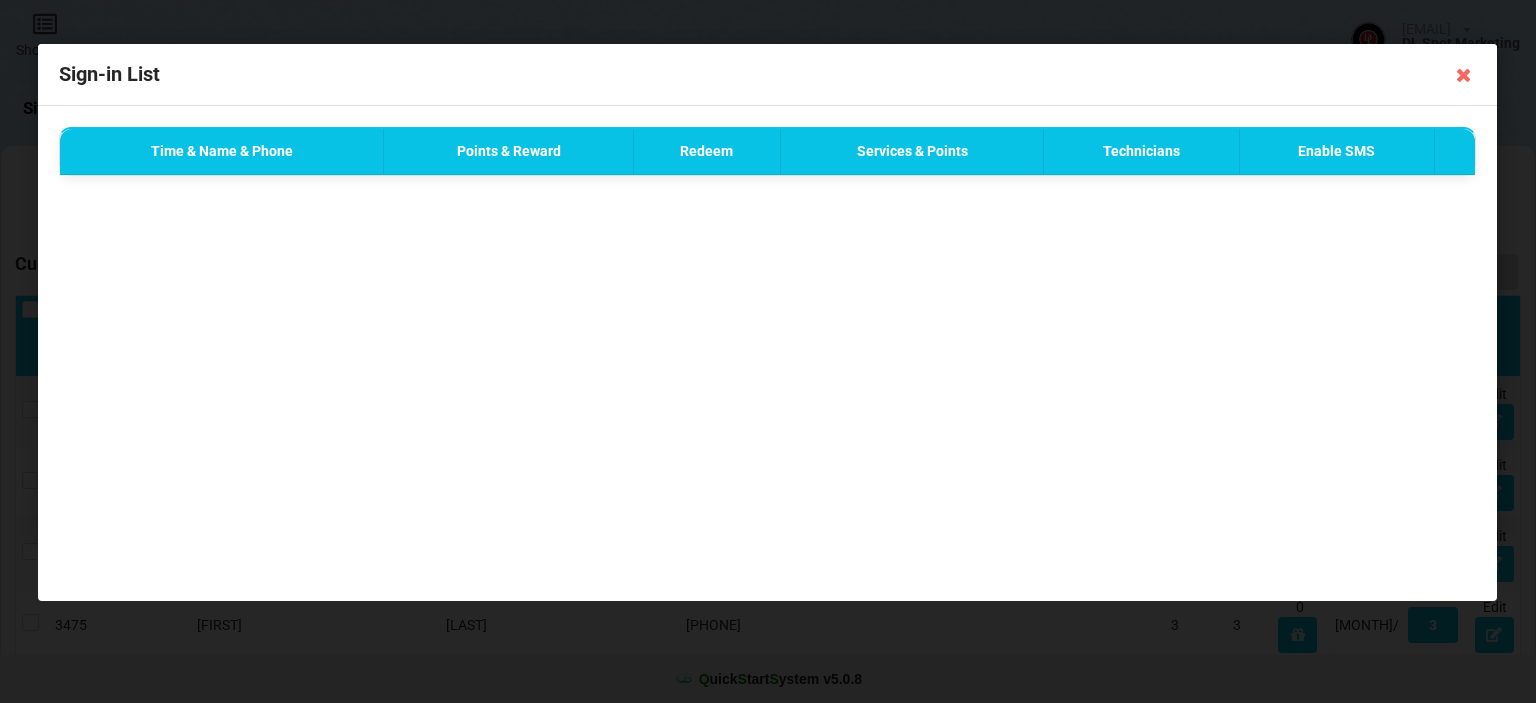 click at bounding box center [1465, 75] 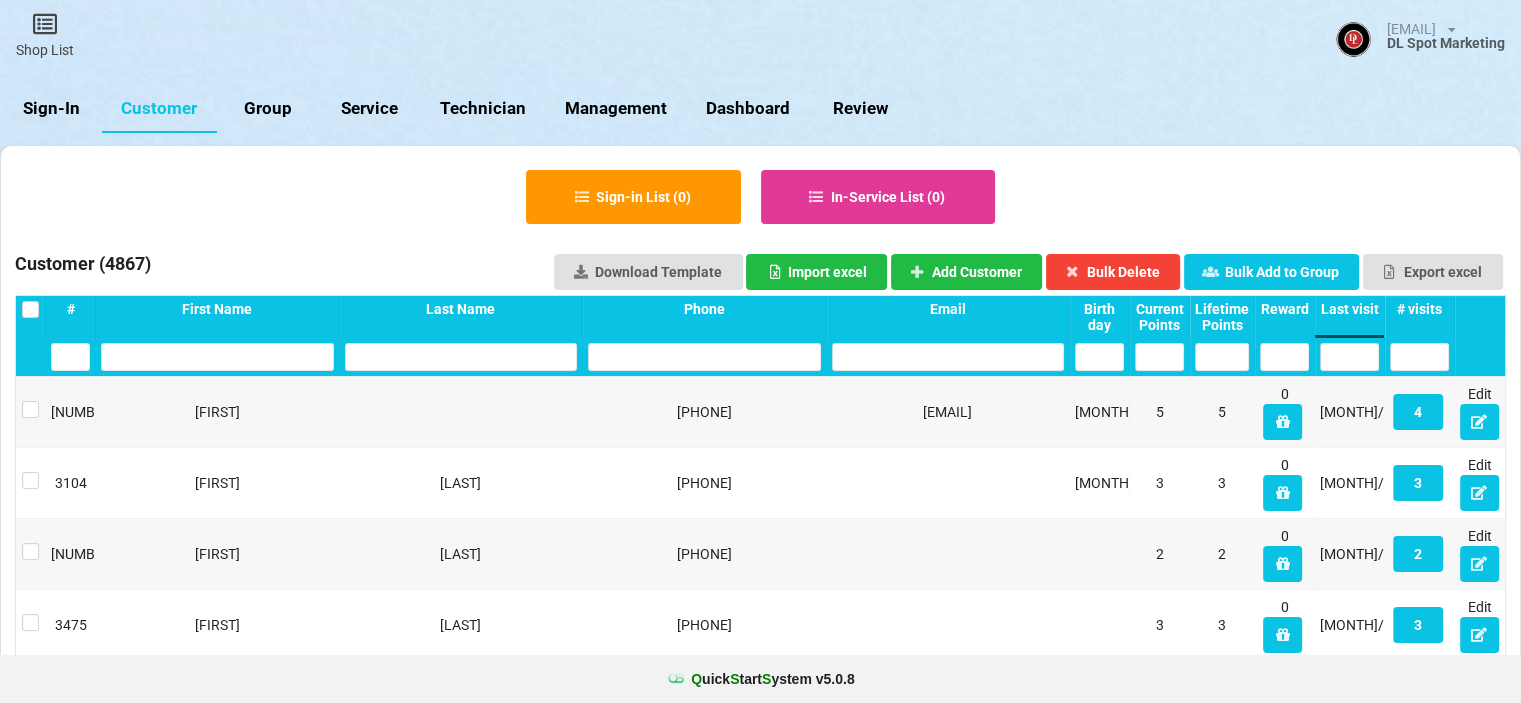 click on "Sign-In" at bounding box center (51, 109) 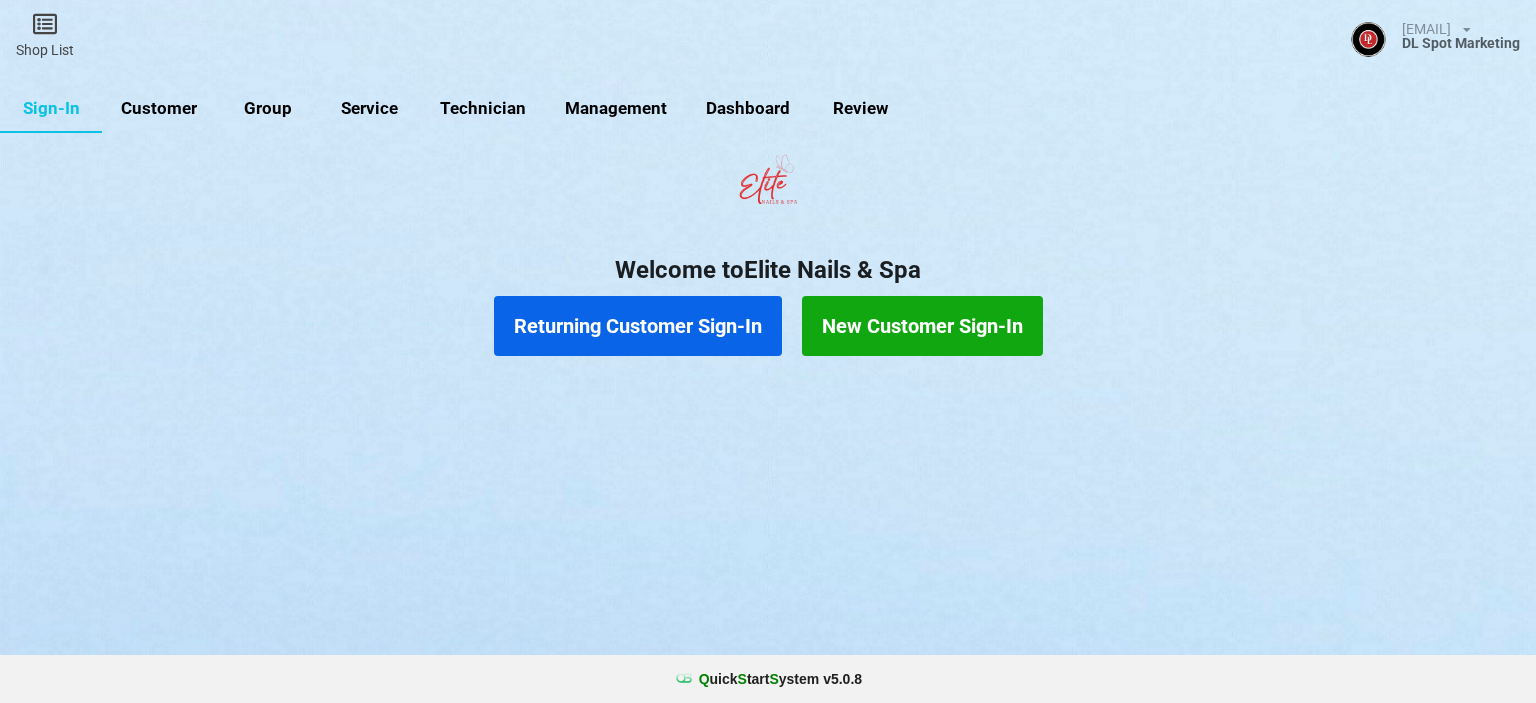 click on "Shop List" at bounding box center (45, 35) 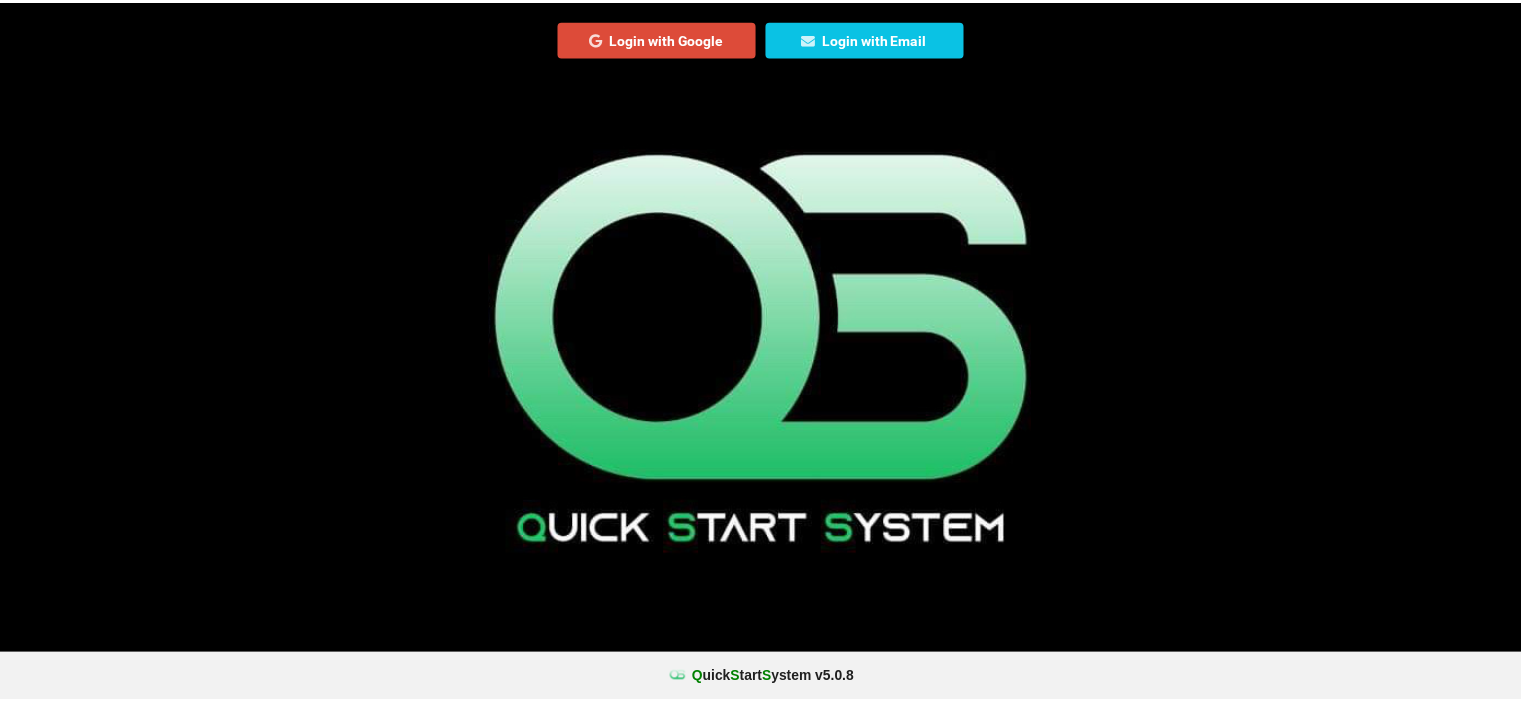 scroll, scrollTop: 0, scrollLeft: 0, axis: both 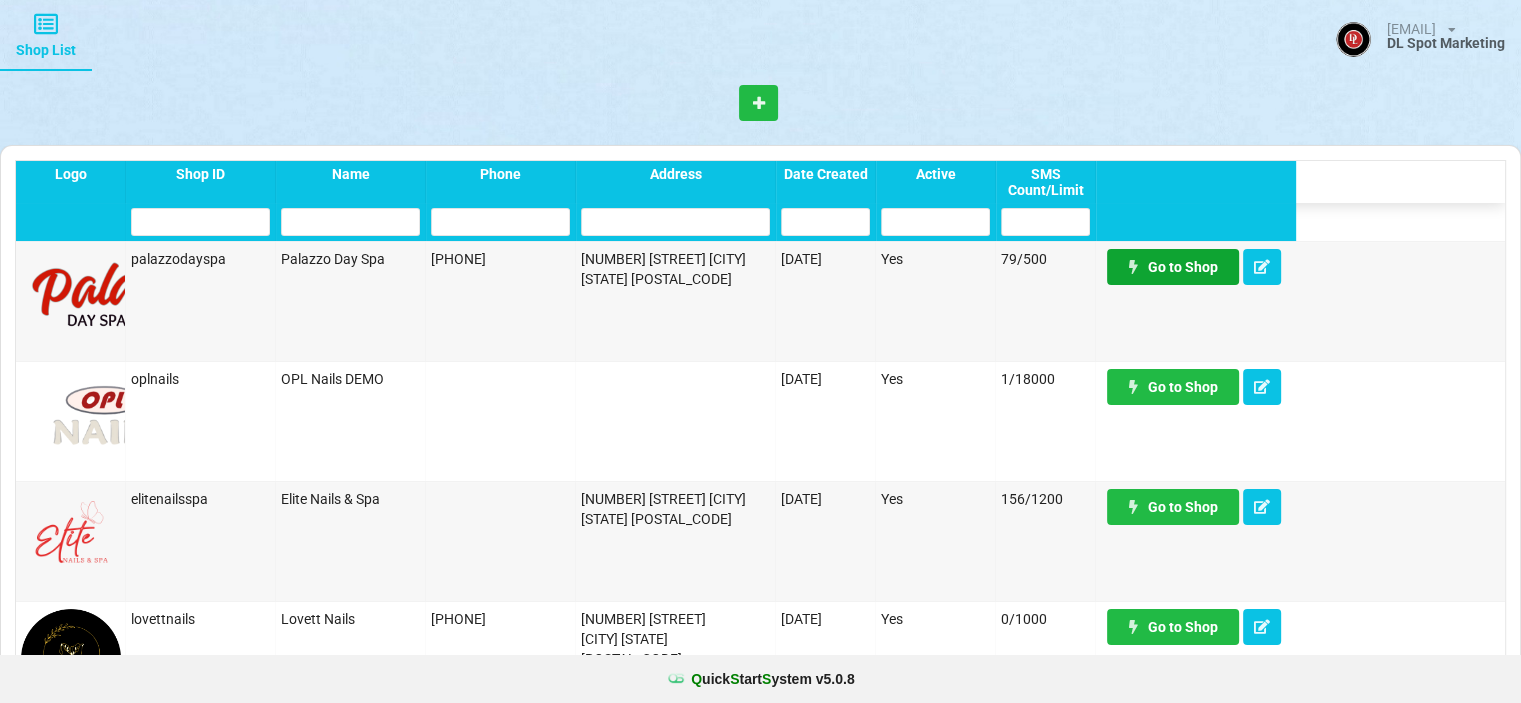 click on "Go to Shop" at bounding box center [1173, 267] 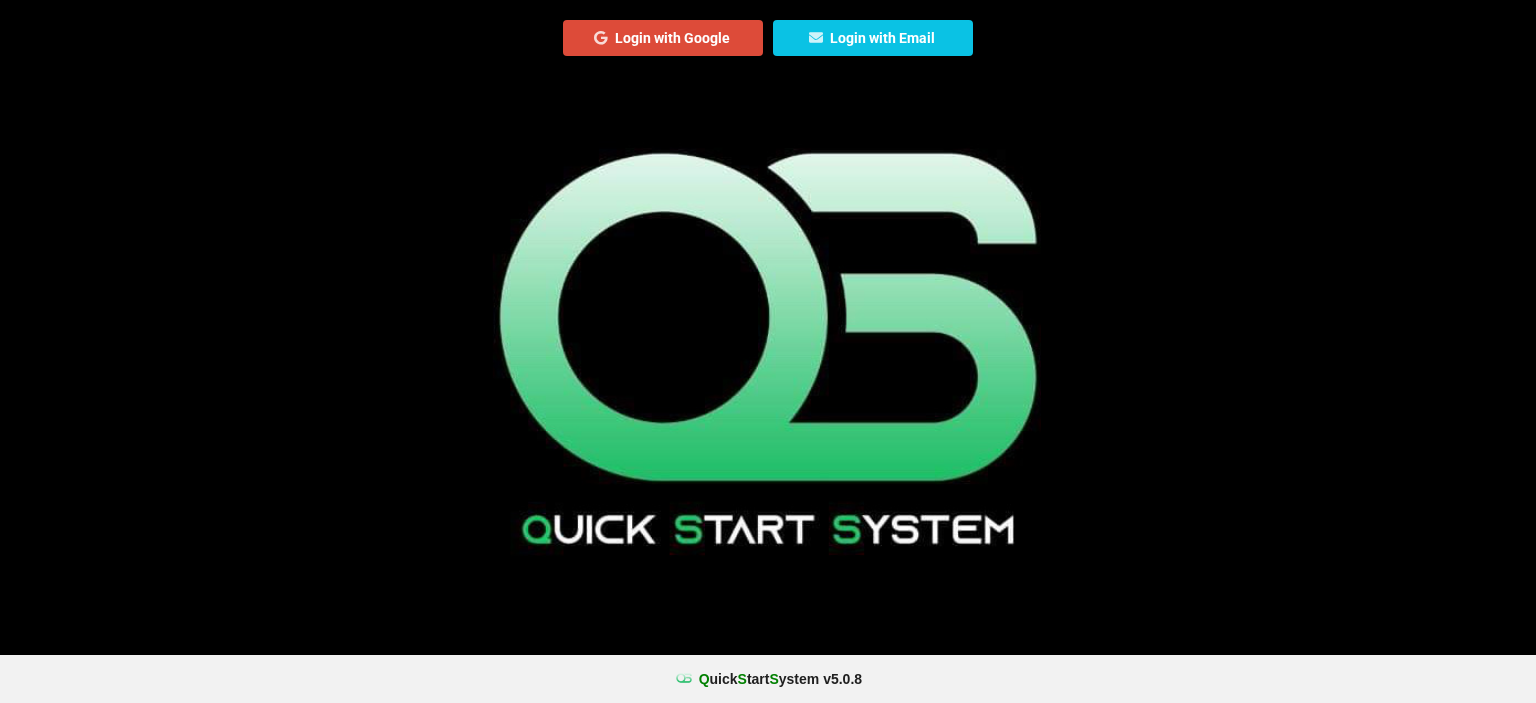 scroll, scrollTop: 0, scrollLeft: 0, axis: both 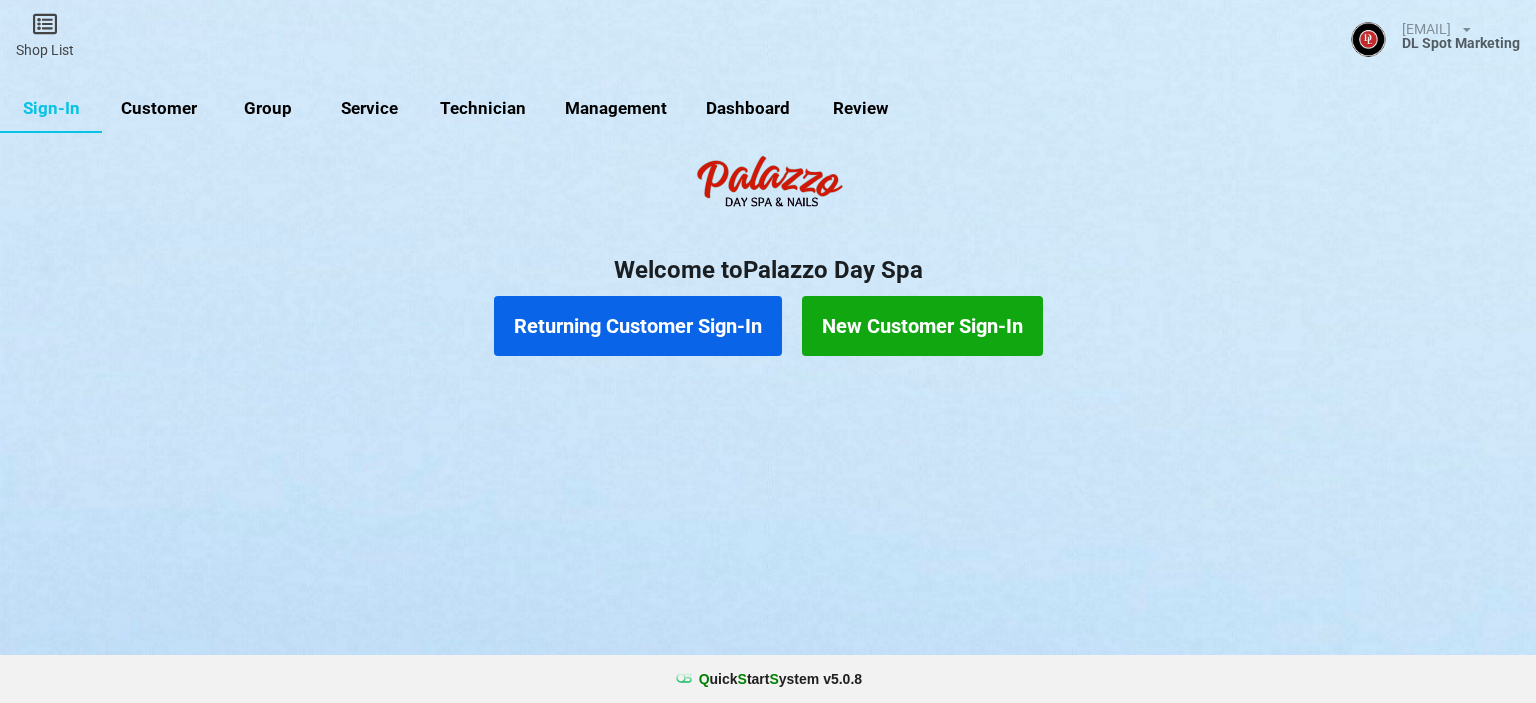 click on "Customer" at bounding box center (159, 109) 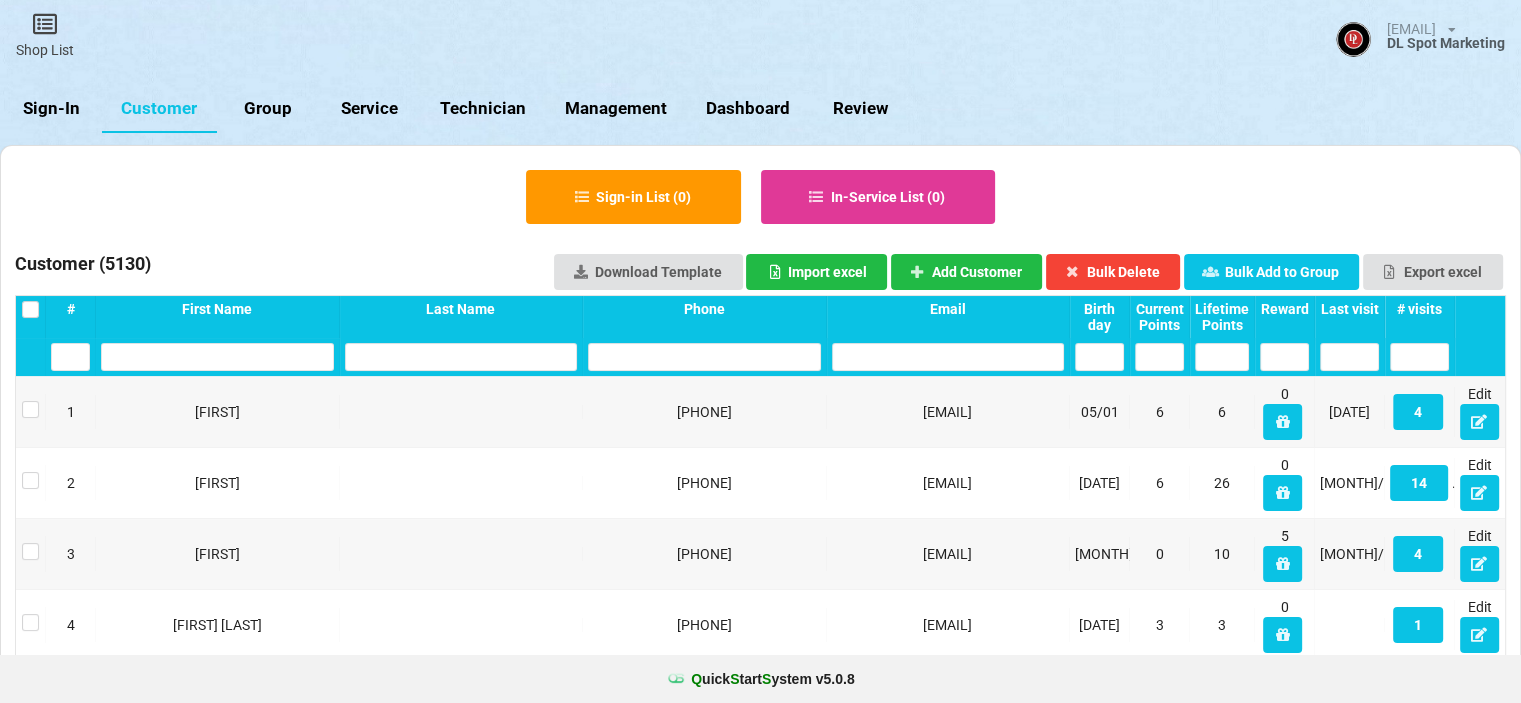 click on "Last visit" at bounding box center [70, 309] 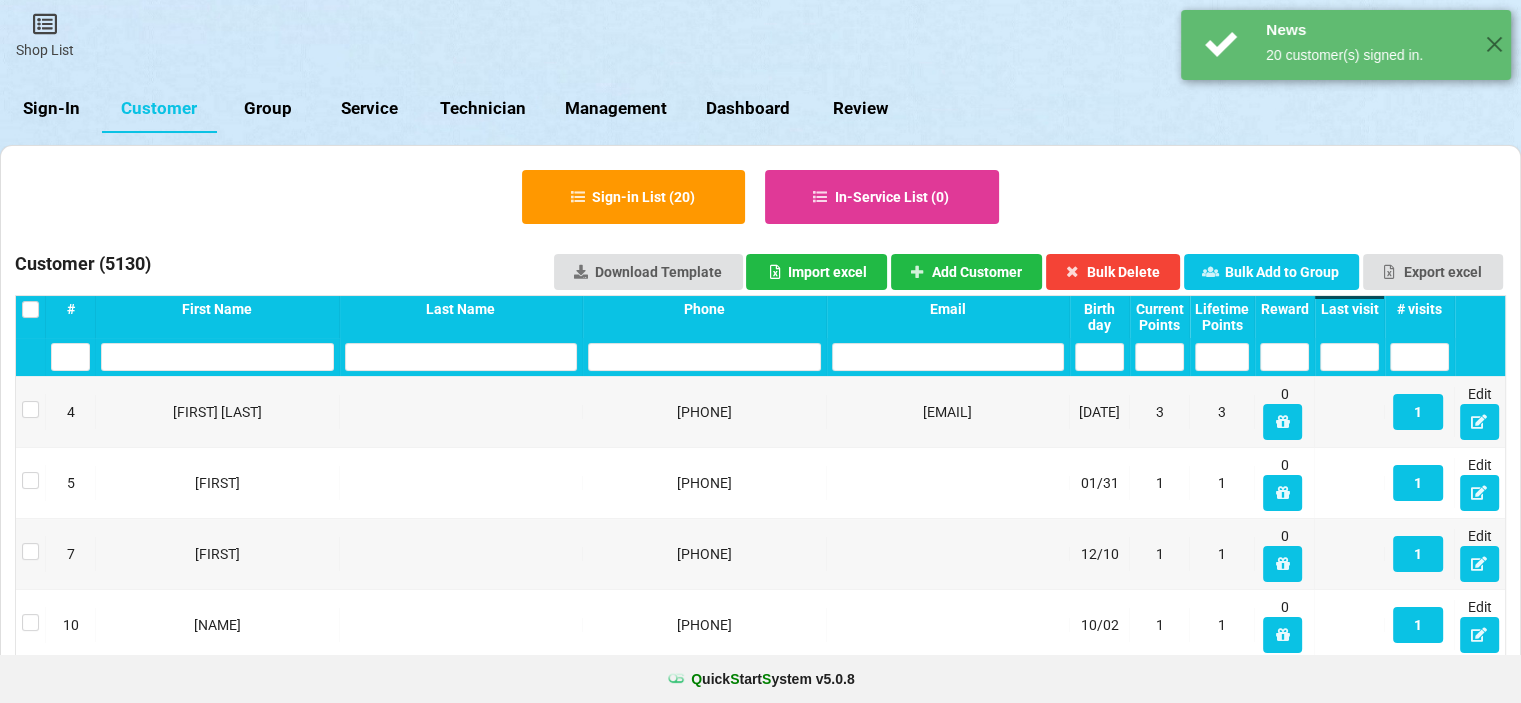 click on "Last visit" at bounding box center [1349, 309] 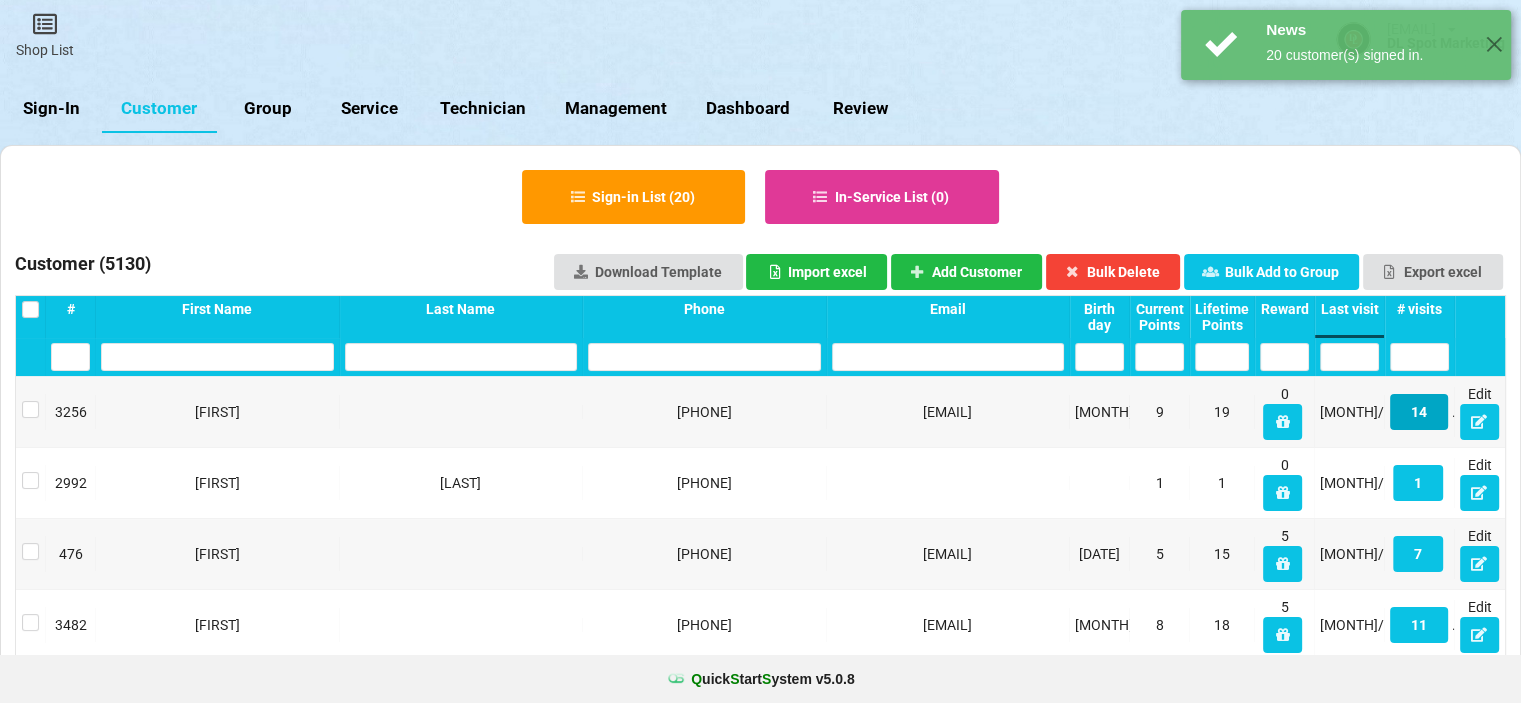 click on "14" at bounding box center [1419, 412] 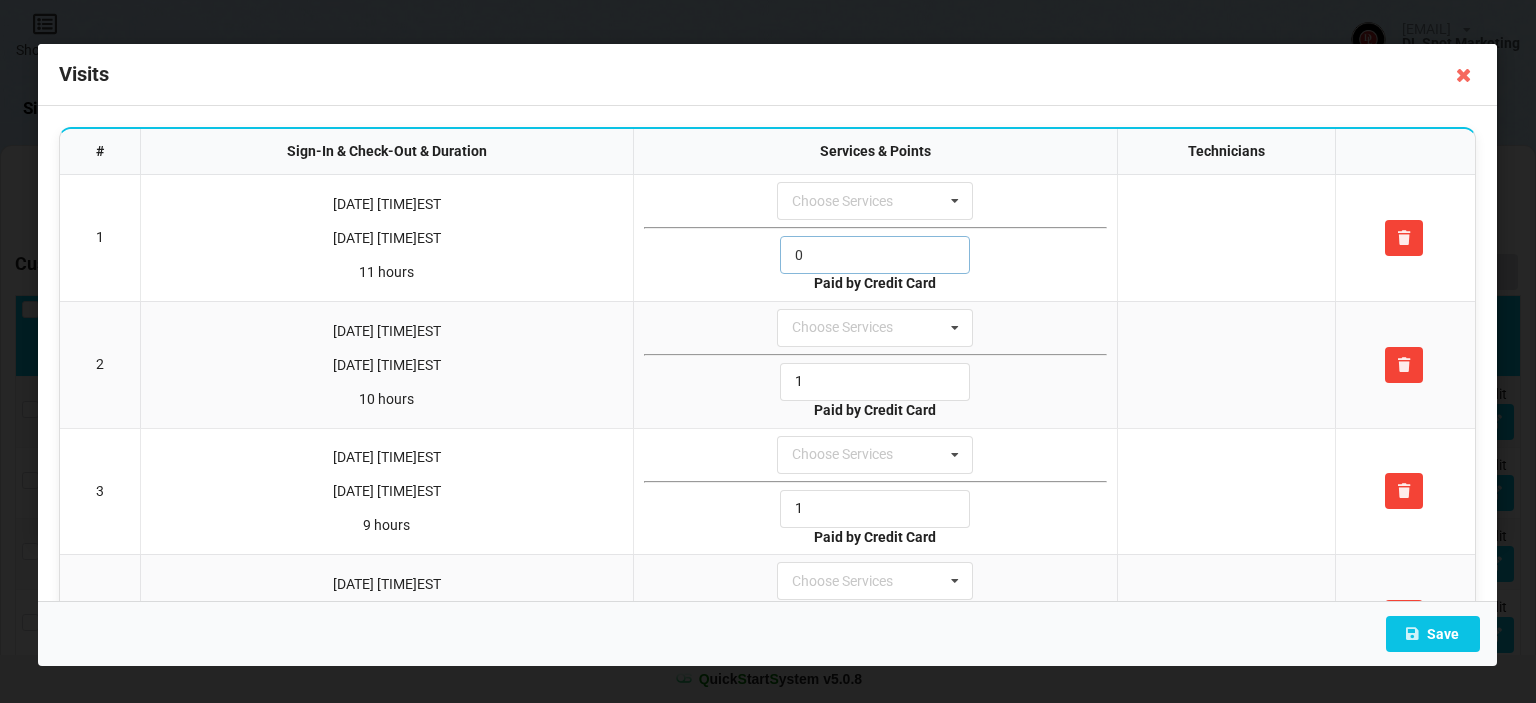 click on "0" at bounding box center [876, 255] 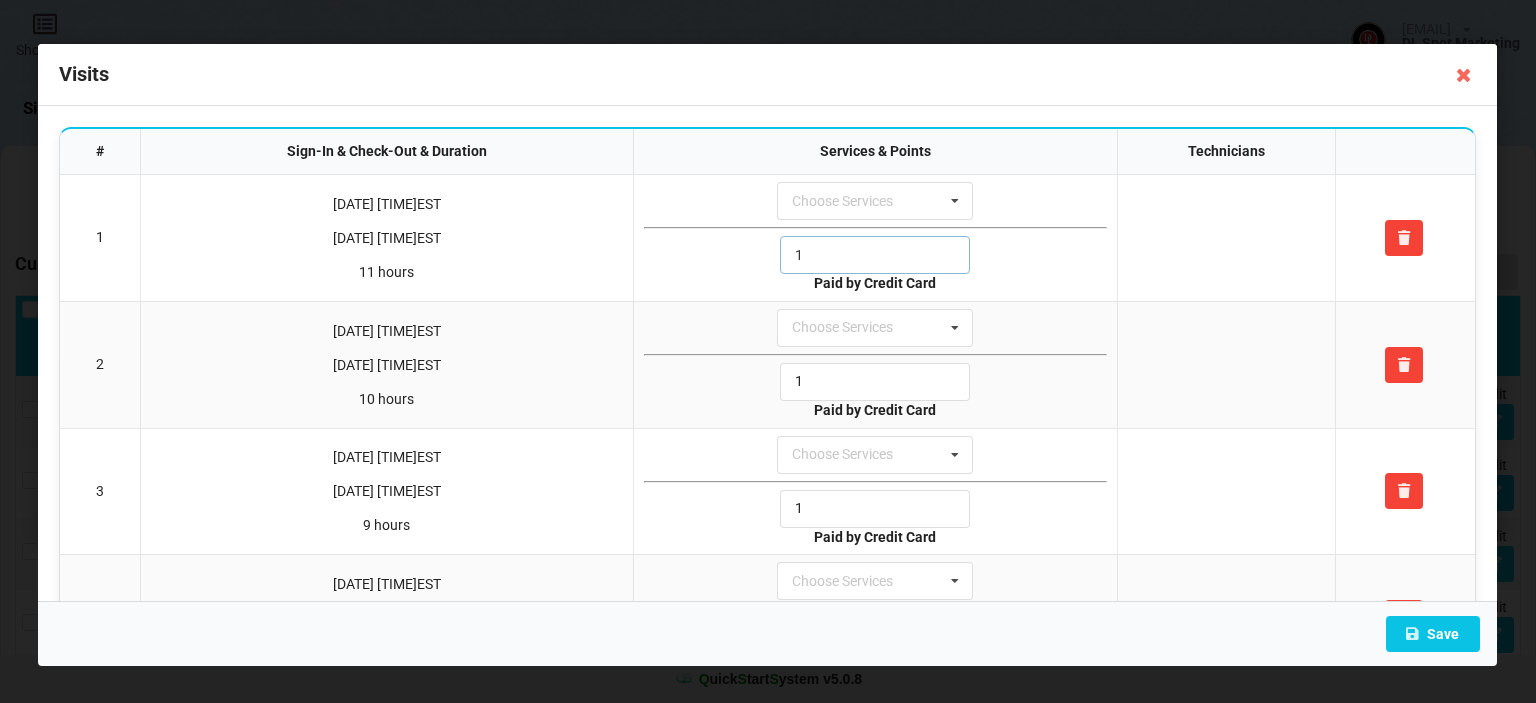 type on "1" 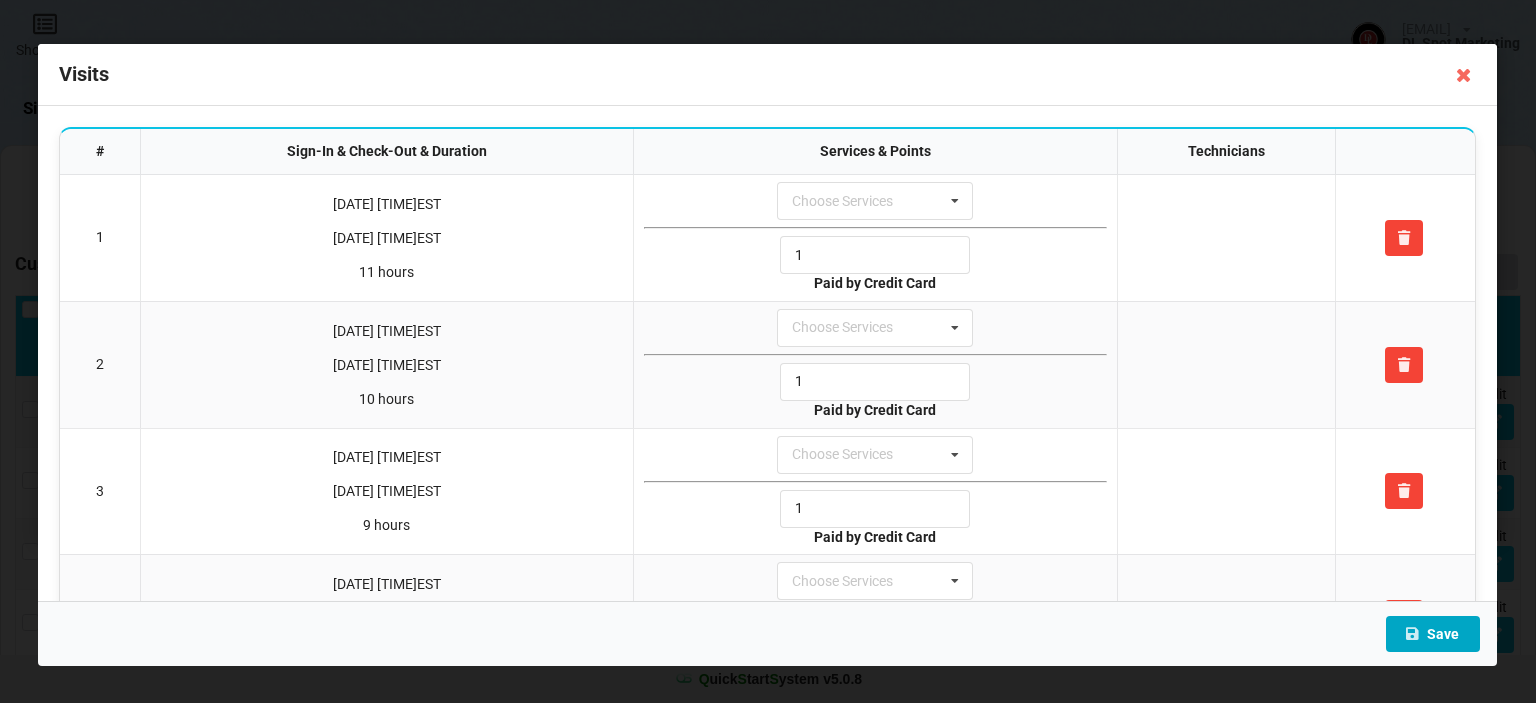 click on "Save" at bounding box center (1434, 634) 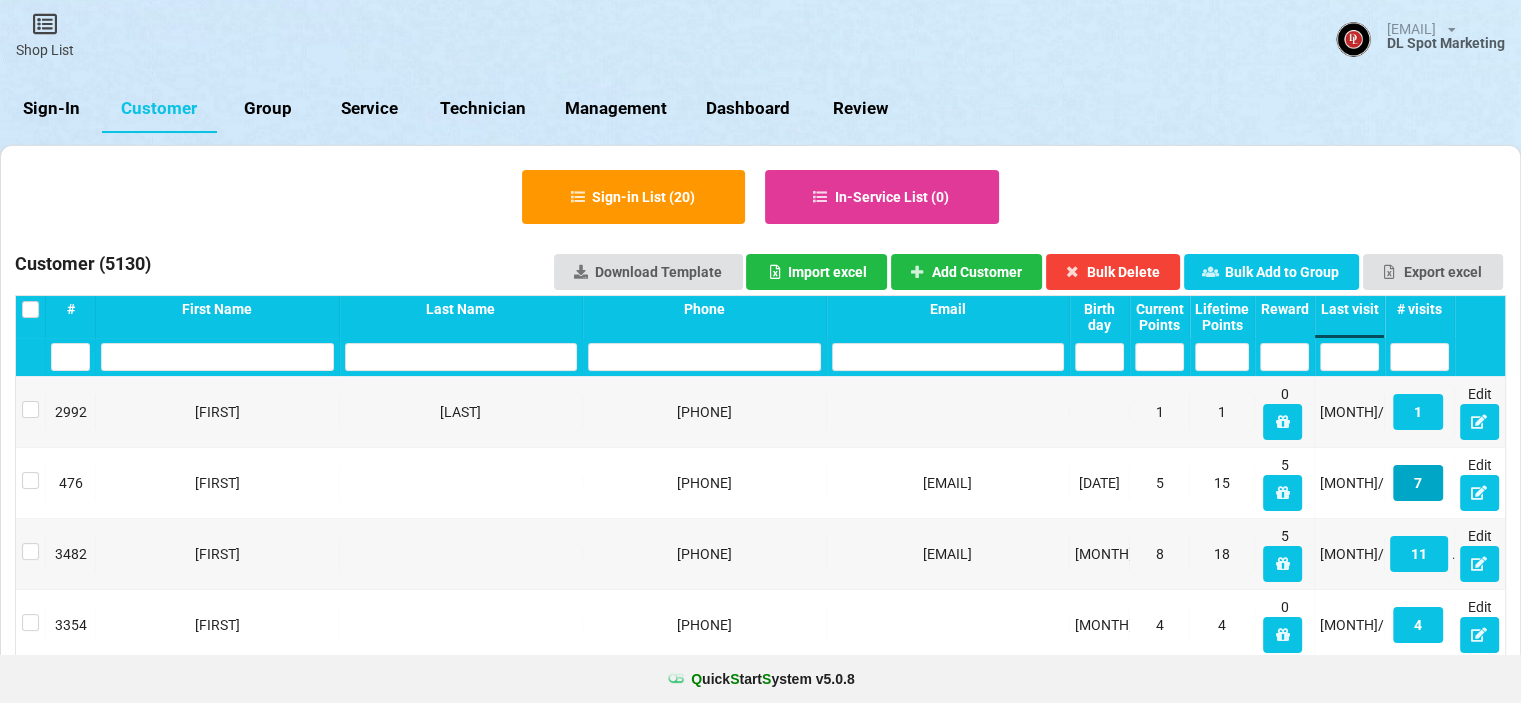 click on "7" at bounding box center [1418, 483] 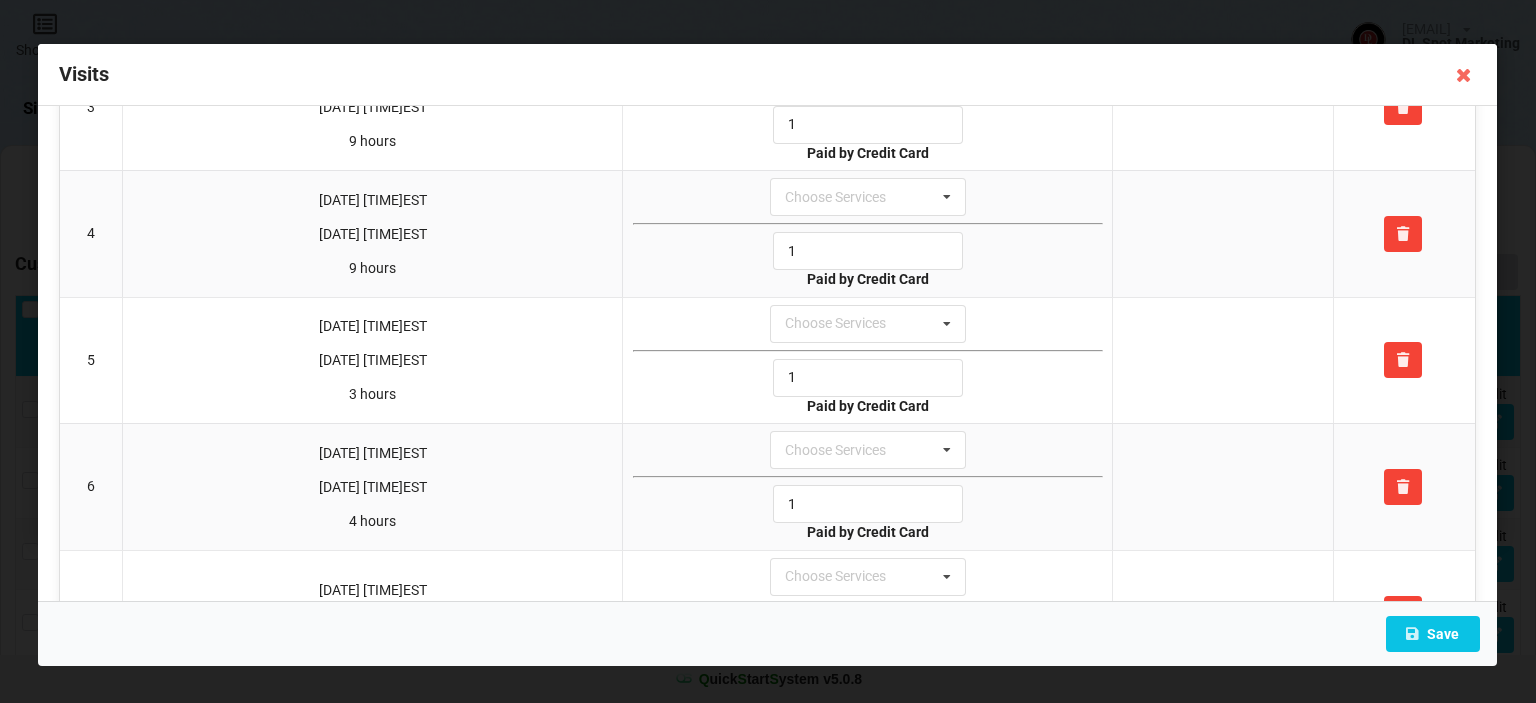 scroll, scrollTop: 474, scrollLeft: 0, axis: vertical 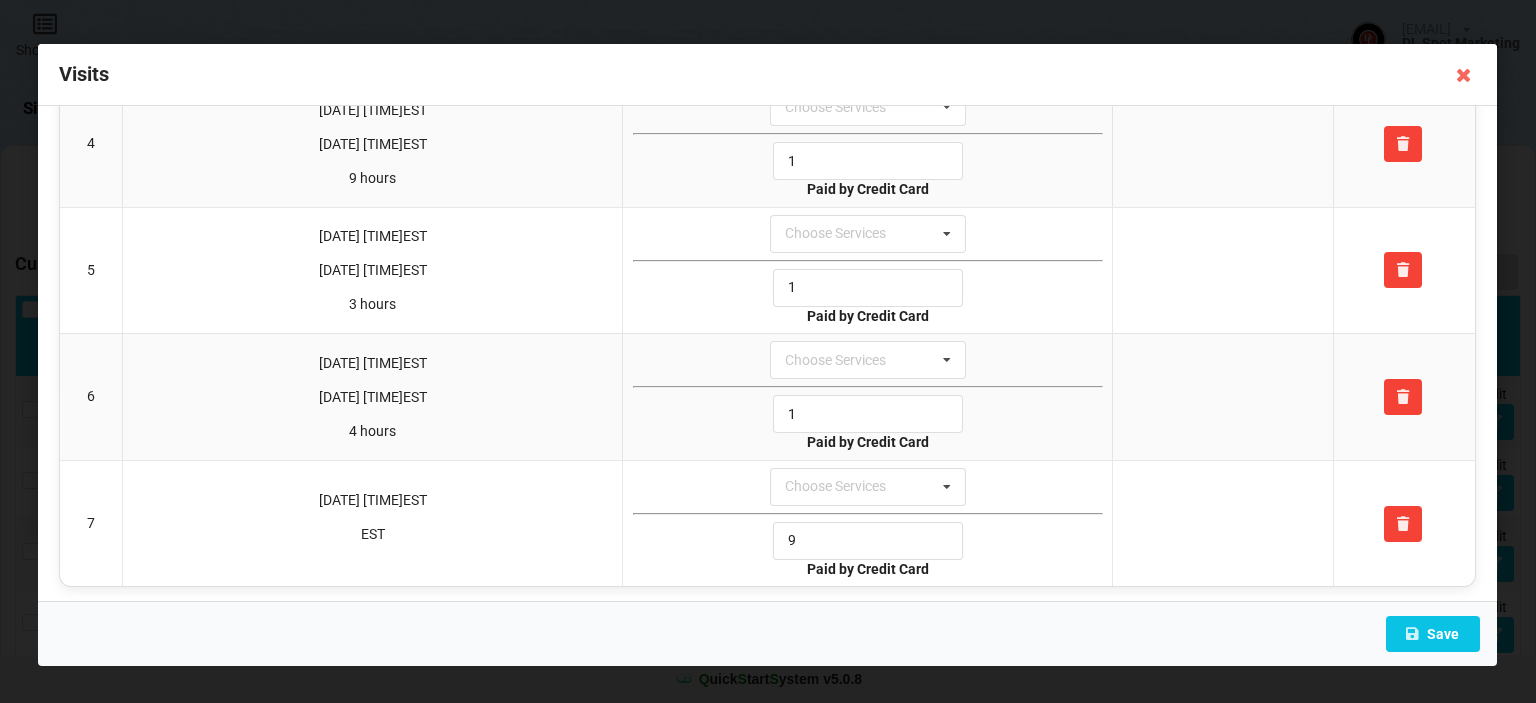 click at bounding box center (1465, 75) 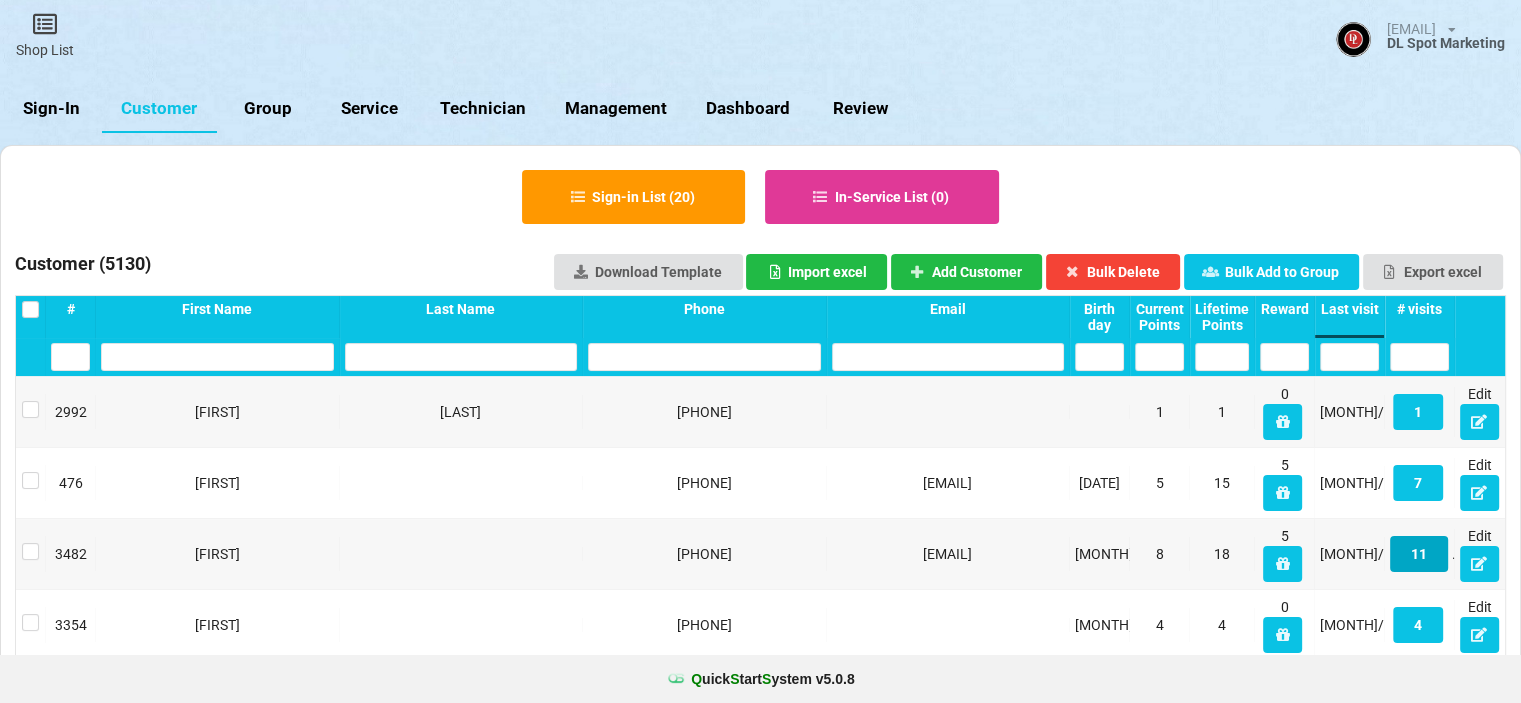 click on "11" at bounding box center [1418, 412] 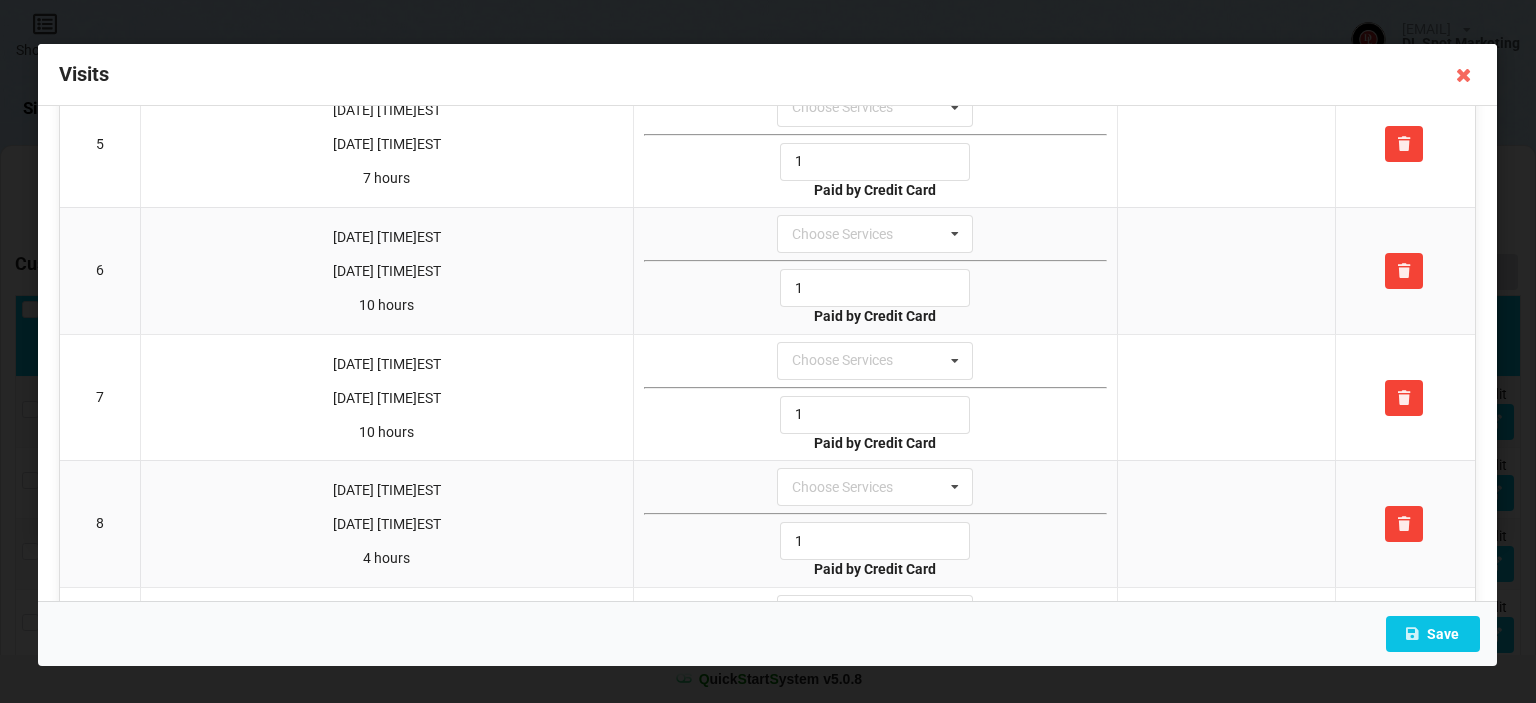 scroll, scrollTop: 976, scrollLeft: 0, axis: vertical 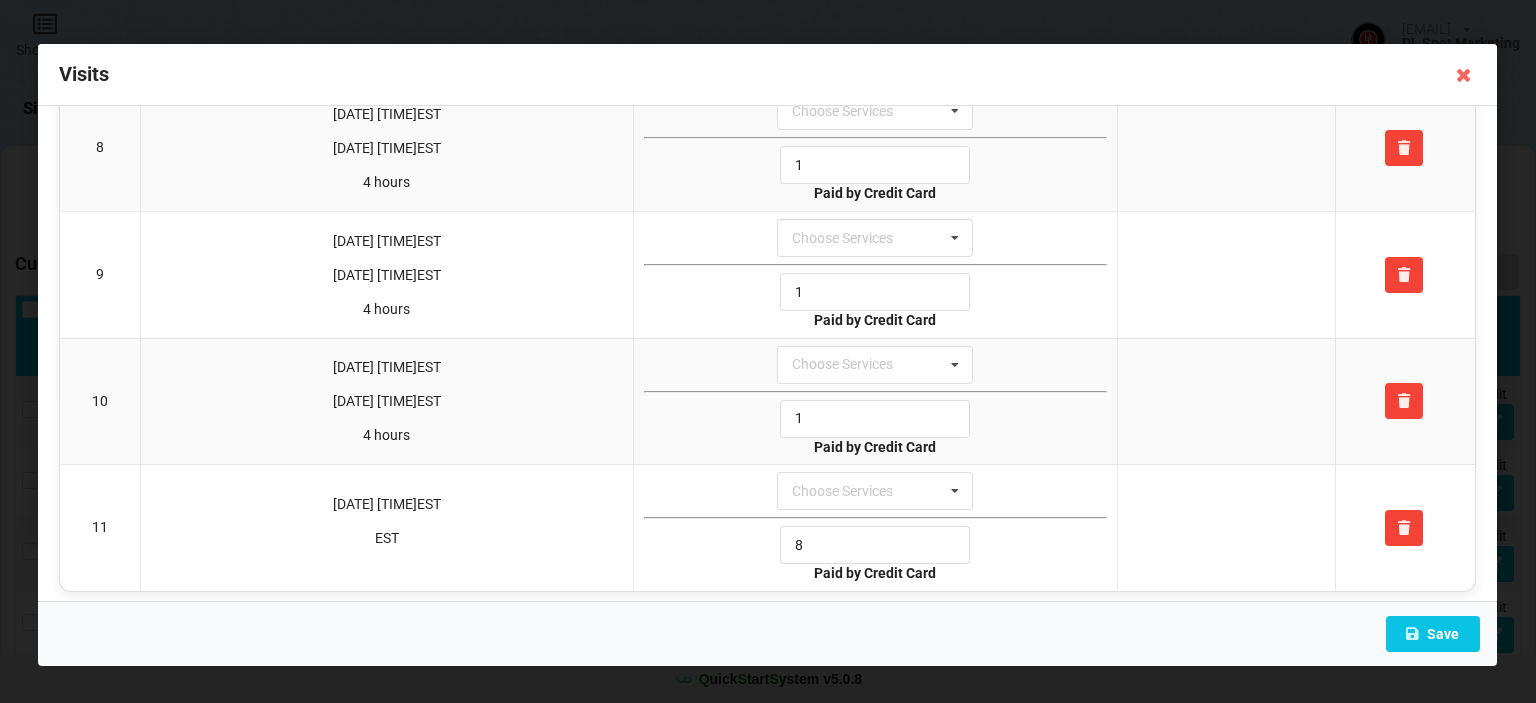 click at bounding box center (1465, 75) 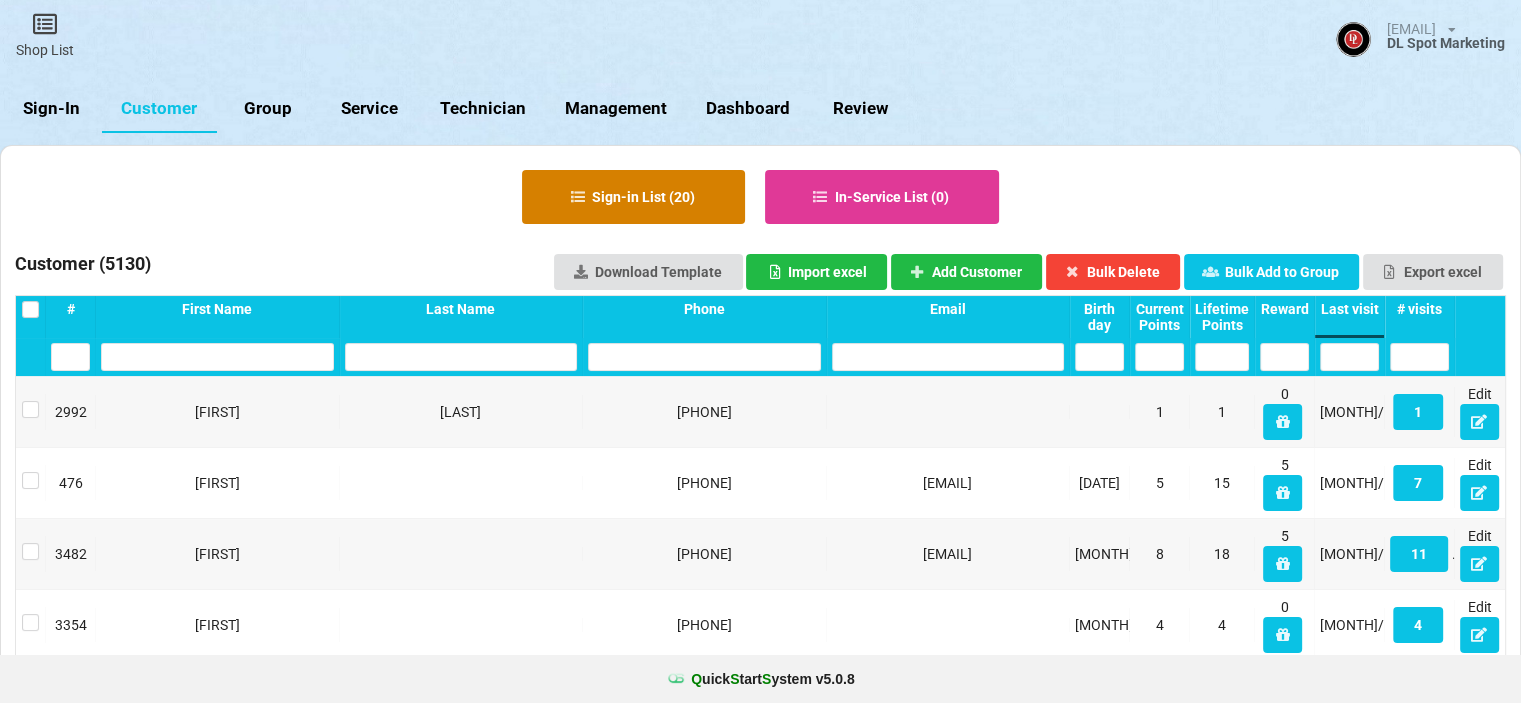 click on "Sign-in List ( 20 )" at bounding box center (633, 197) 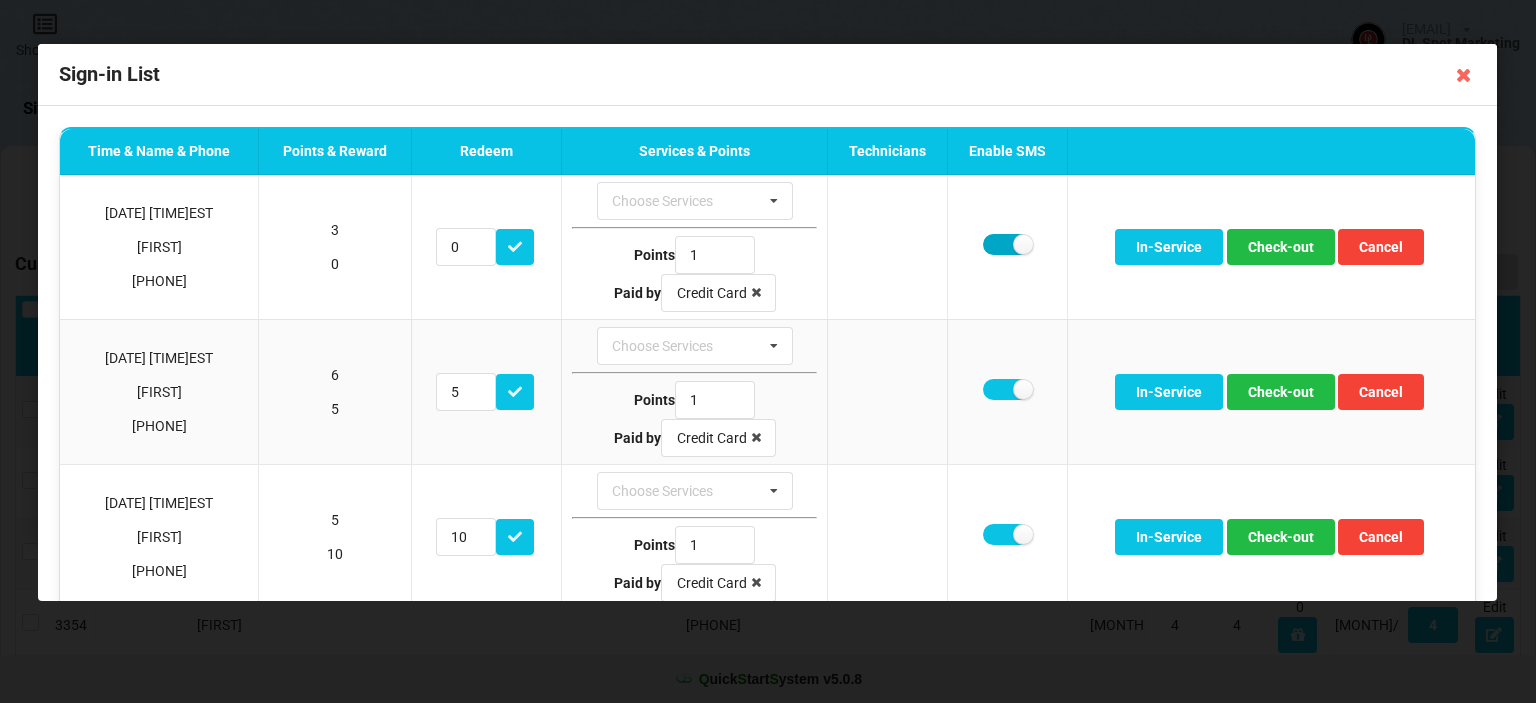 click at bounding box center (1007, 244) 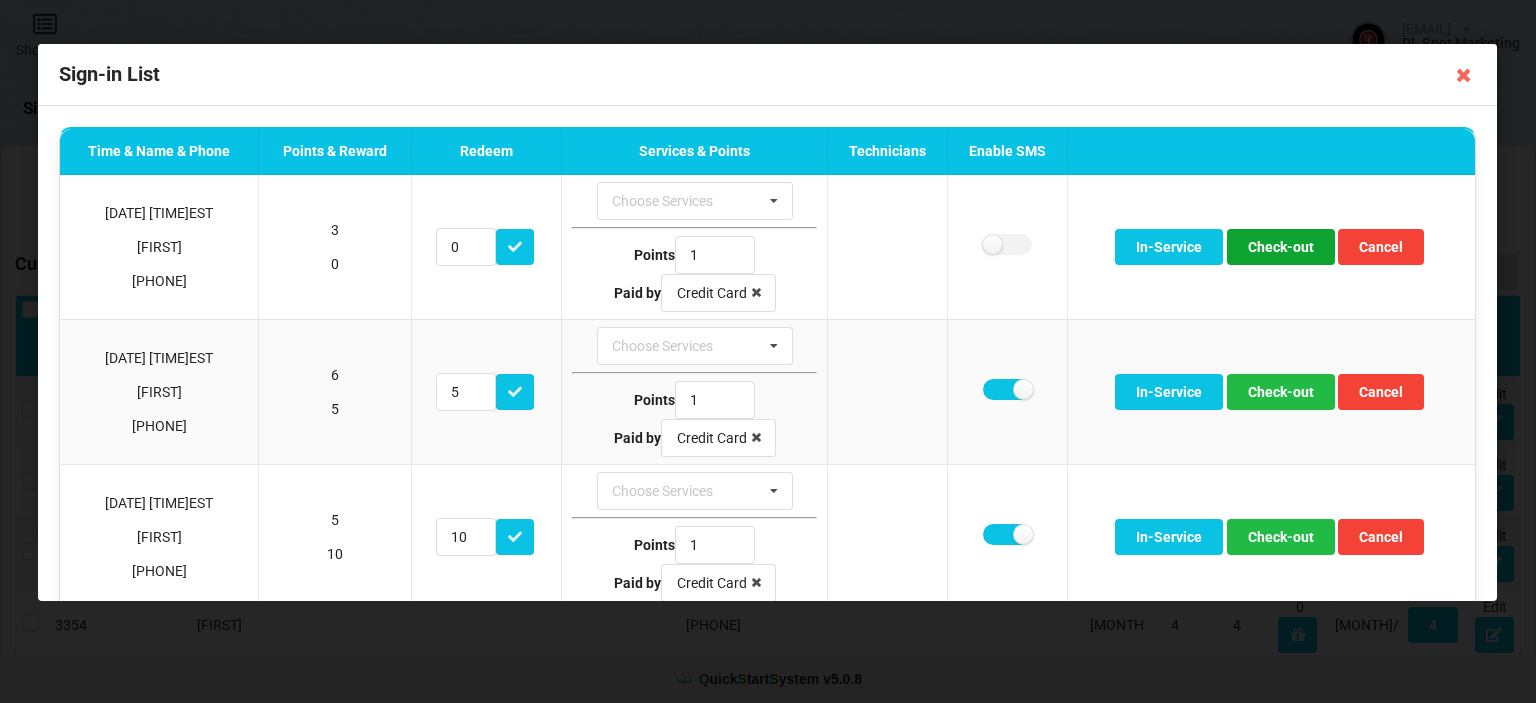 click on "Check-out" at bounding box center [1281, 247] 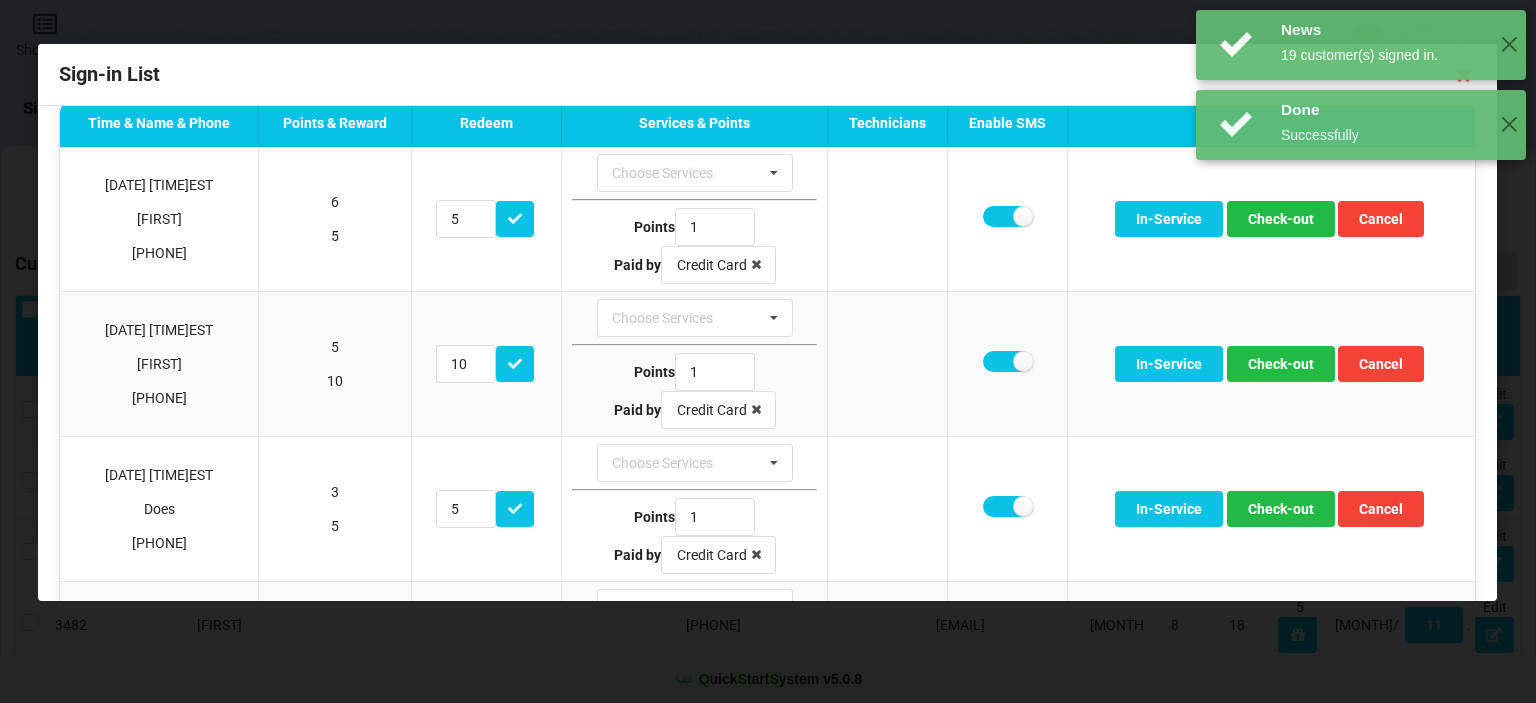 scroll, scrollTop: 0, scrollLeft: 0, axis: both 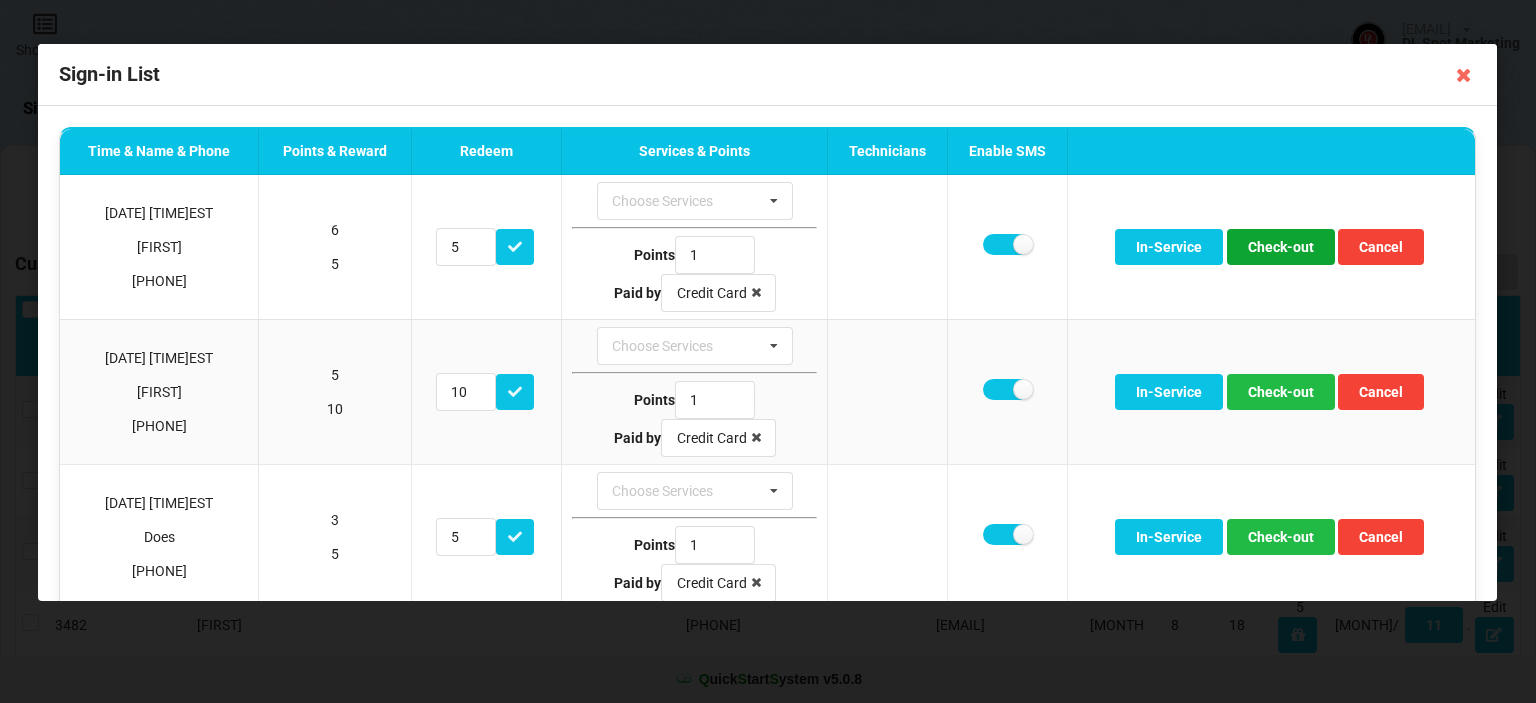 click on "Check-out" at bounding box center [1281, 247] 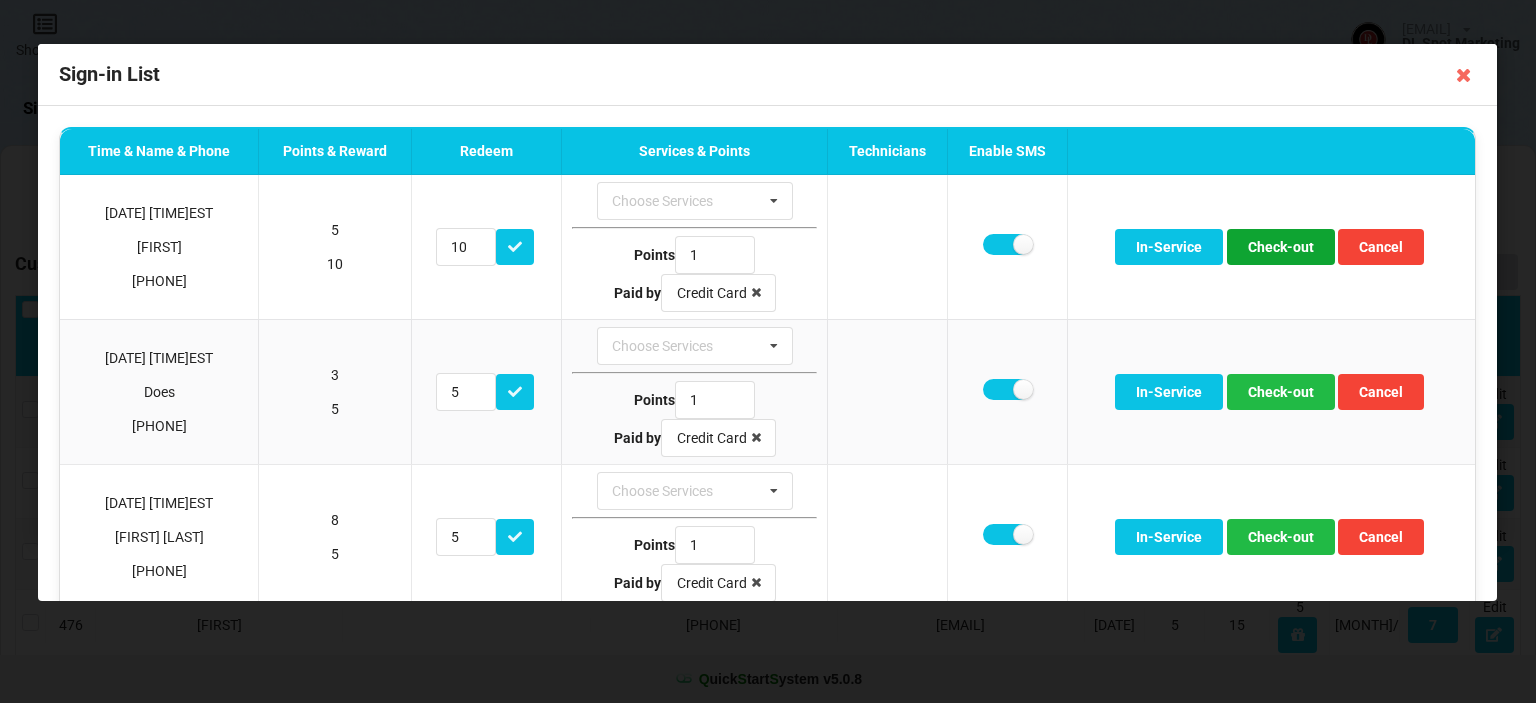 click on "Check-out" at bounding box center (1281, 247) 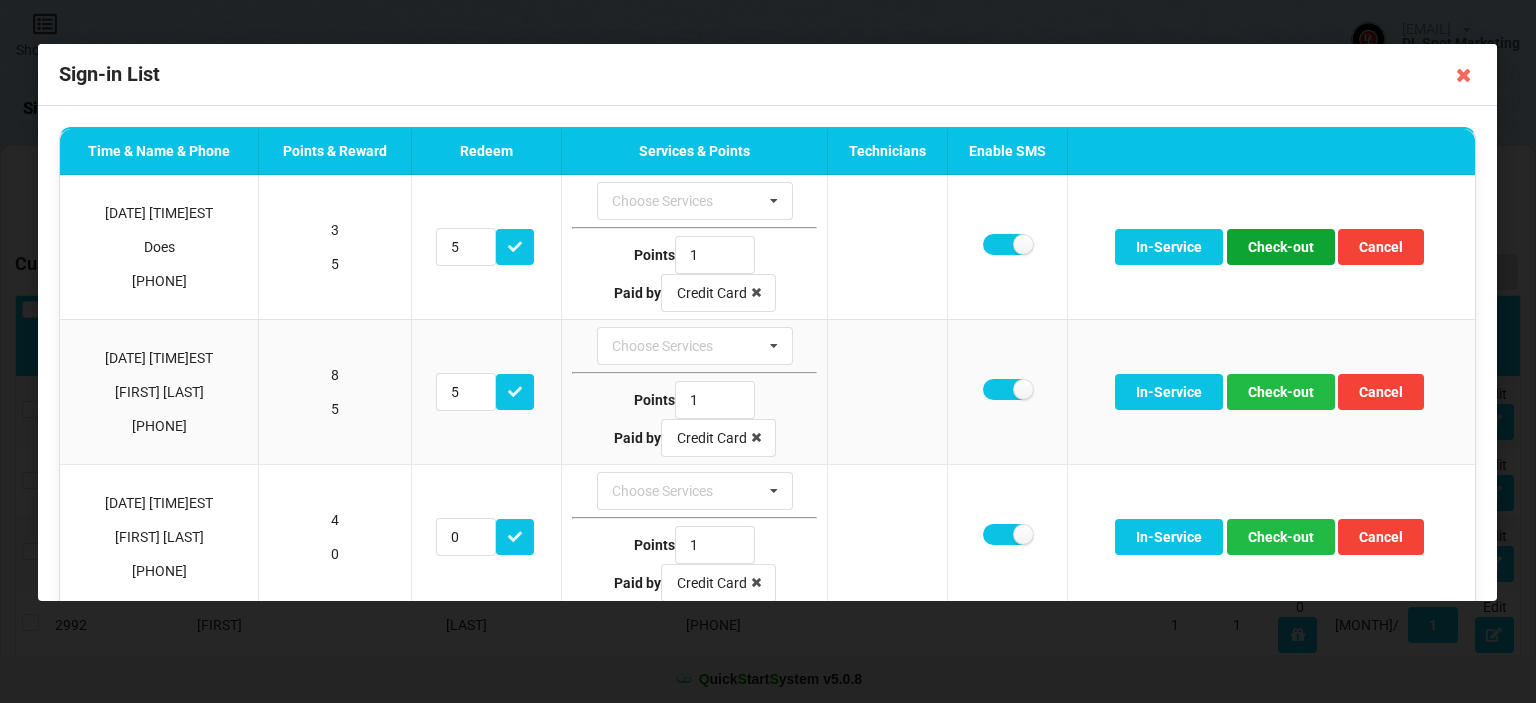 click on "Check-out" at bounding box center (1281, 247) 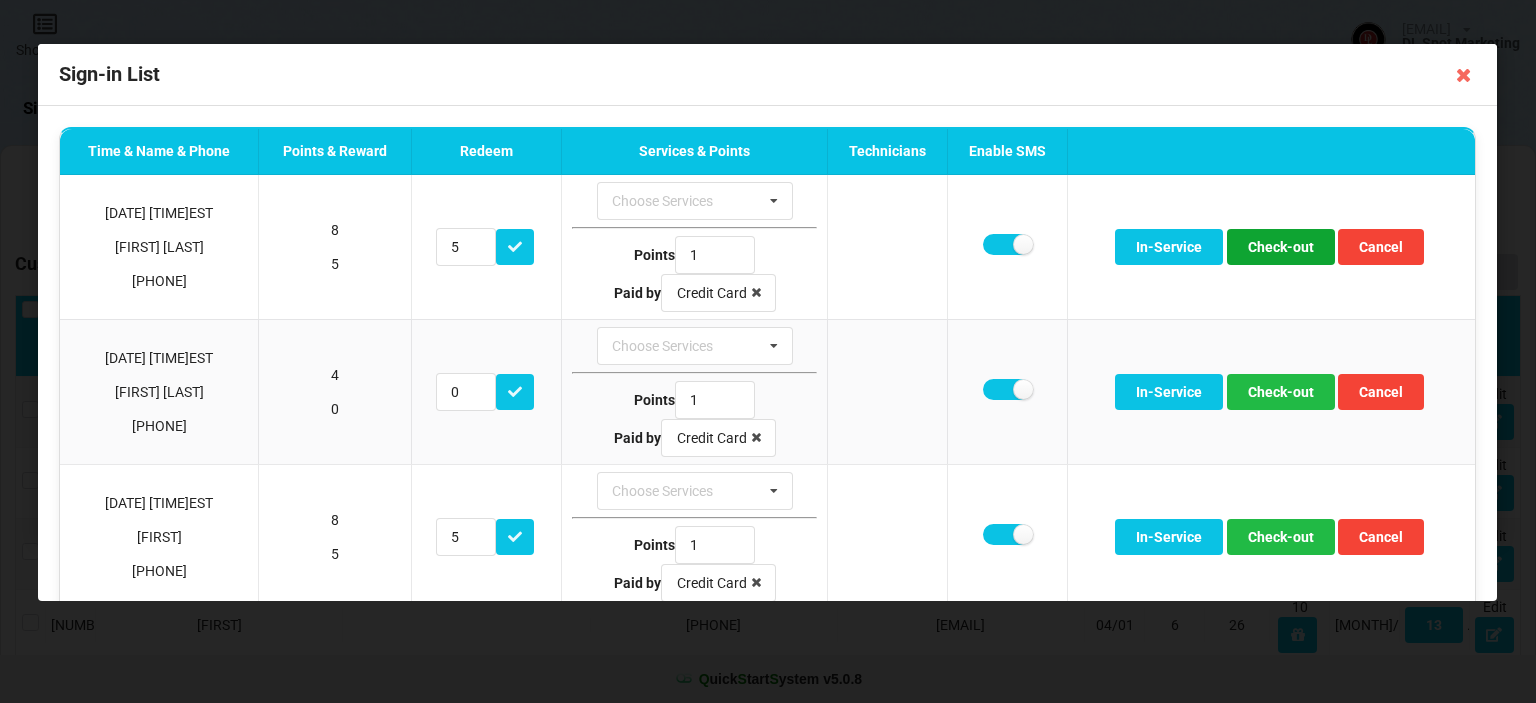 click on "Check-out" at bounding box center (1281, 247) 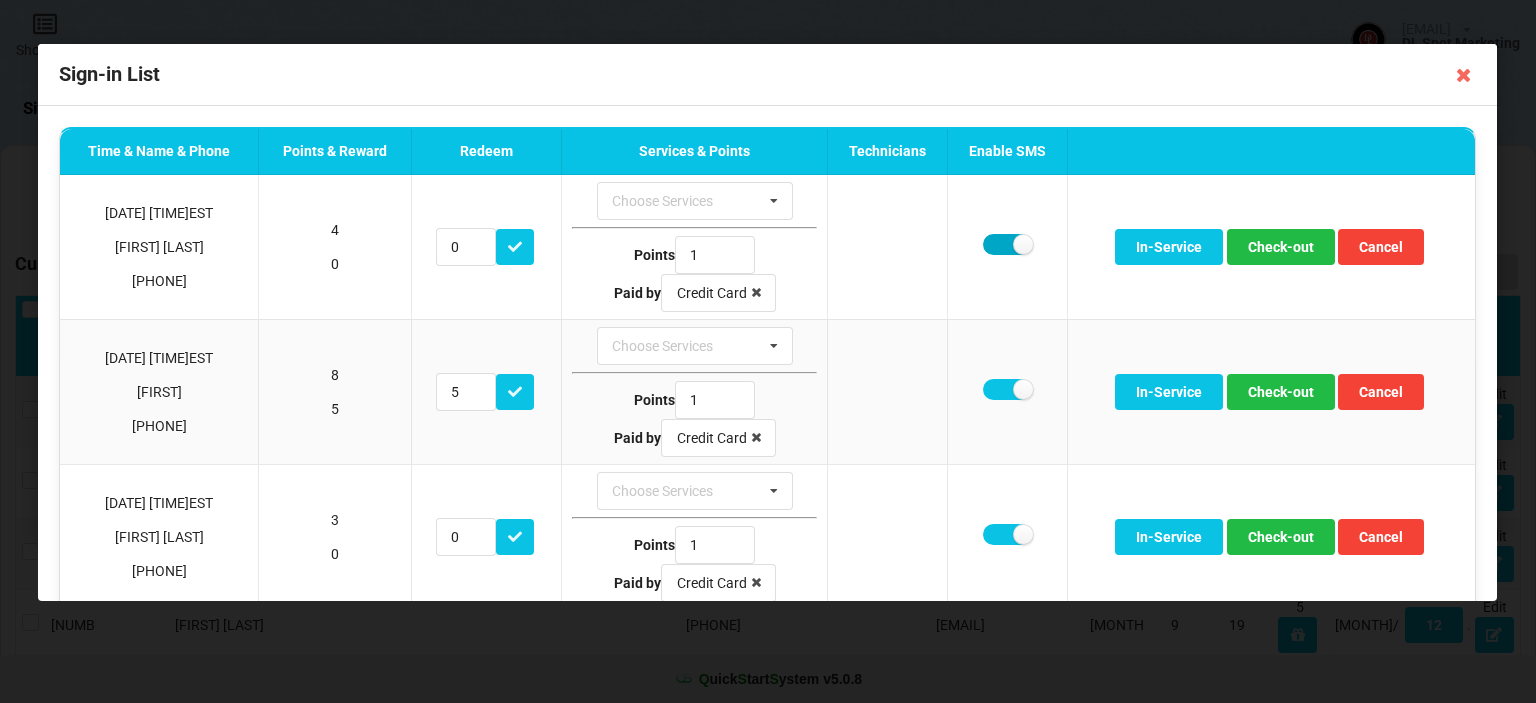 click at bounding box center [1007, 244] 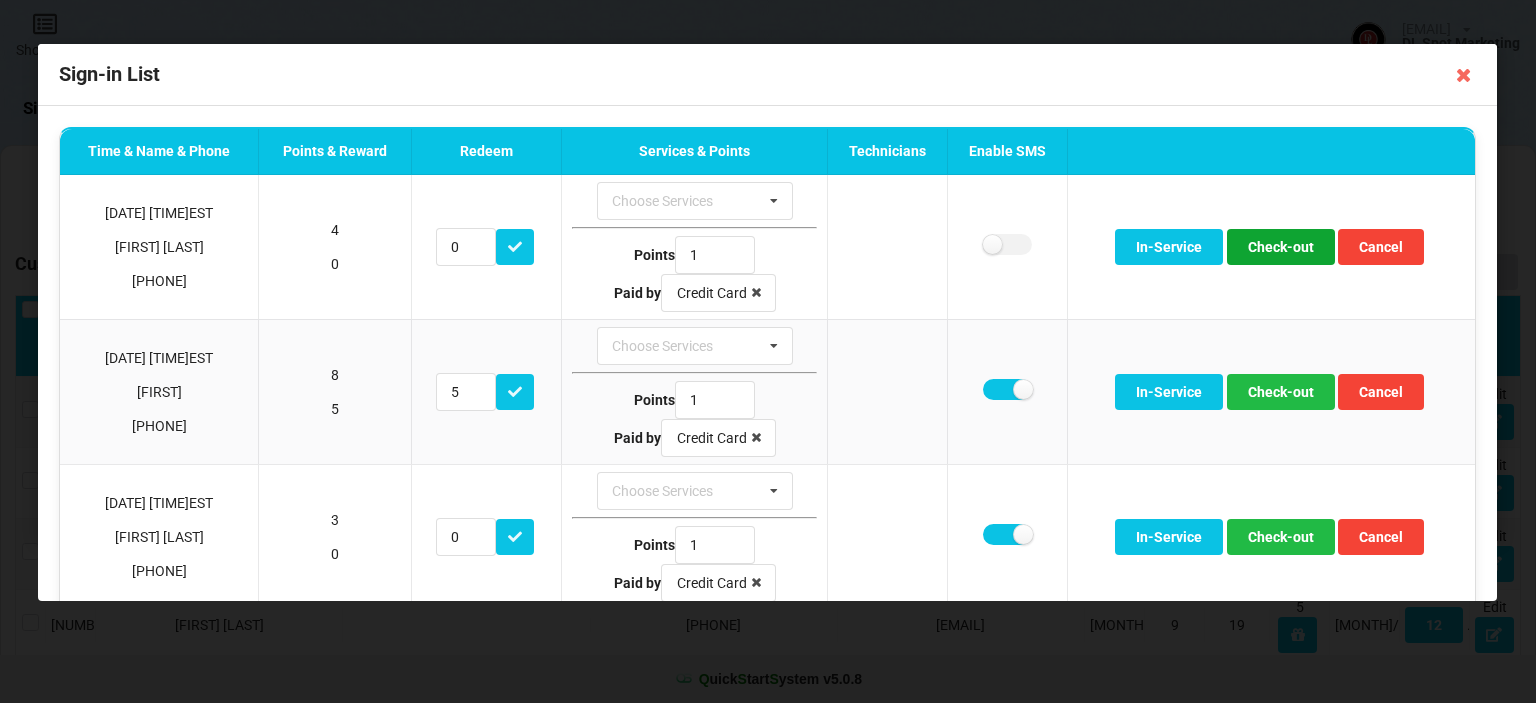 click on "Check-out" at bounding box center [1281, 247] 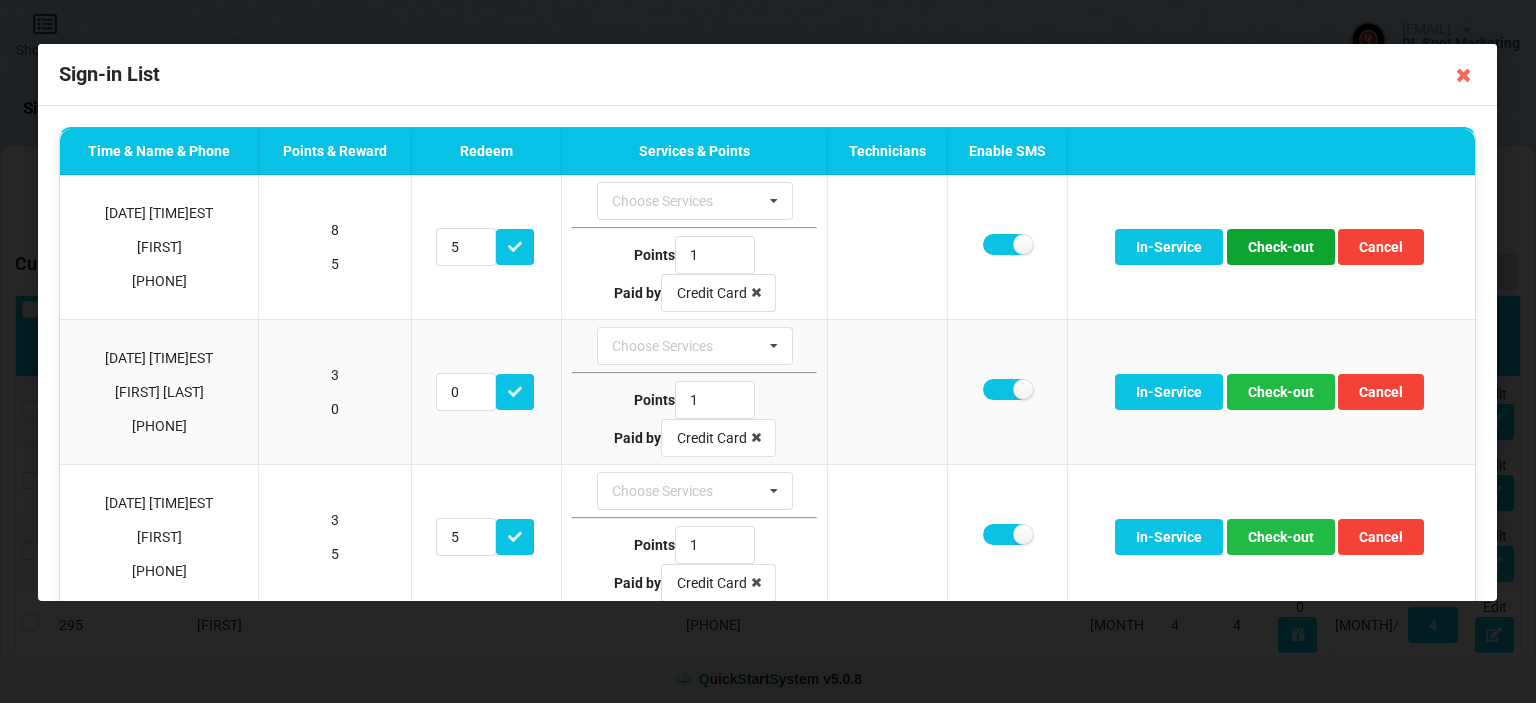 click on "Check-out" at bounding box center (1281, 247) 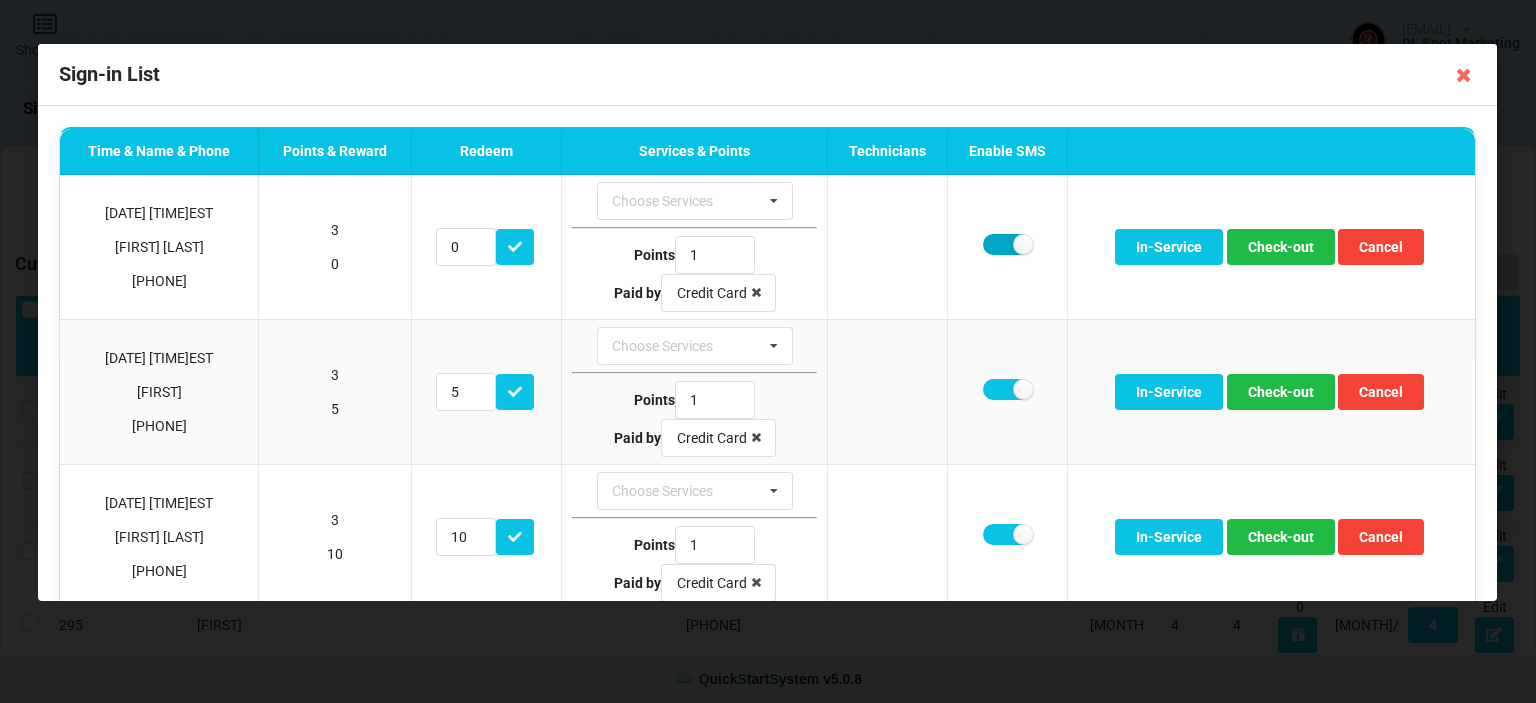 click at bounding box center (1007, 244) 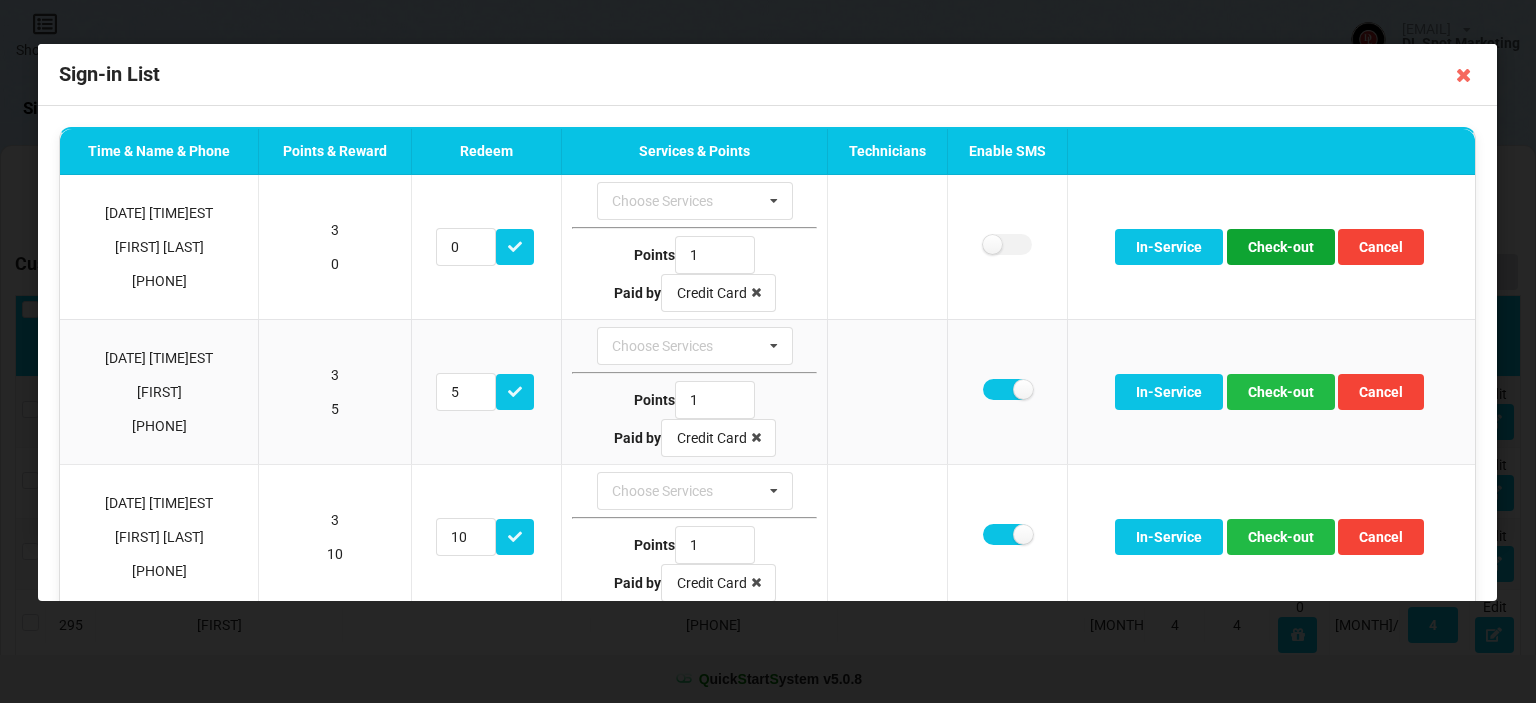 click on "Check-out" at bounding box center [1281, 247] 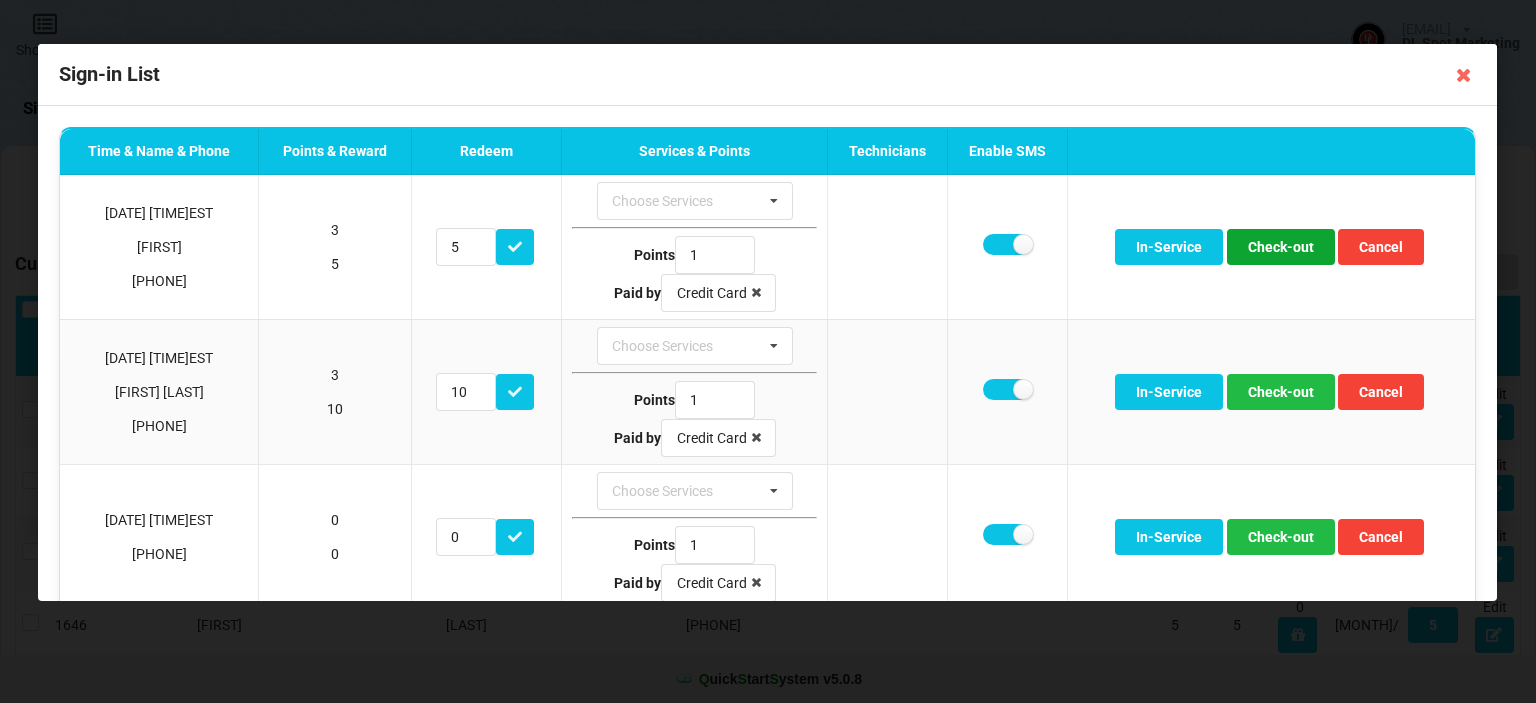 click on "Check-out" at bounding box center [1281, 247] 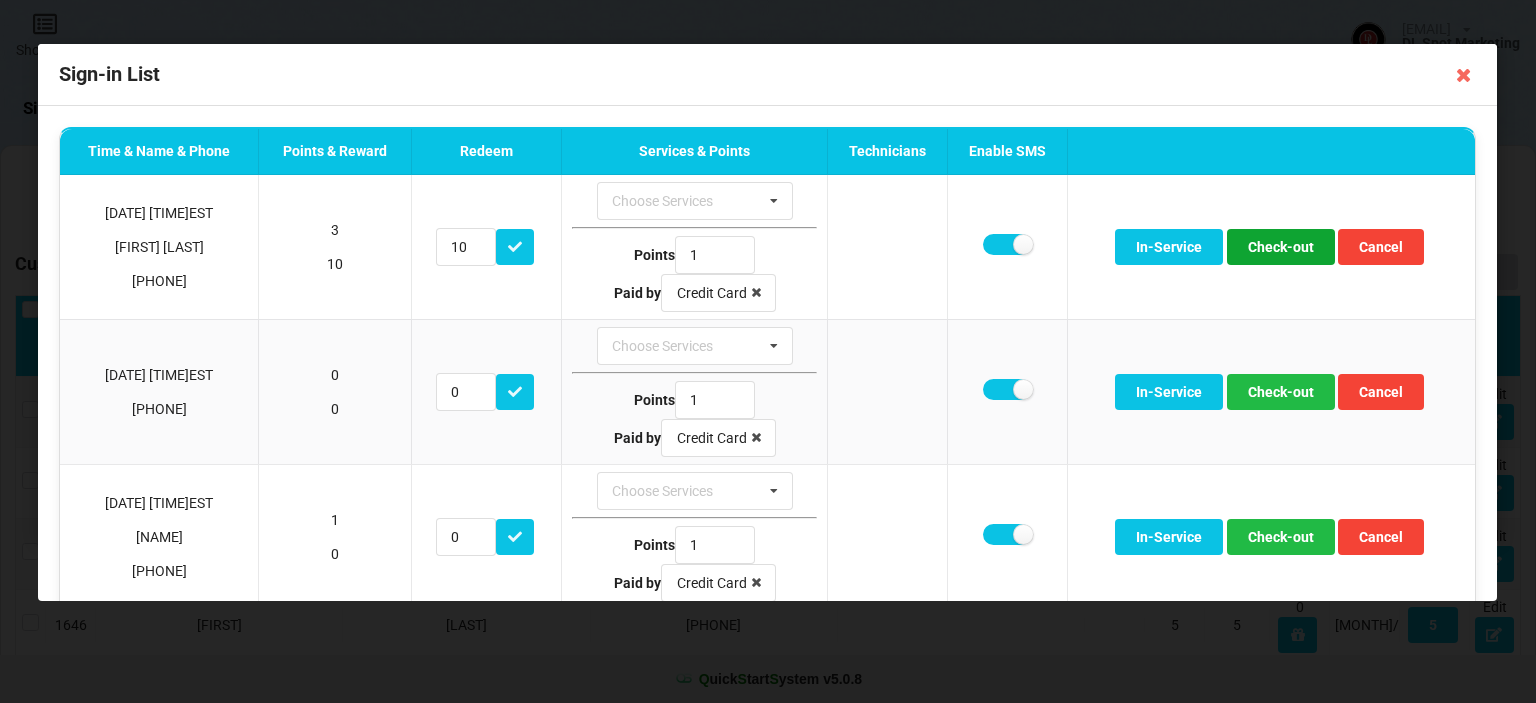 click on "Check-out" at bounding box center [1281, 247] 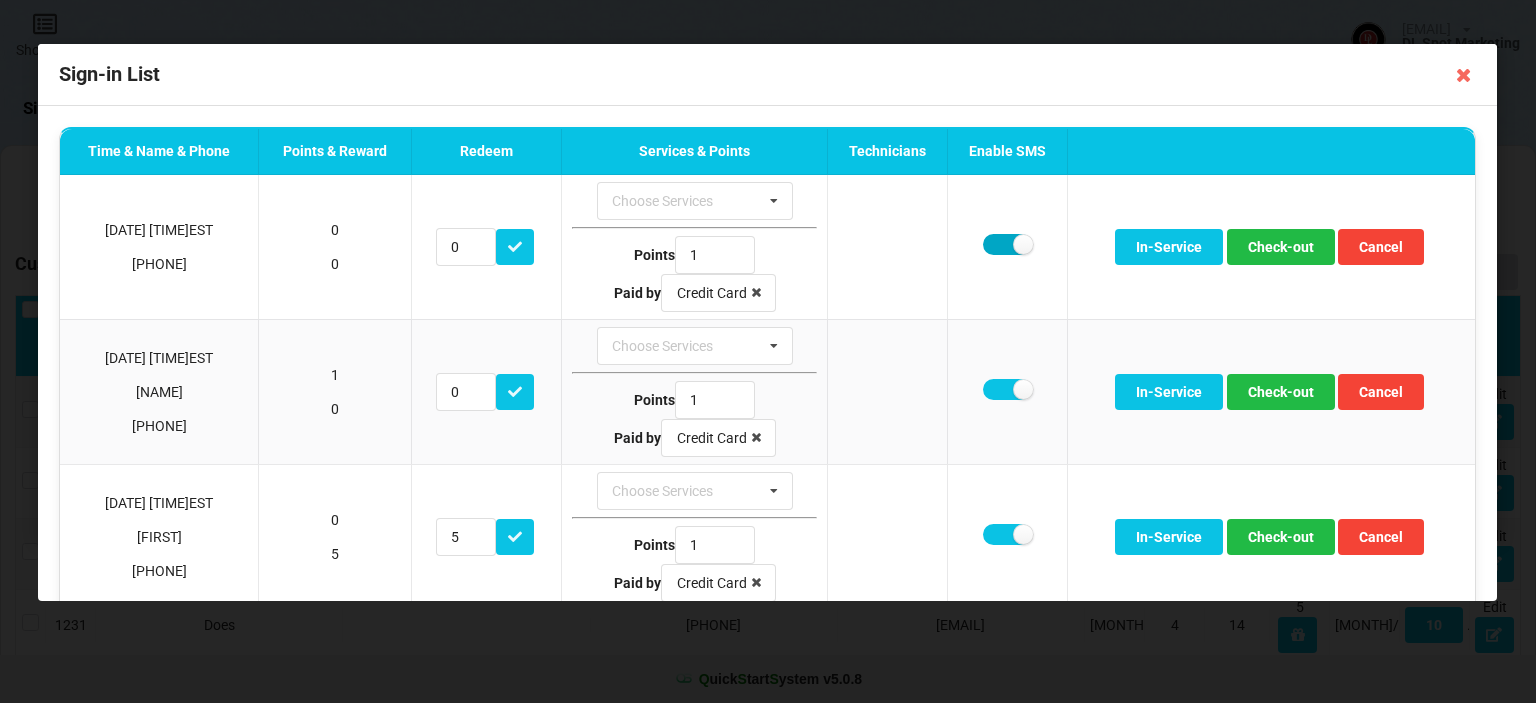 click at bounding box center [1007, 244] 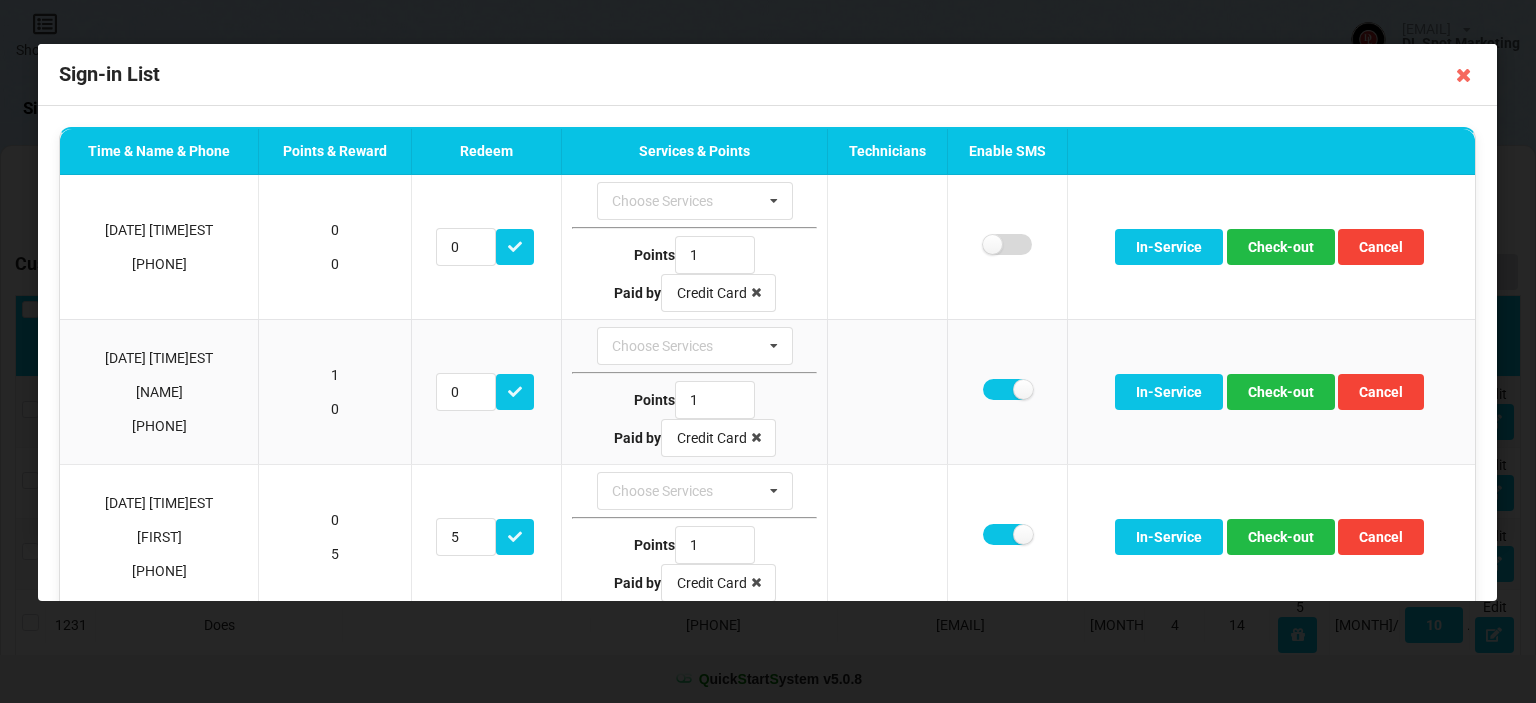 click at bounding box center [1007, 244] 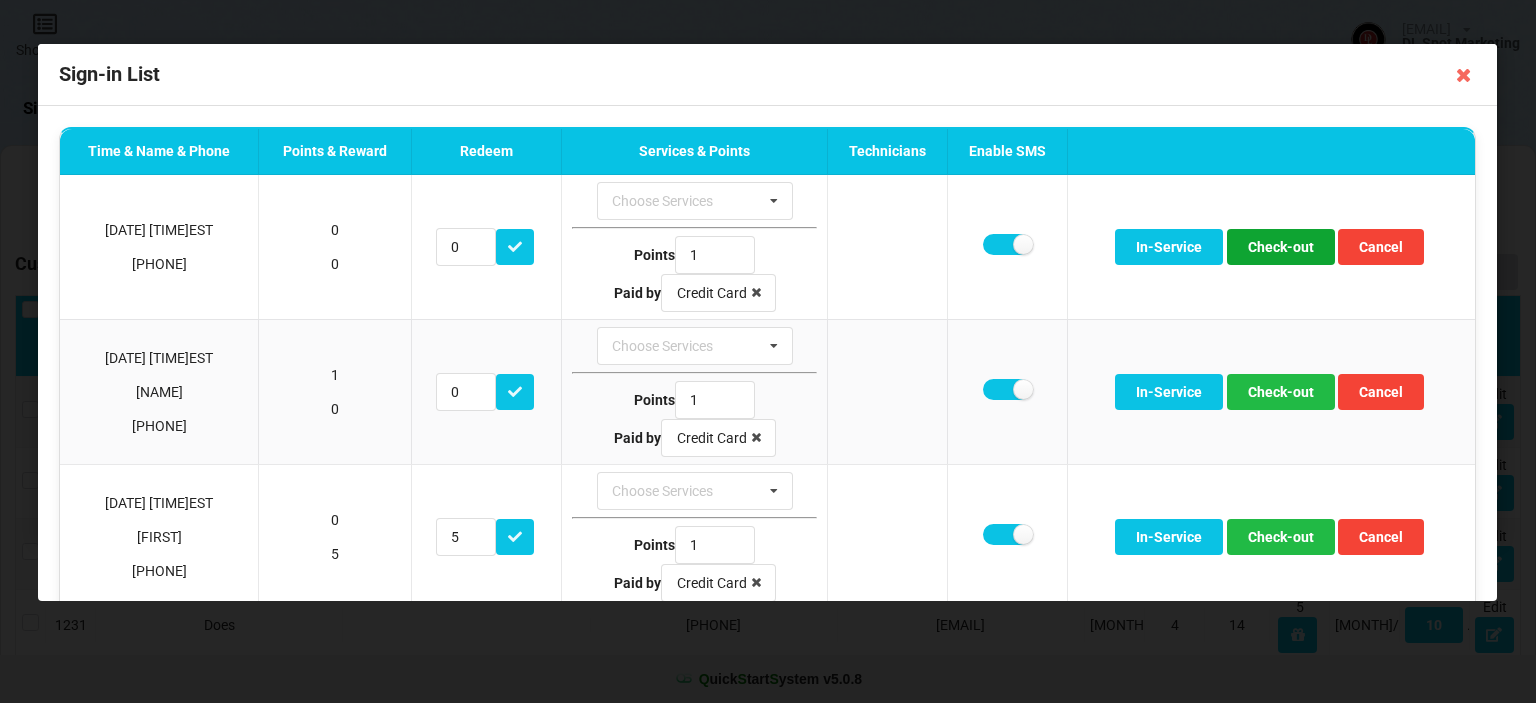 click on "Check-out" at bounding box center [1281, 247] 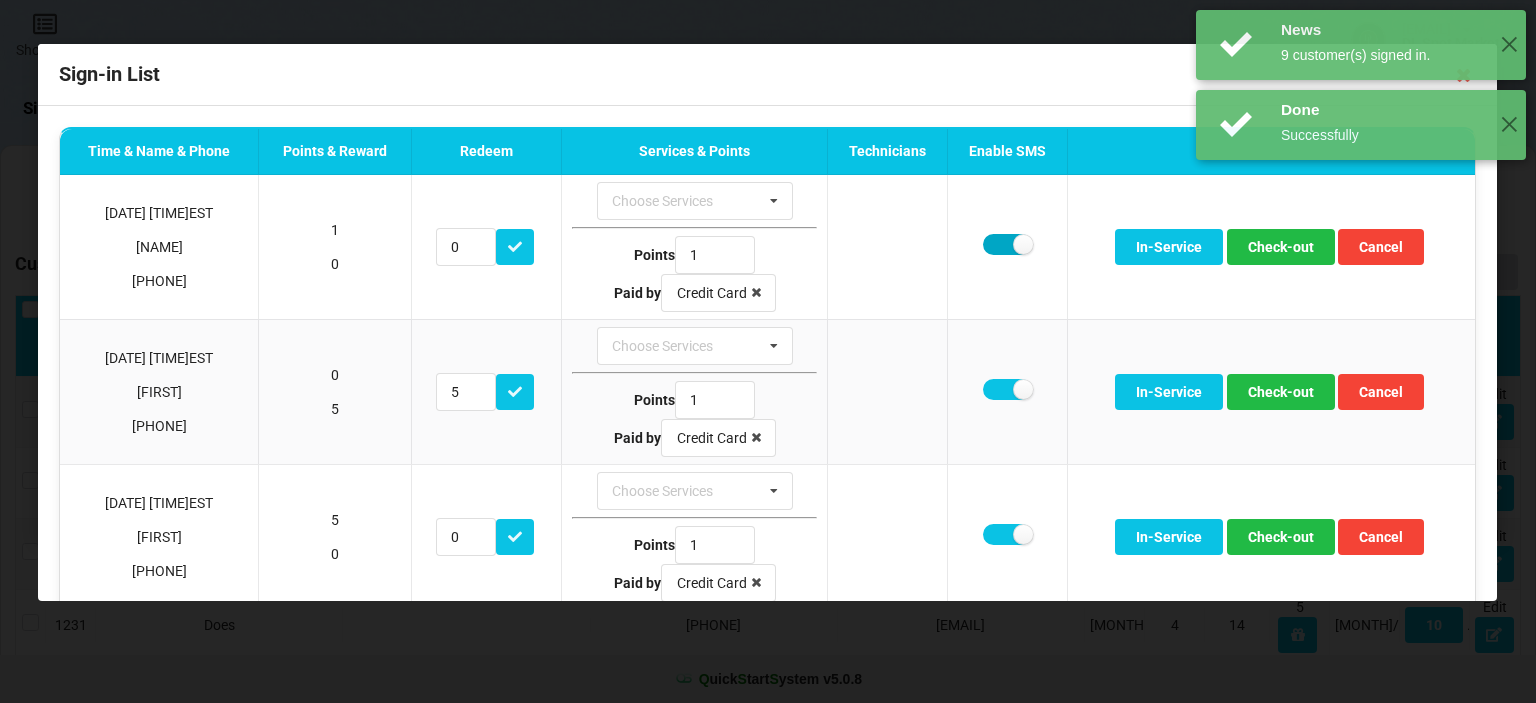 click at bounding box center [1007, 244] 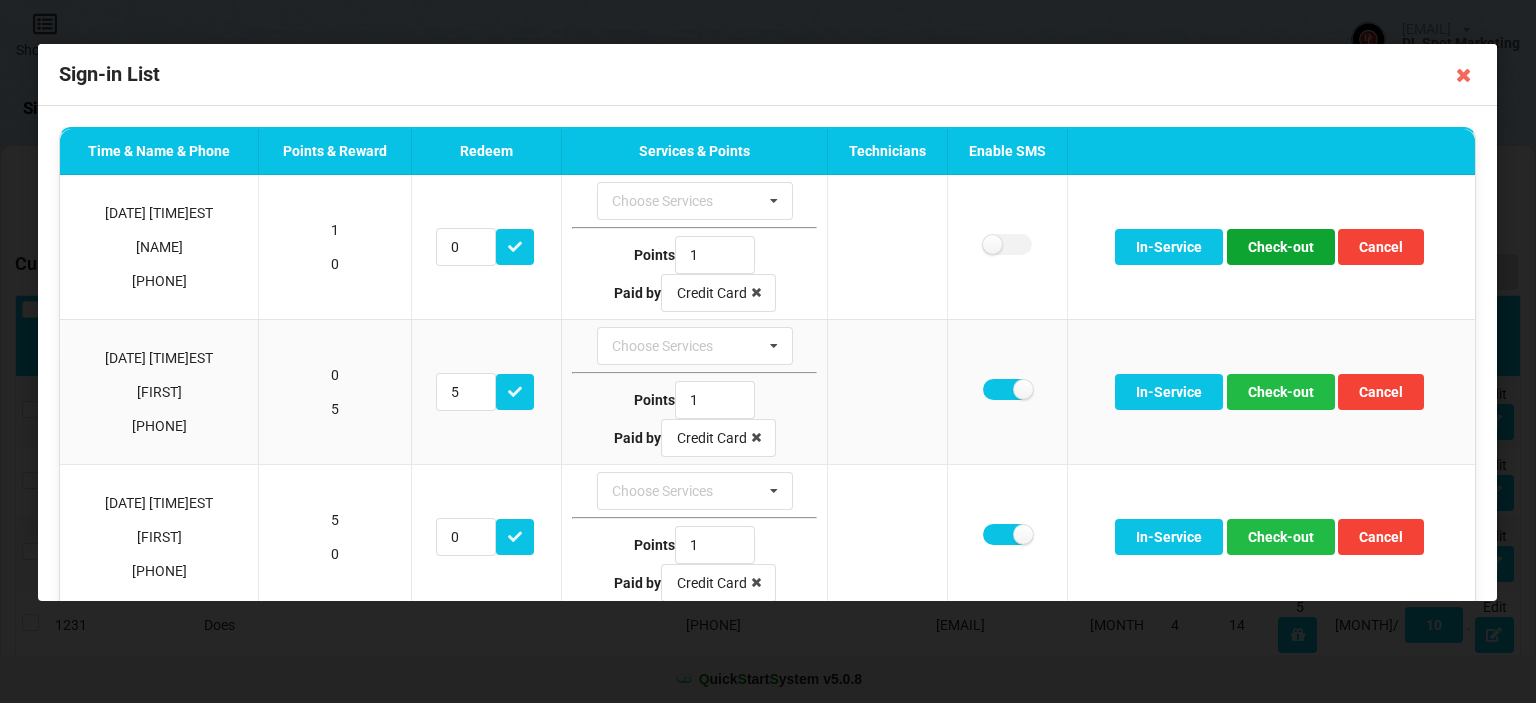 click on "Check-out" at bounding box center (1281, 247) 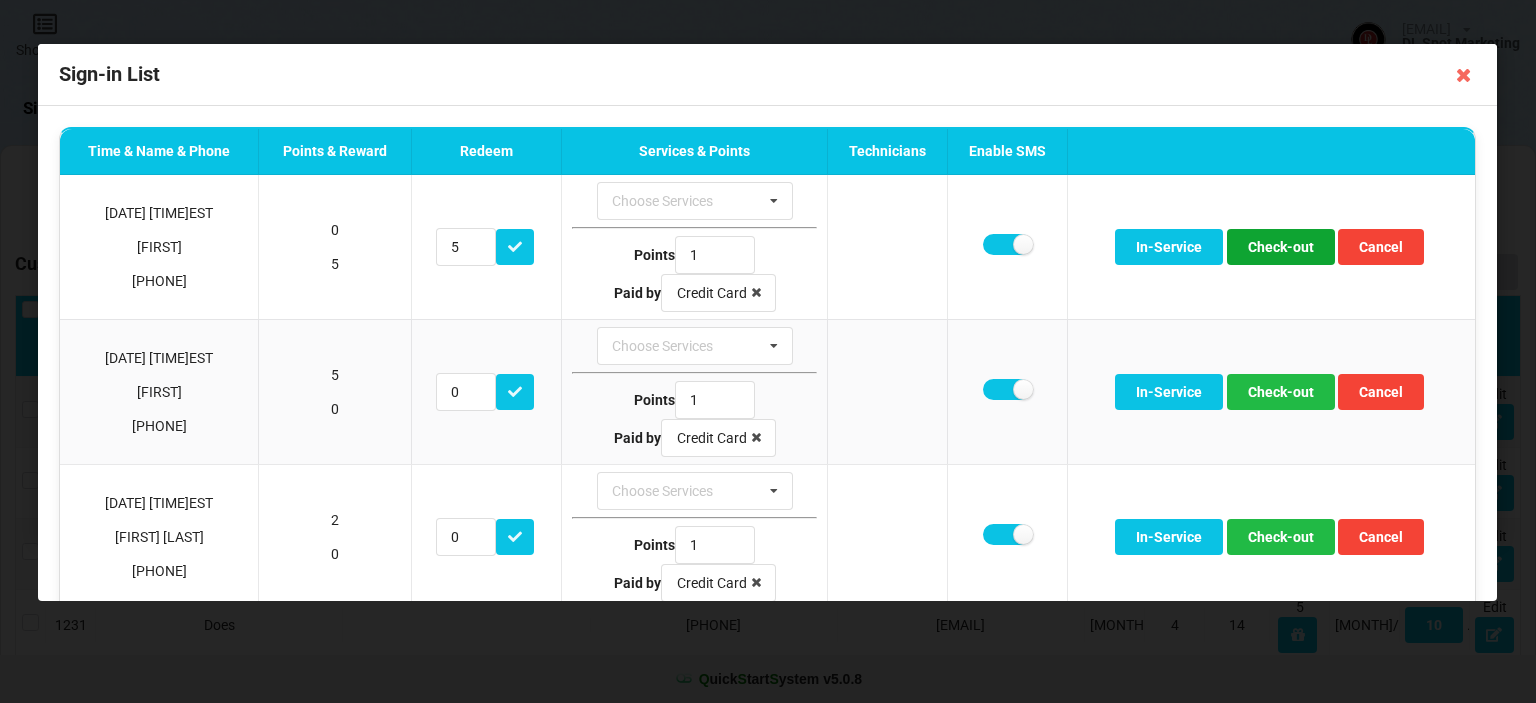 click on "Check-out" at bounding box center (1281, 247) 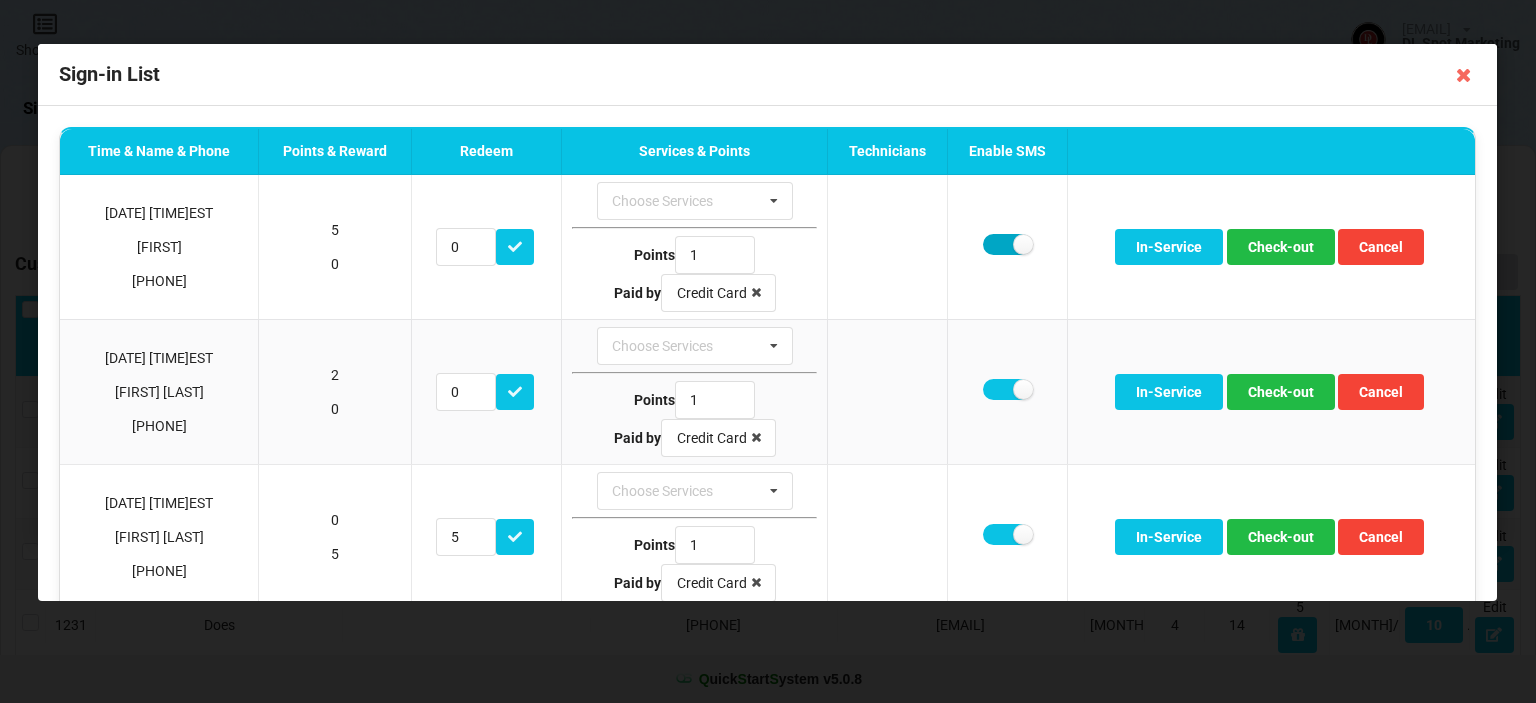 click at bounding box center [1007, 244] 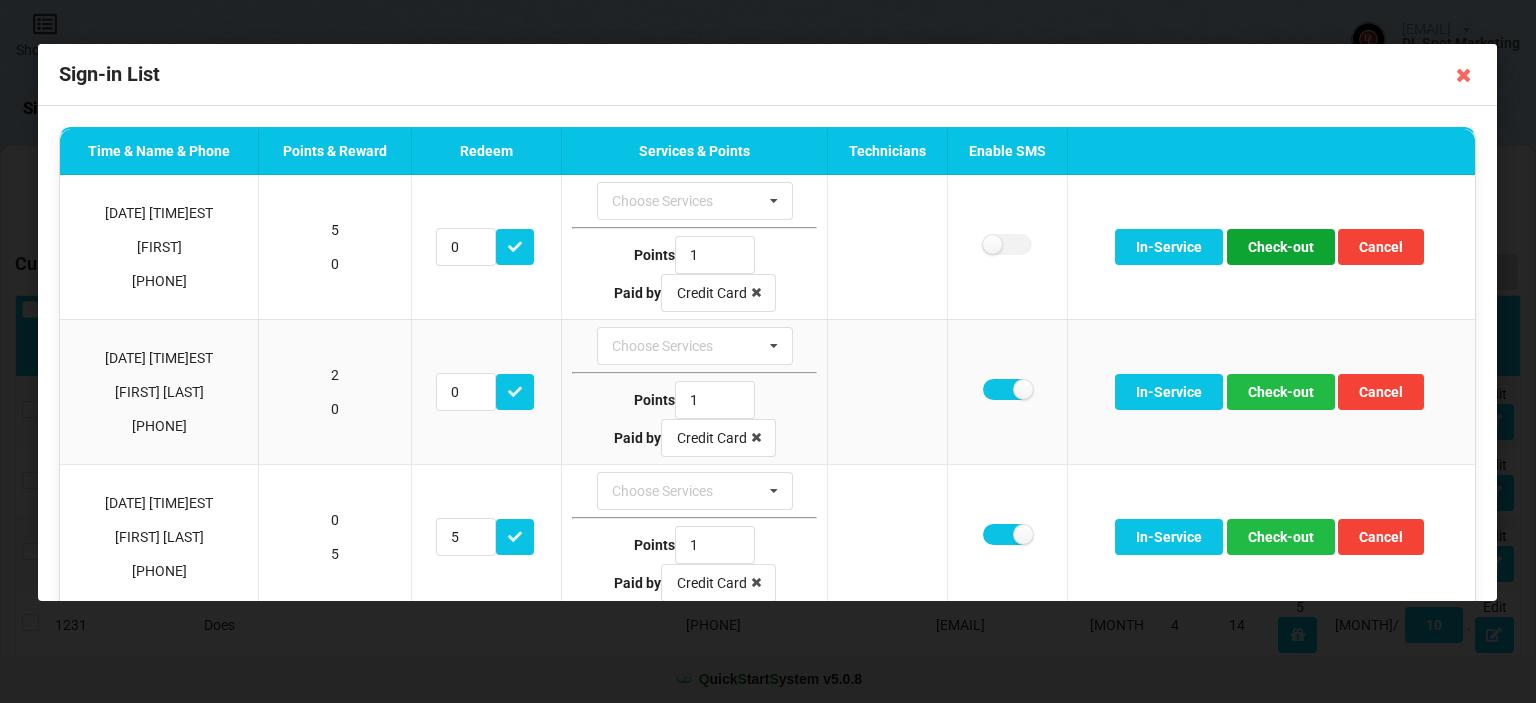 click on "Check-out" at bounding box center [1281, 247] 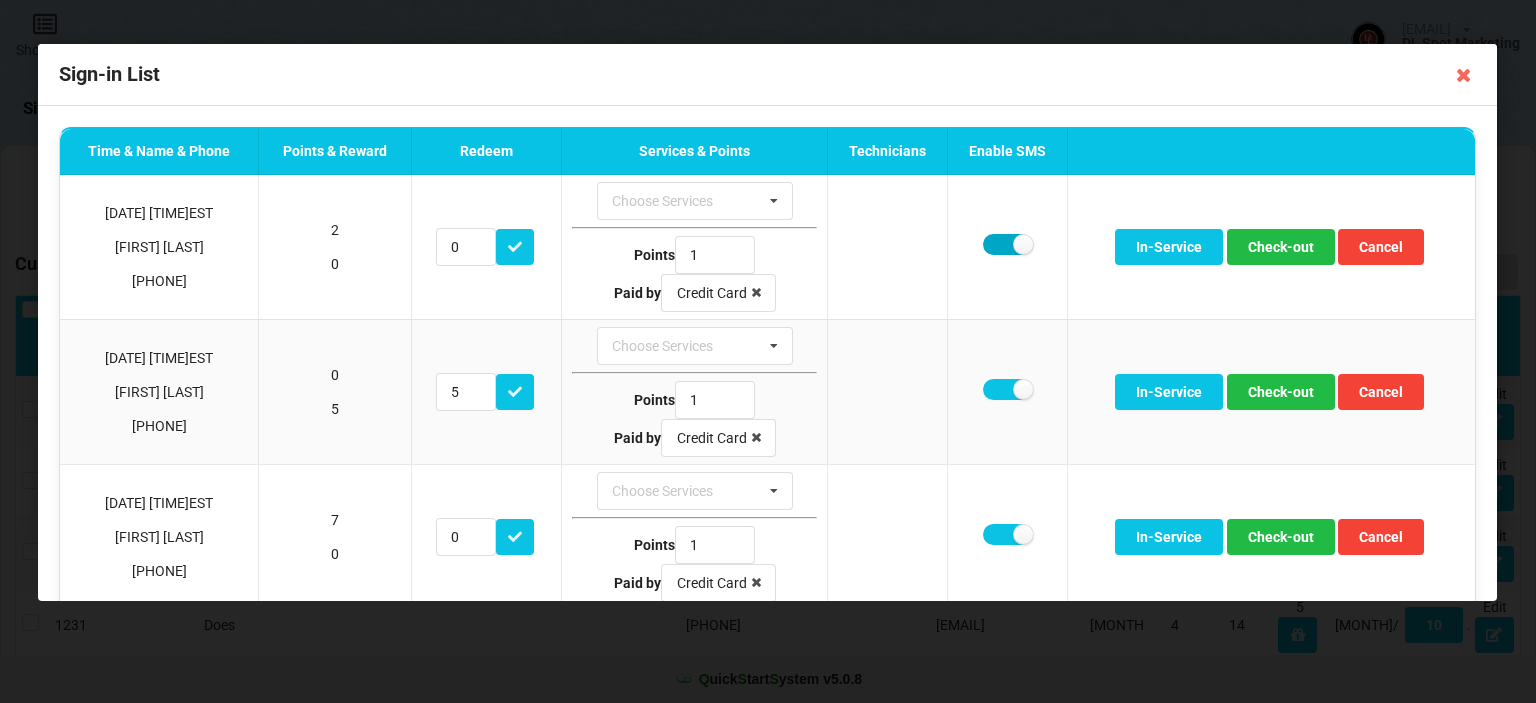 click at bounding box center (1007, 244) 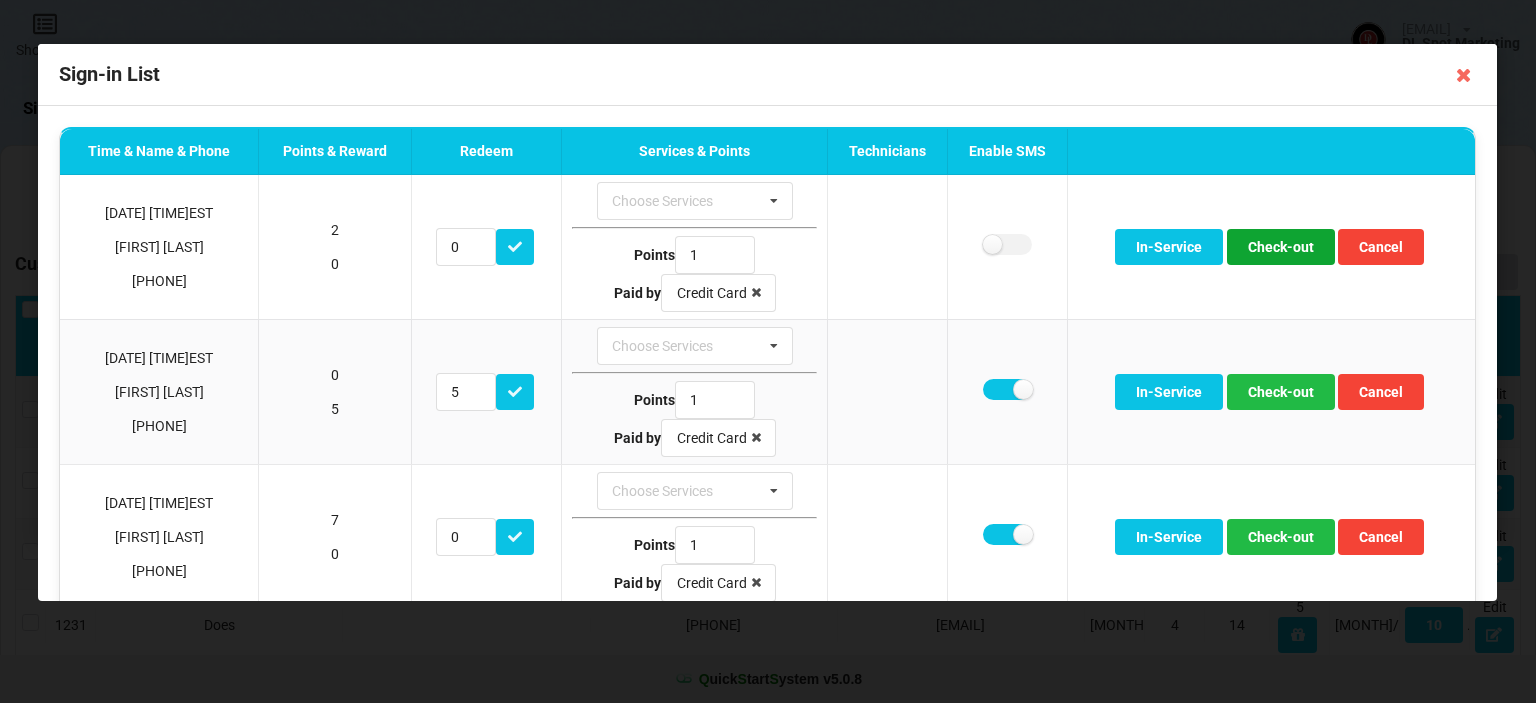 click on "Check-out" at bounding box center [1281, 247] 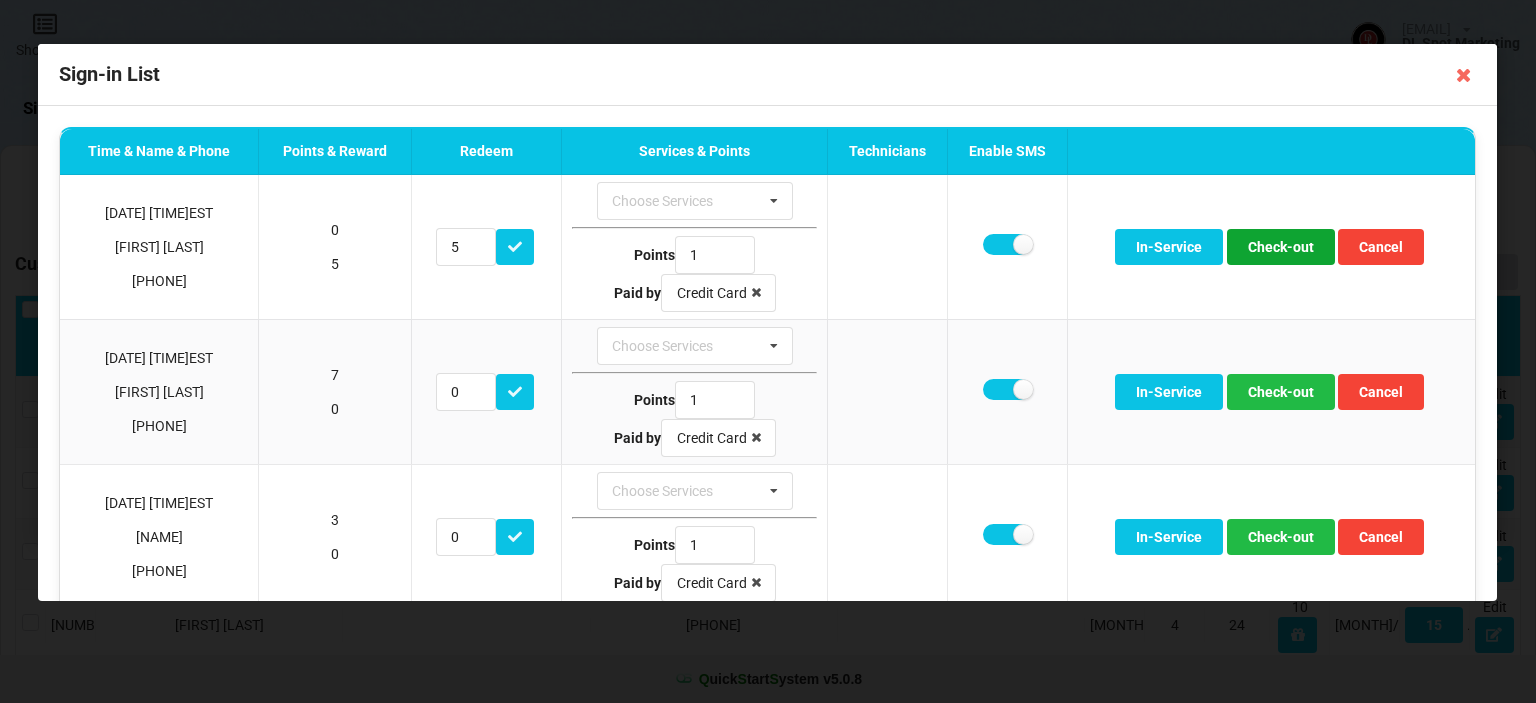 click on "Check-out" at bounding box center (1281, 247) 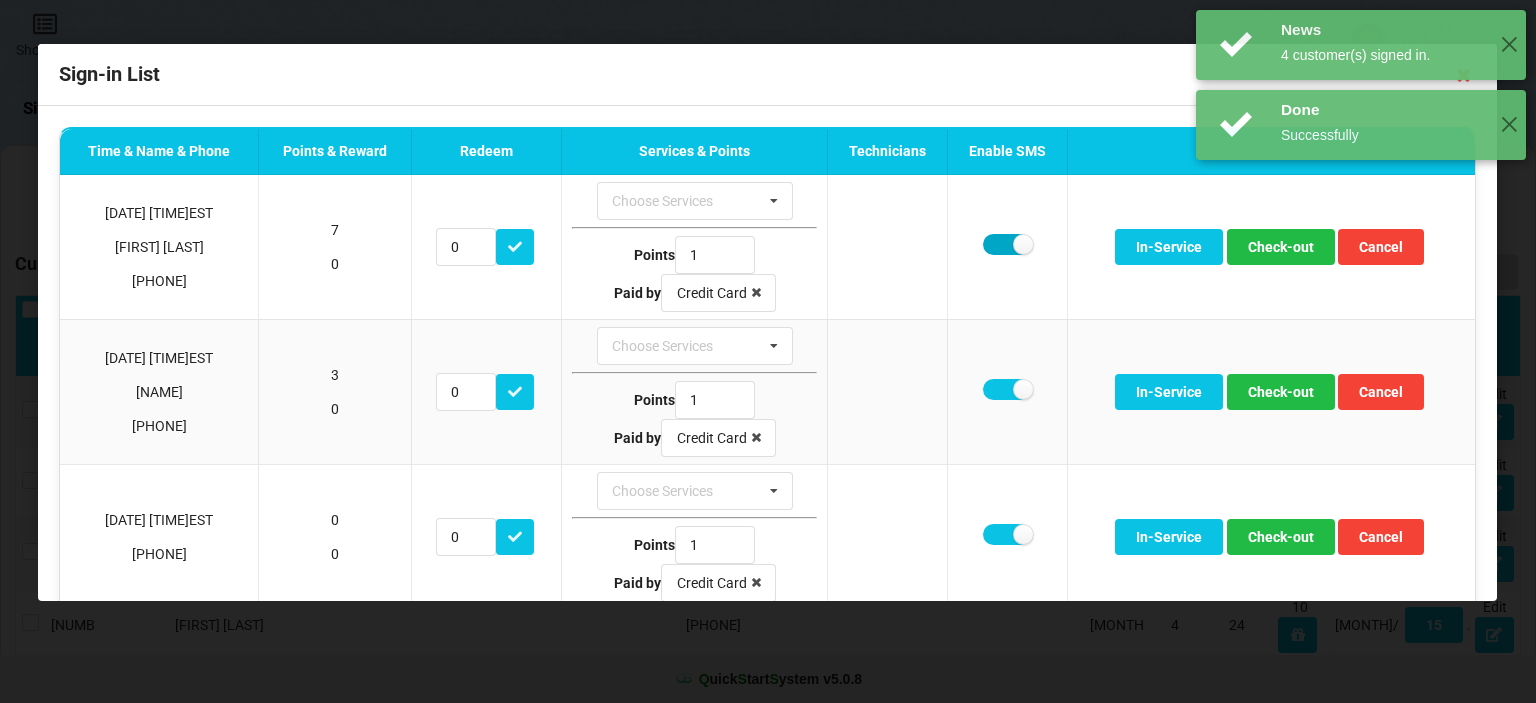click at bounding box center (1007, 244) 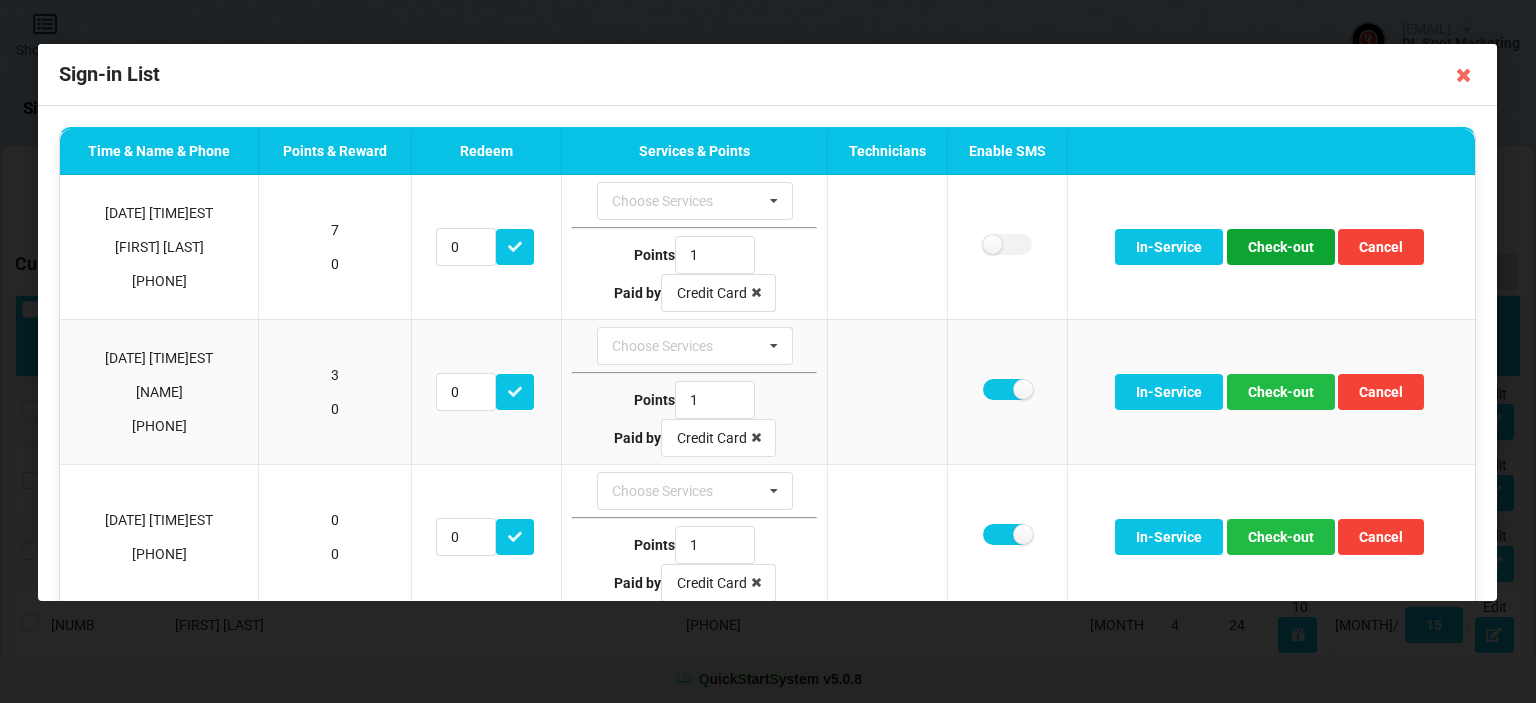 click on "Check-out" at bounding box center [1281, 247] 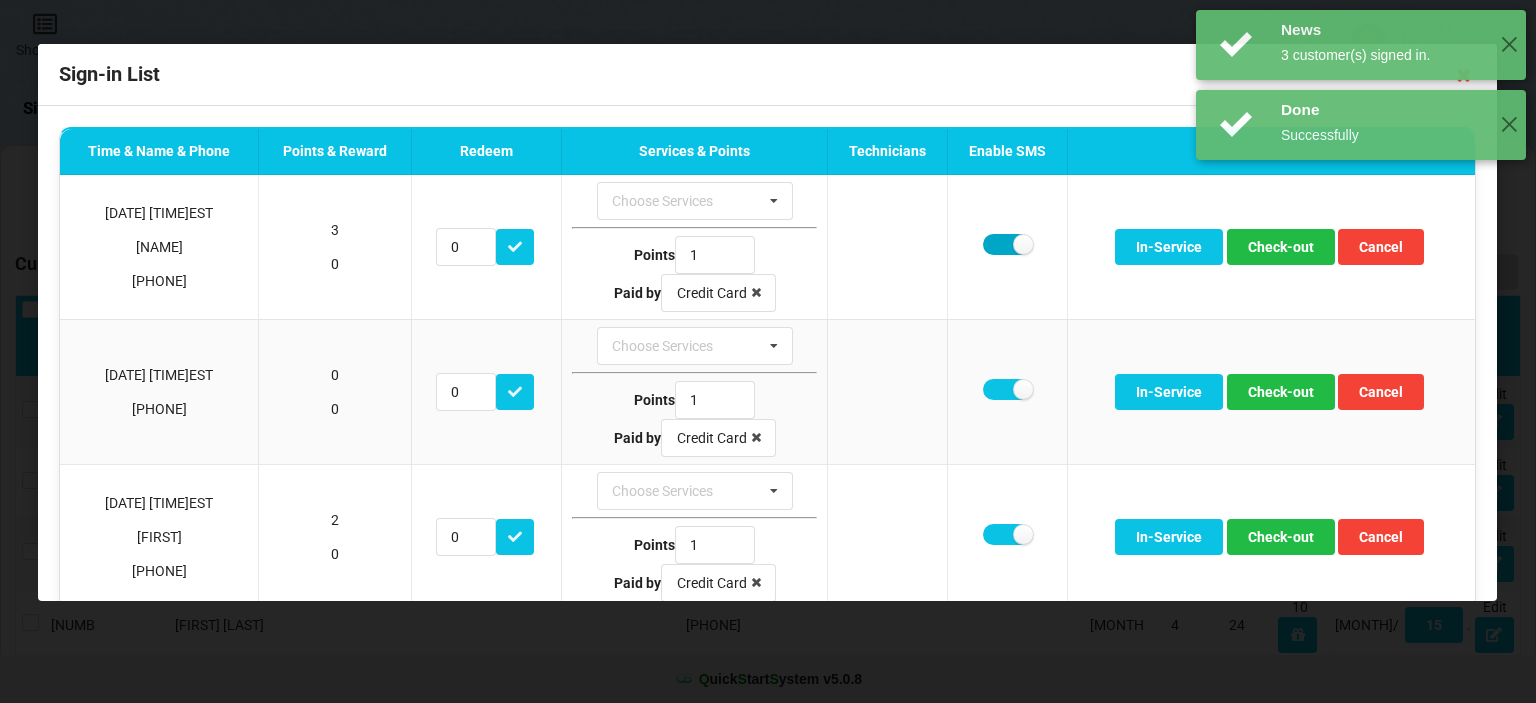 click at bounding box center (1007, 244) 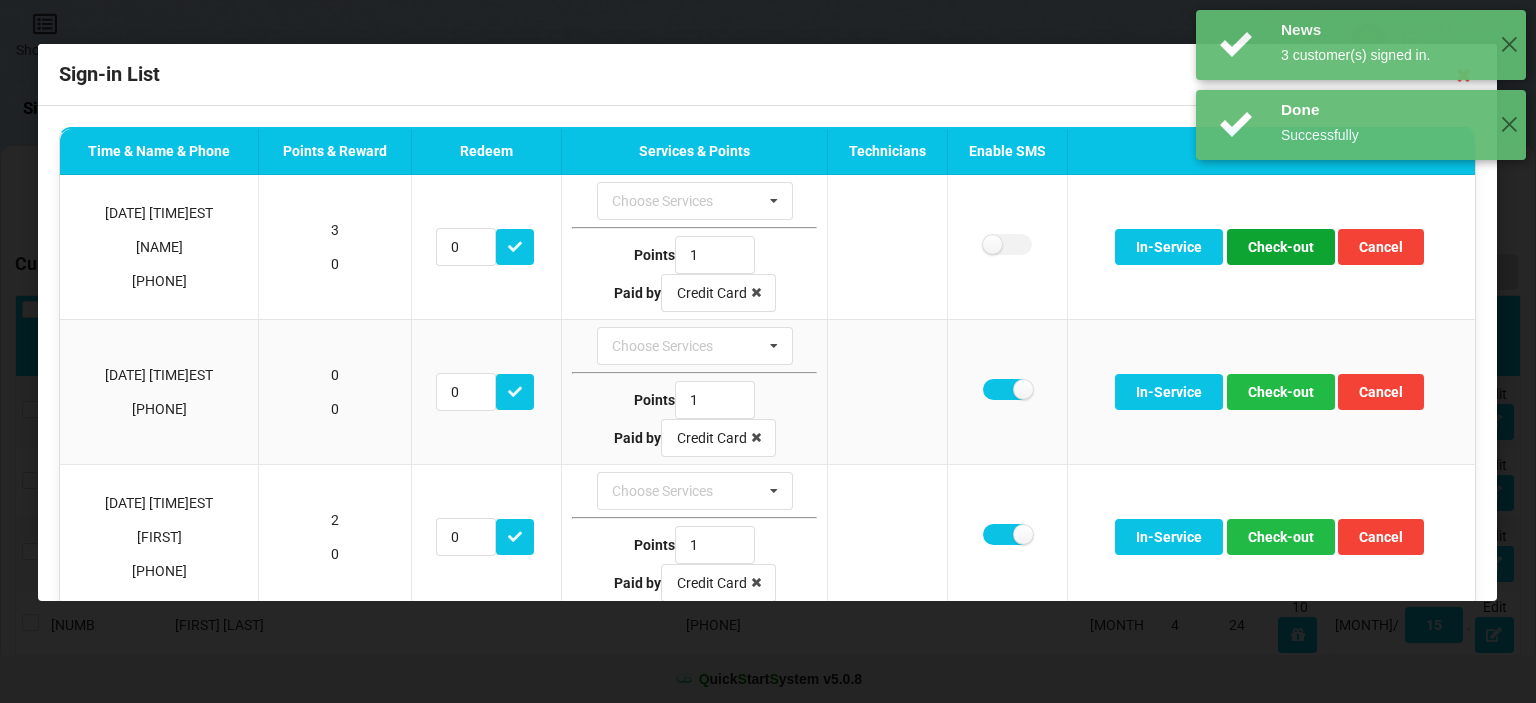 click on "Check-out" at bounding box center (1281, 247) 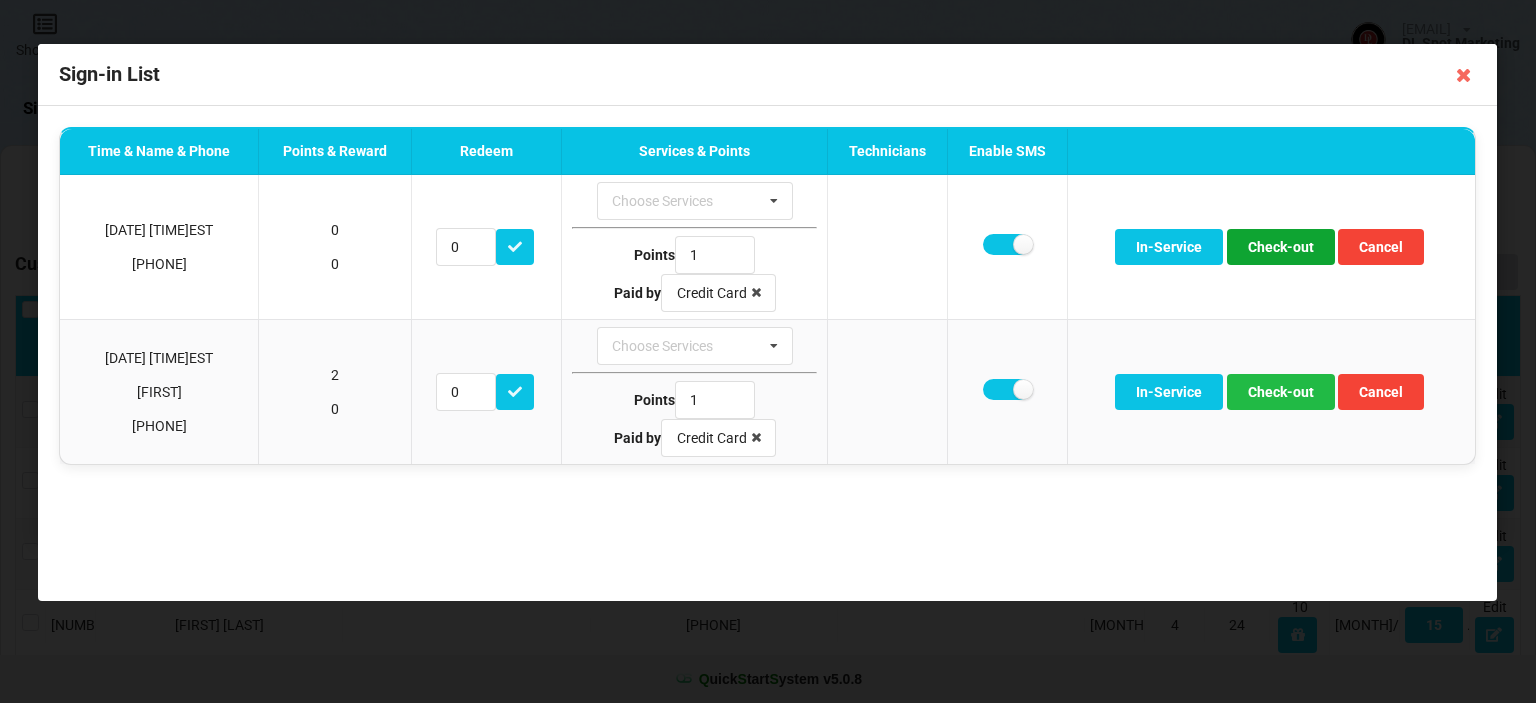 click on "Check-out" at bounding box center [1281, 247] 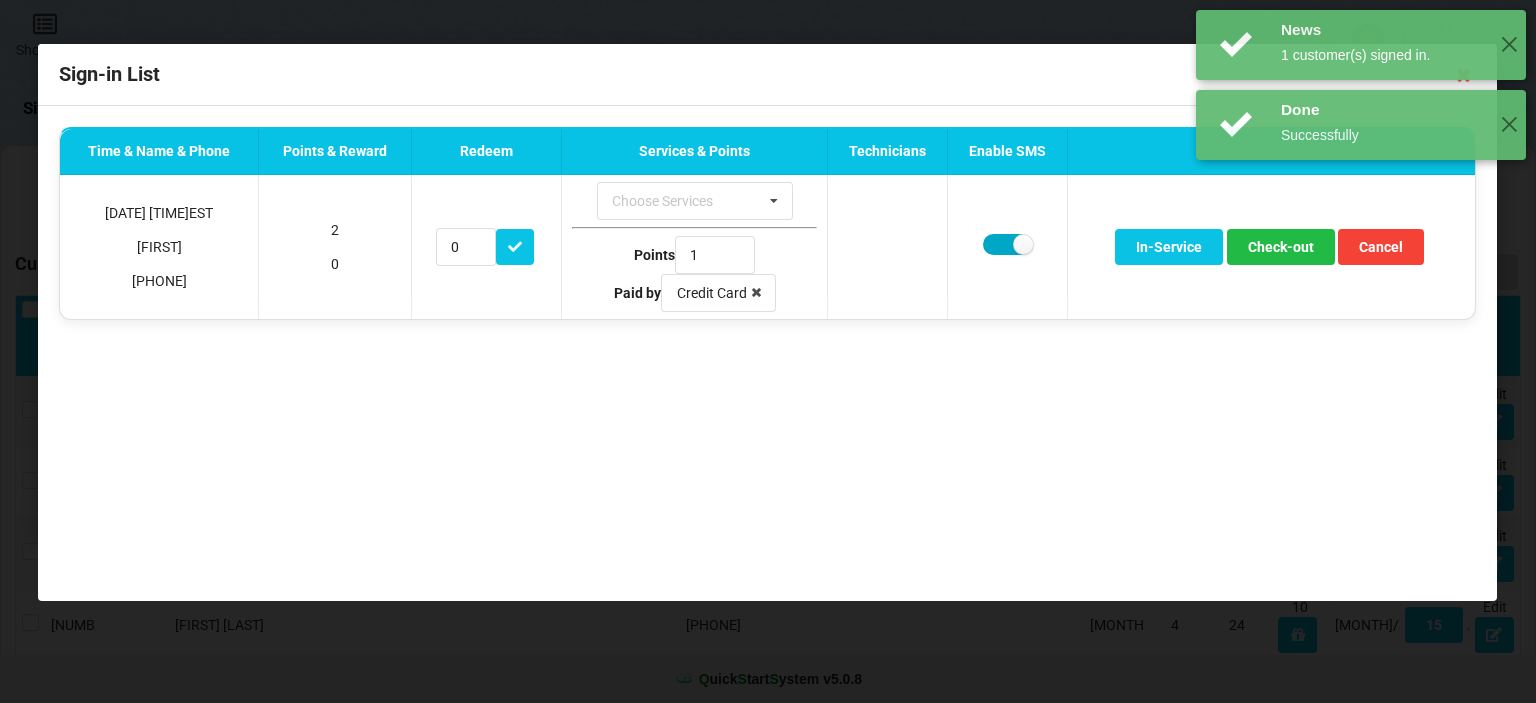 click at bounding box center (1007, 244) 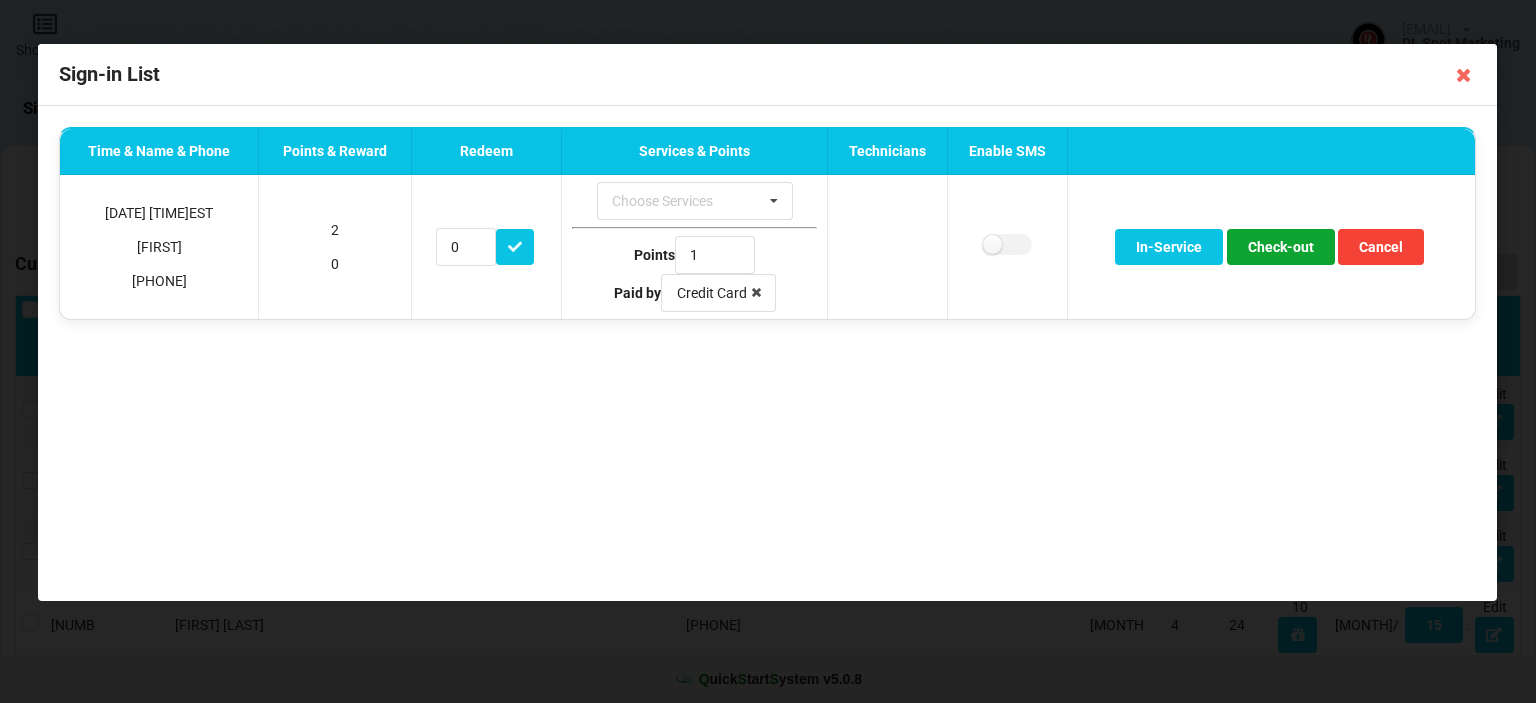 click on "Check-out" at bounding box center (1281, 247) 